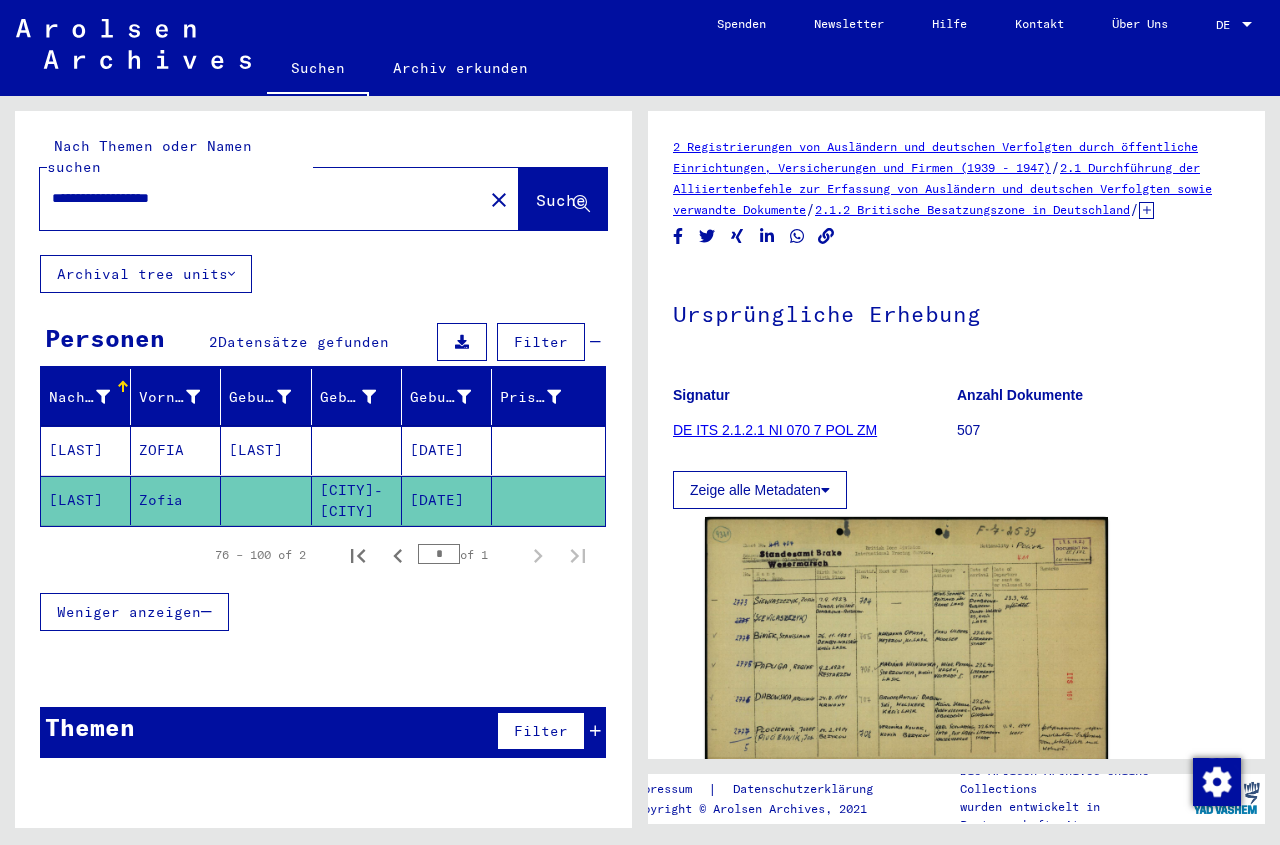 scroll, scrollTop: 0, scrollLeft: 0, axis: both 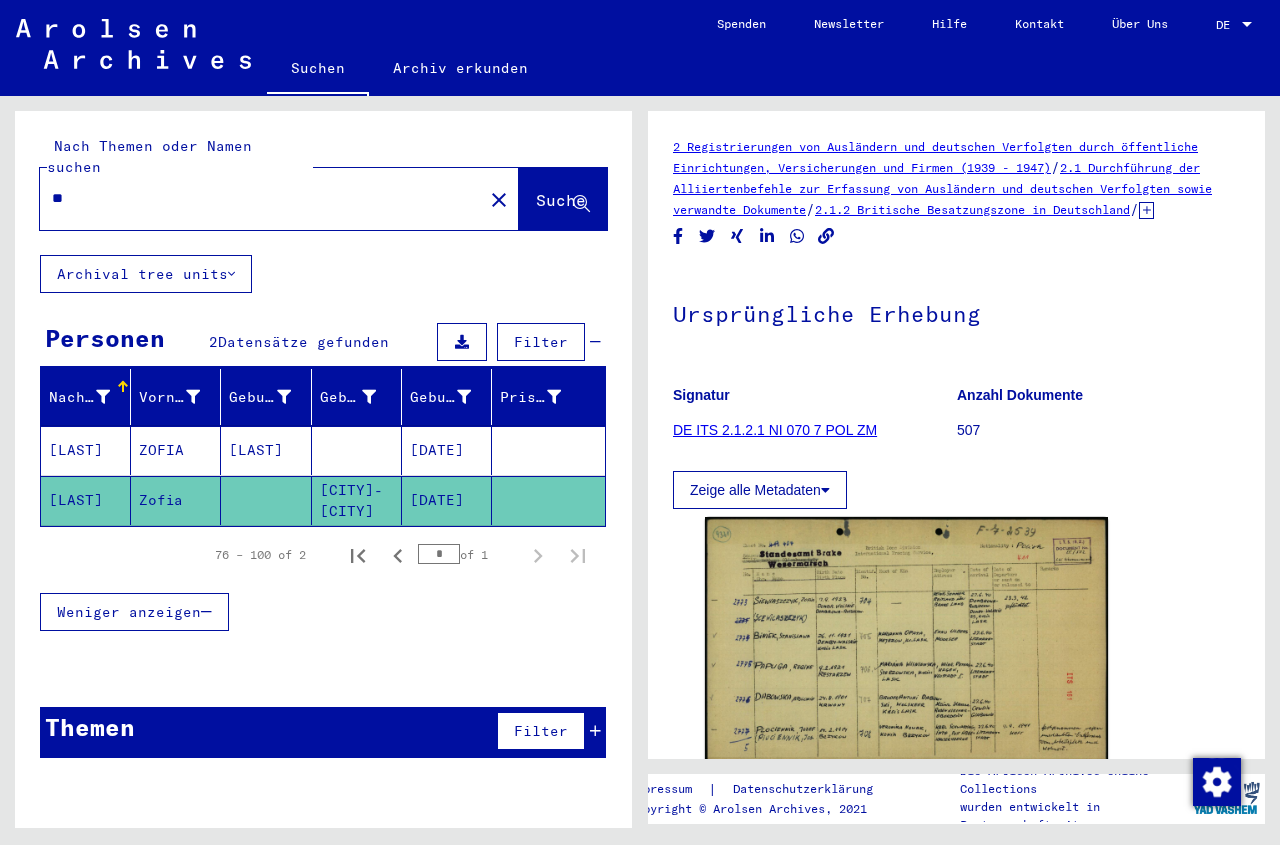 type on "*" 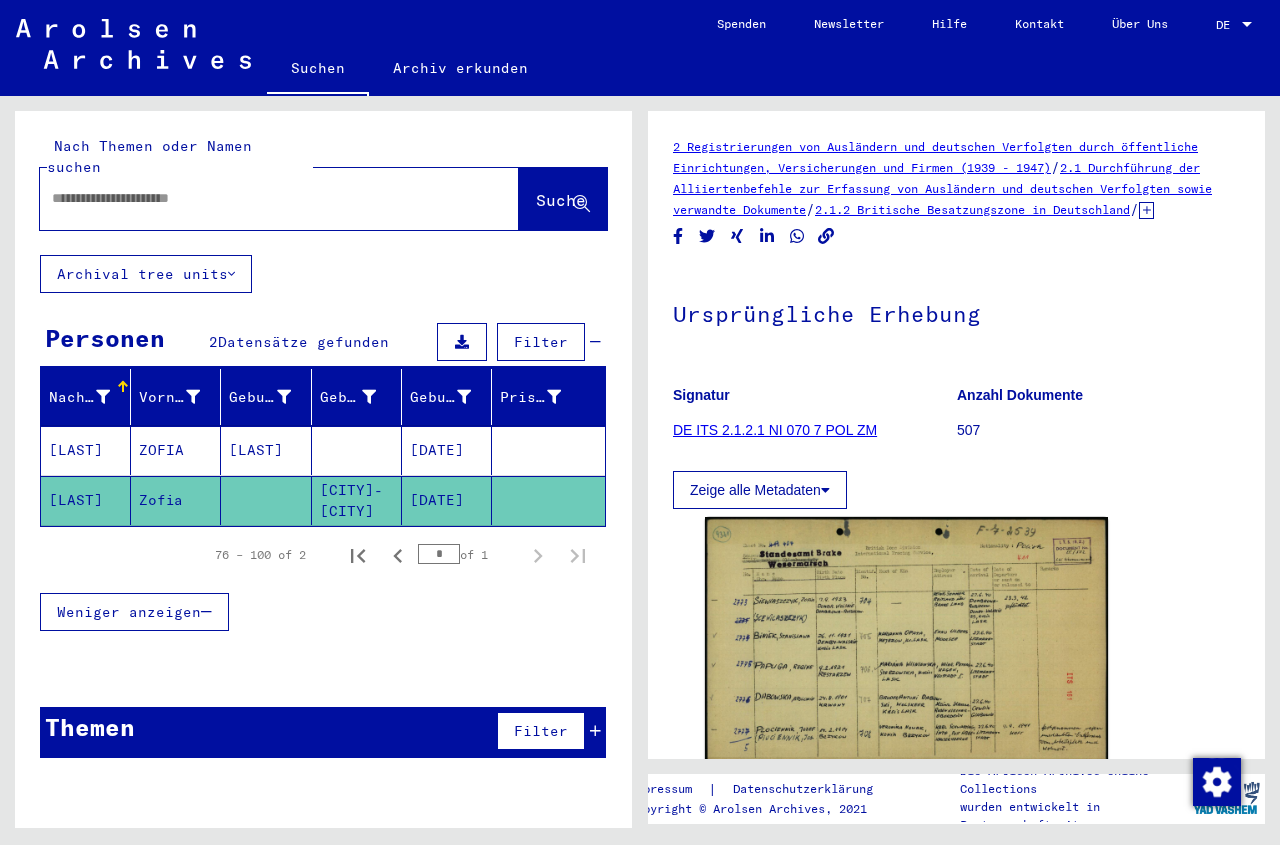 paste on "**********" 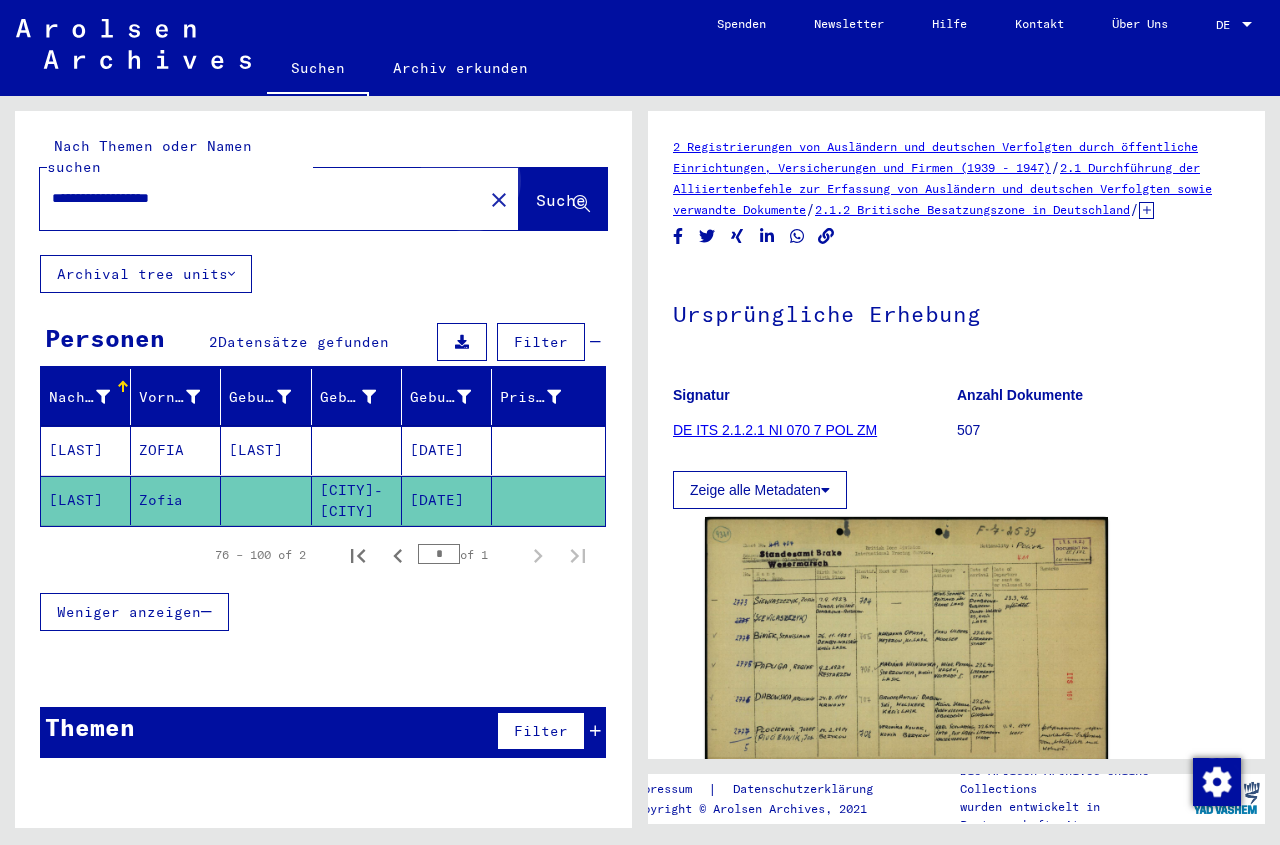click on "Suche" 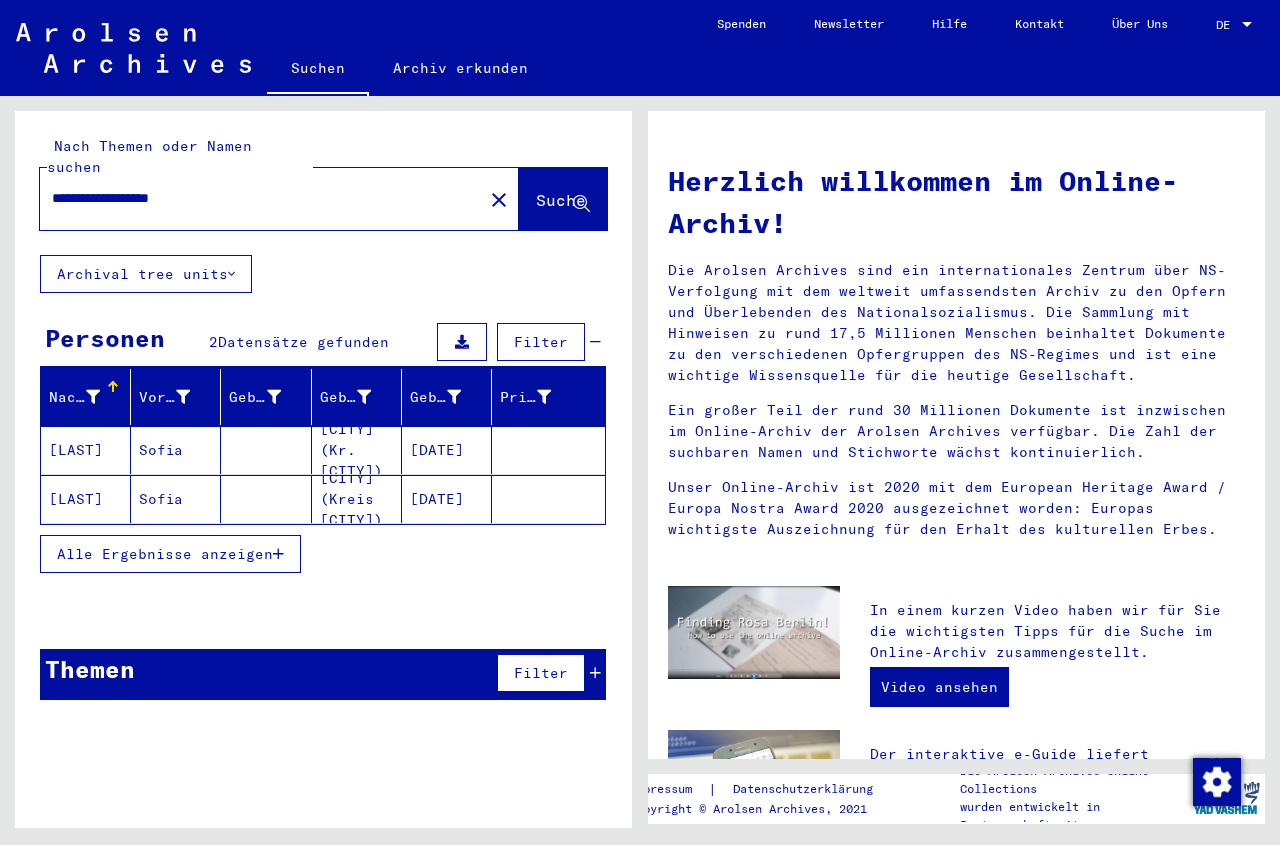 click on "[CITY] (Kr. [CITY])" at bounding box center (357, 499) 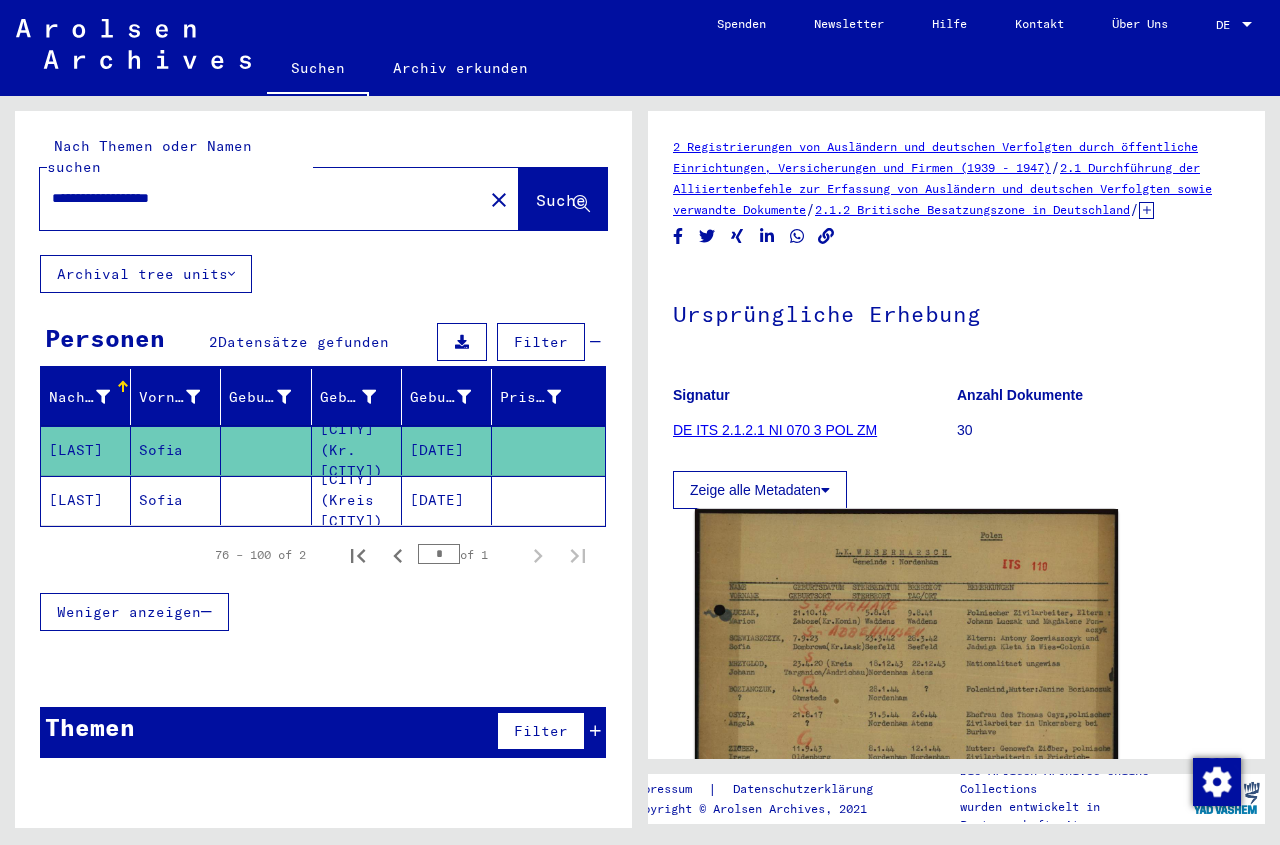 click 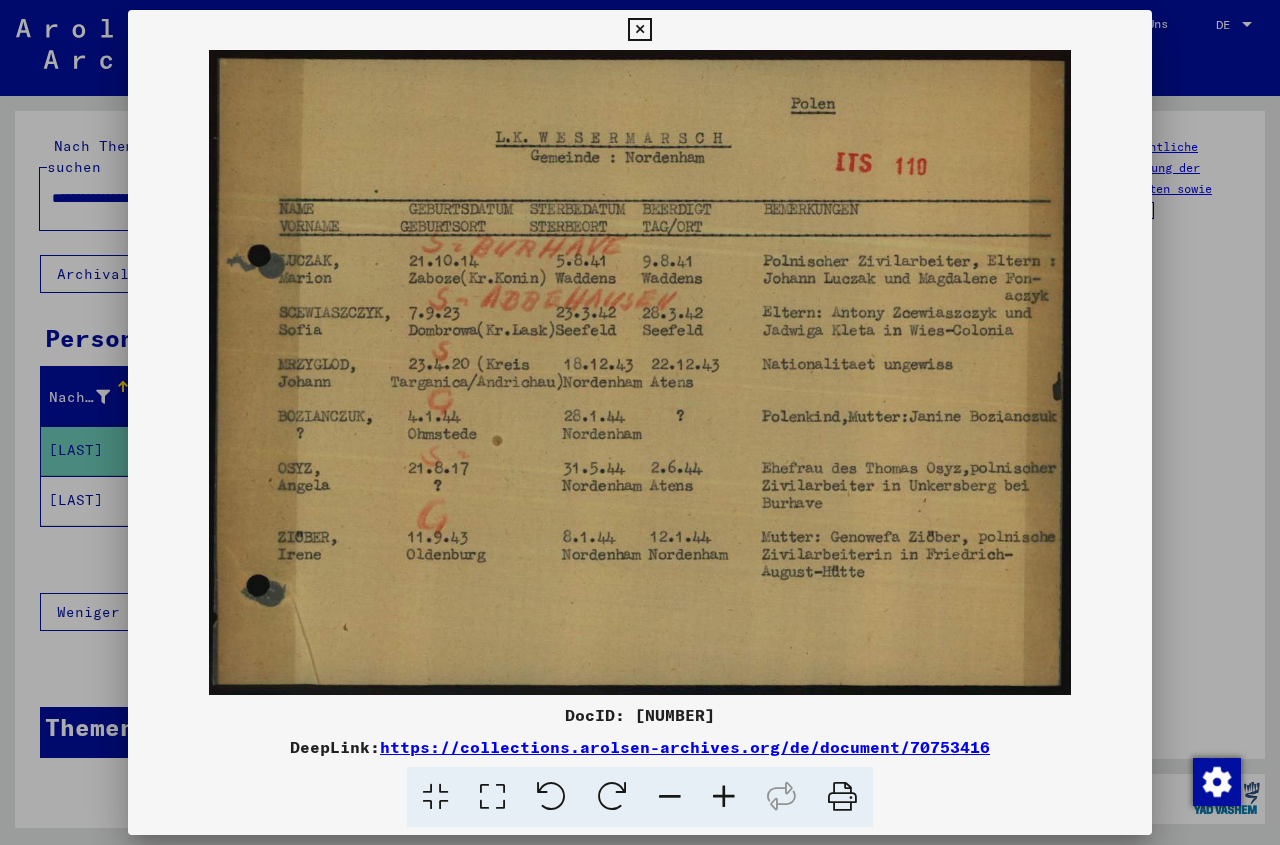 click at bounding box center (639, 30) 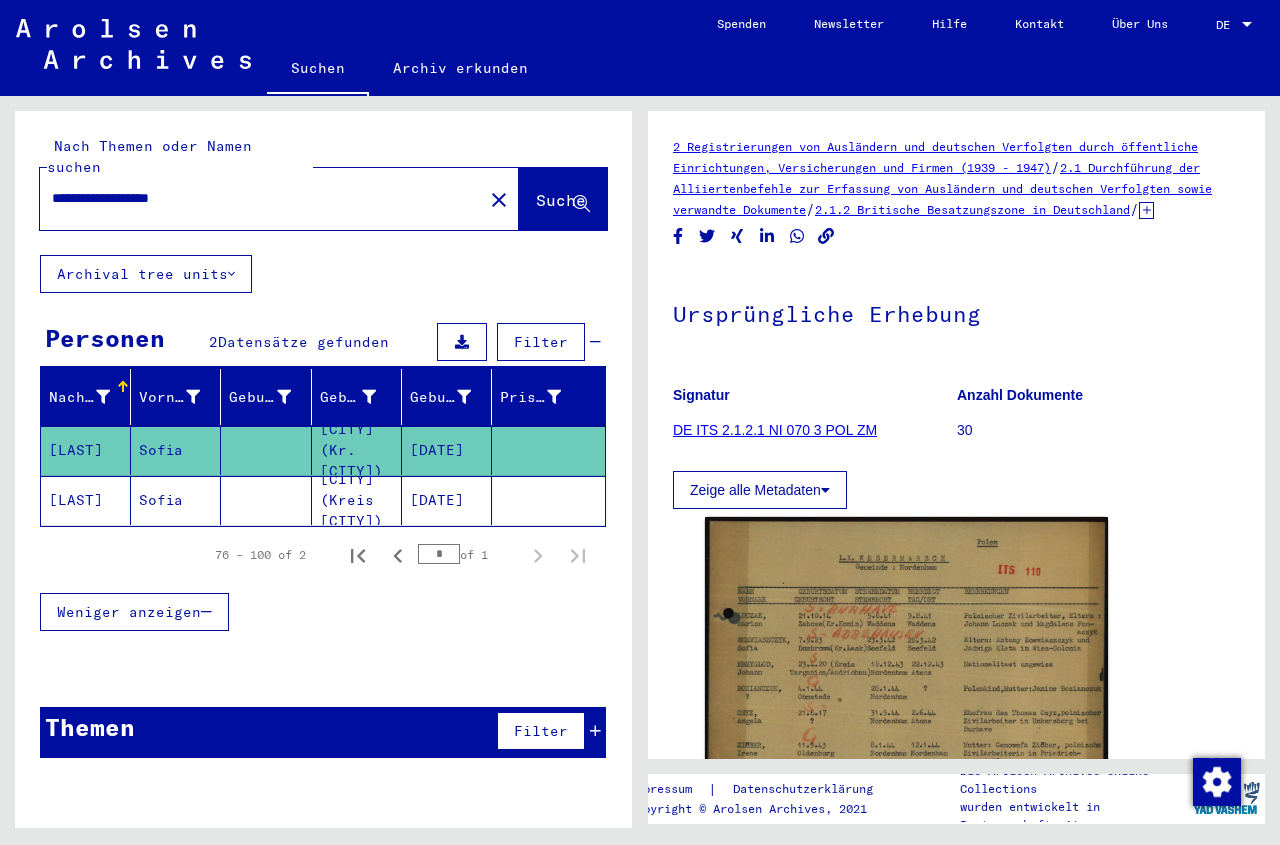 click on "[DATE]" 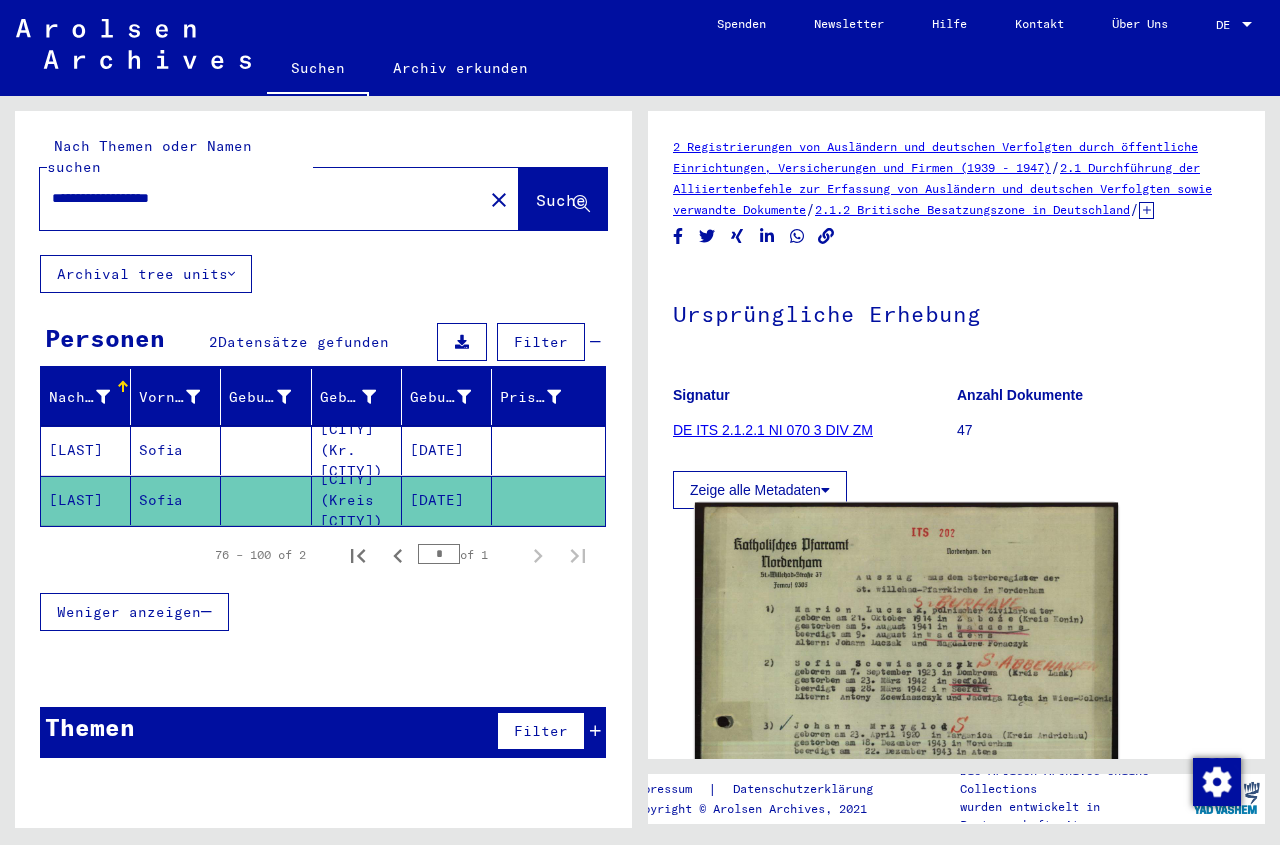 click 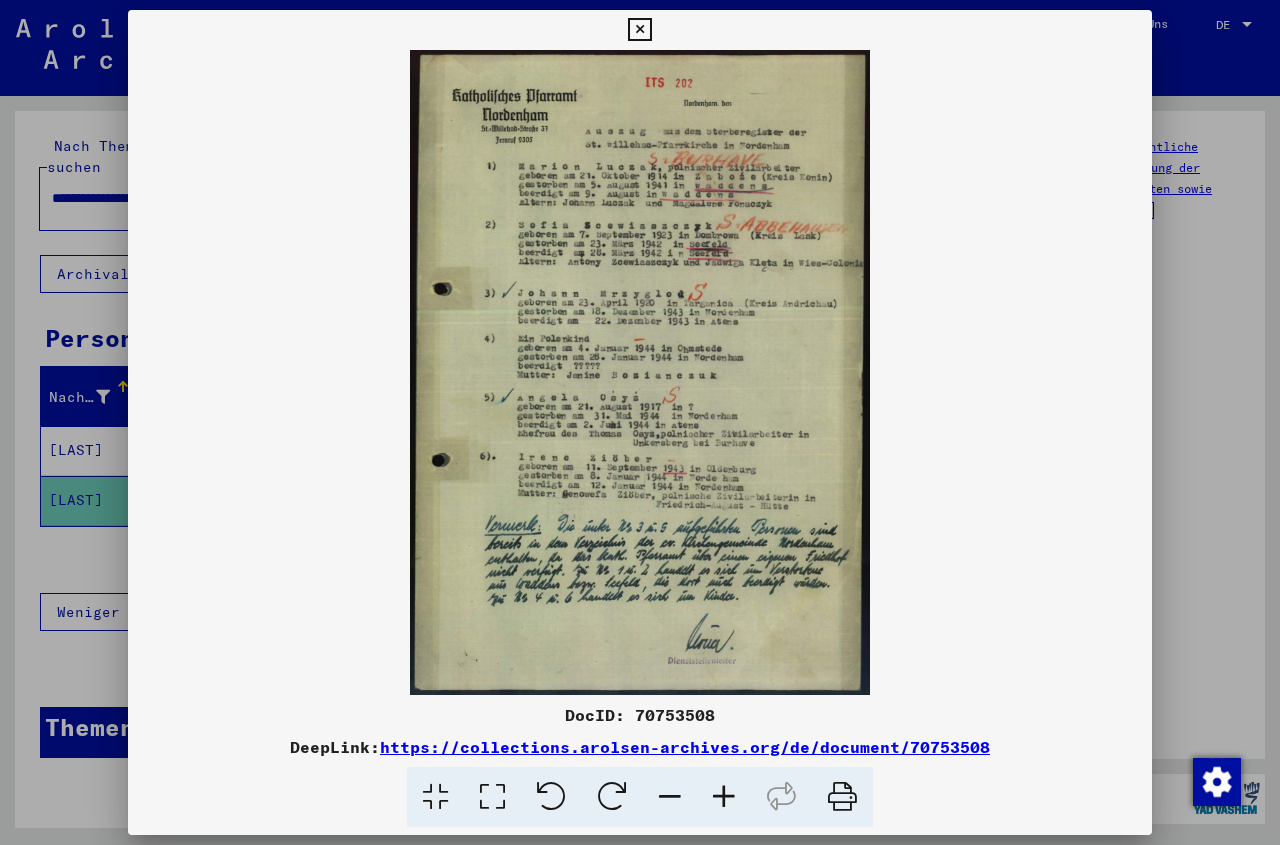 click at bounding box center (639, 30) 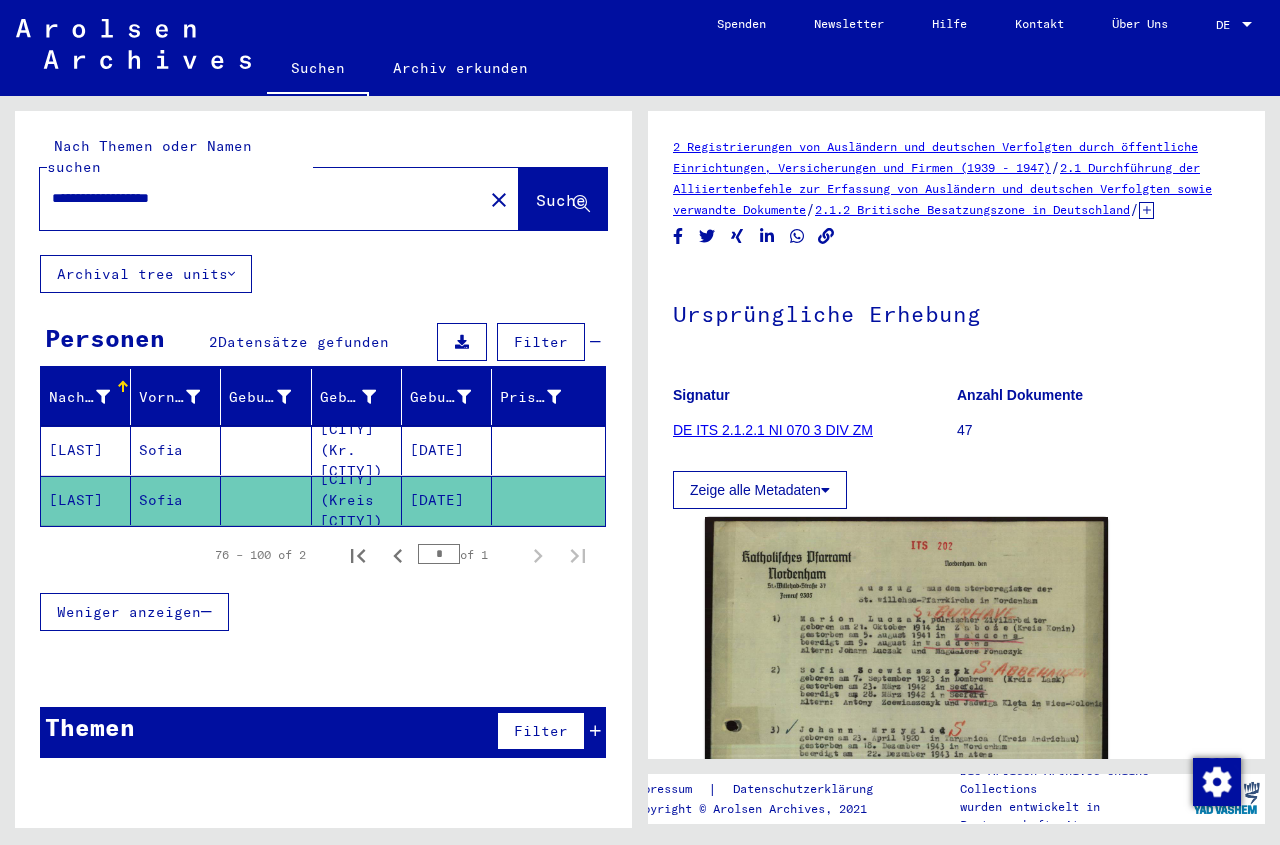 click on "**********" at bounding box center [261, 198] 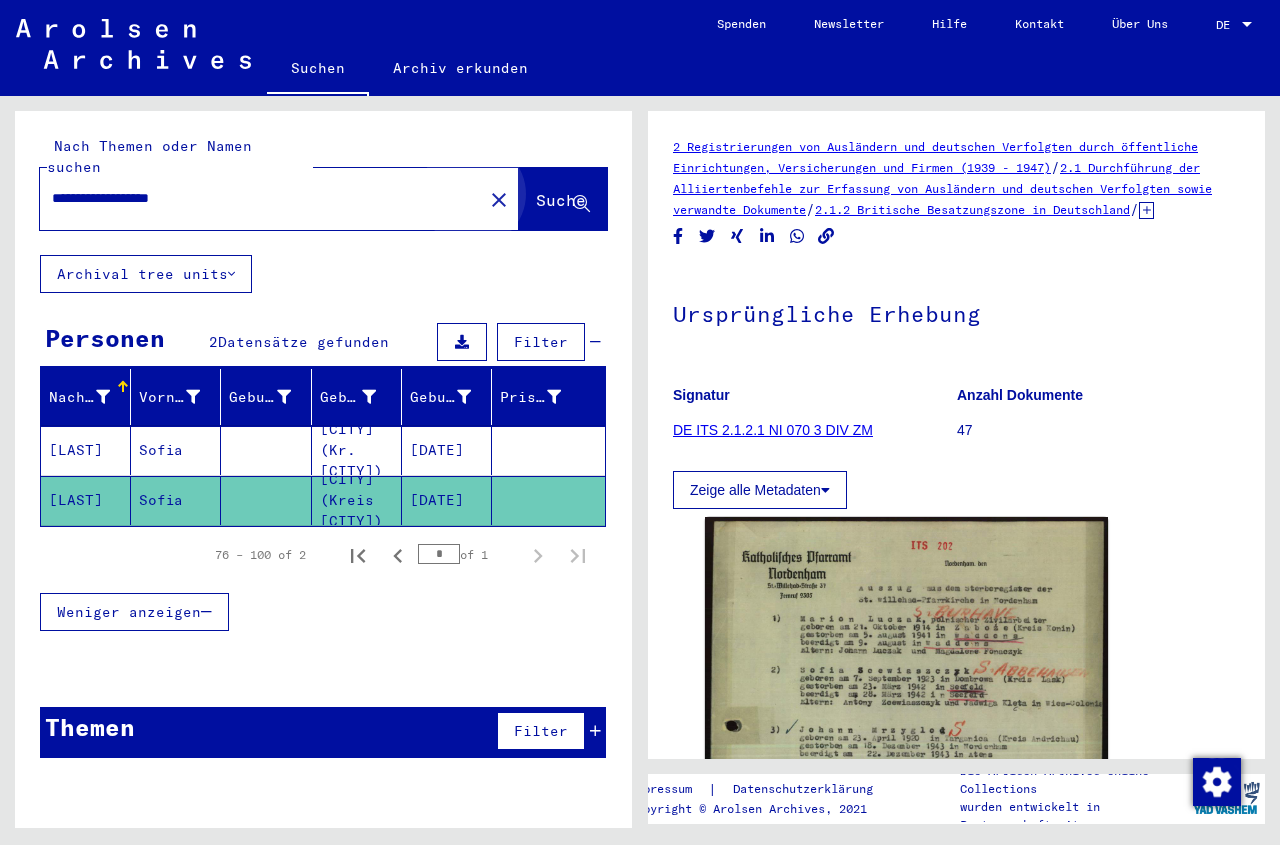 click on "Suche" 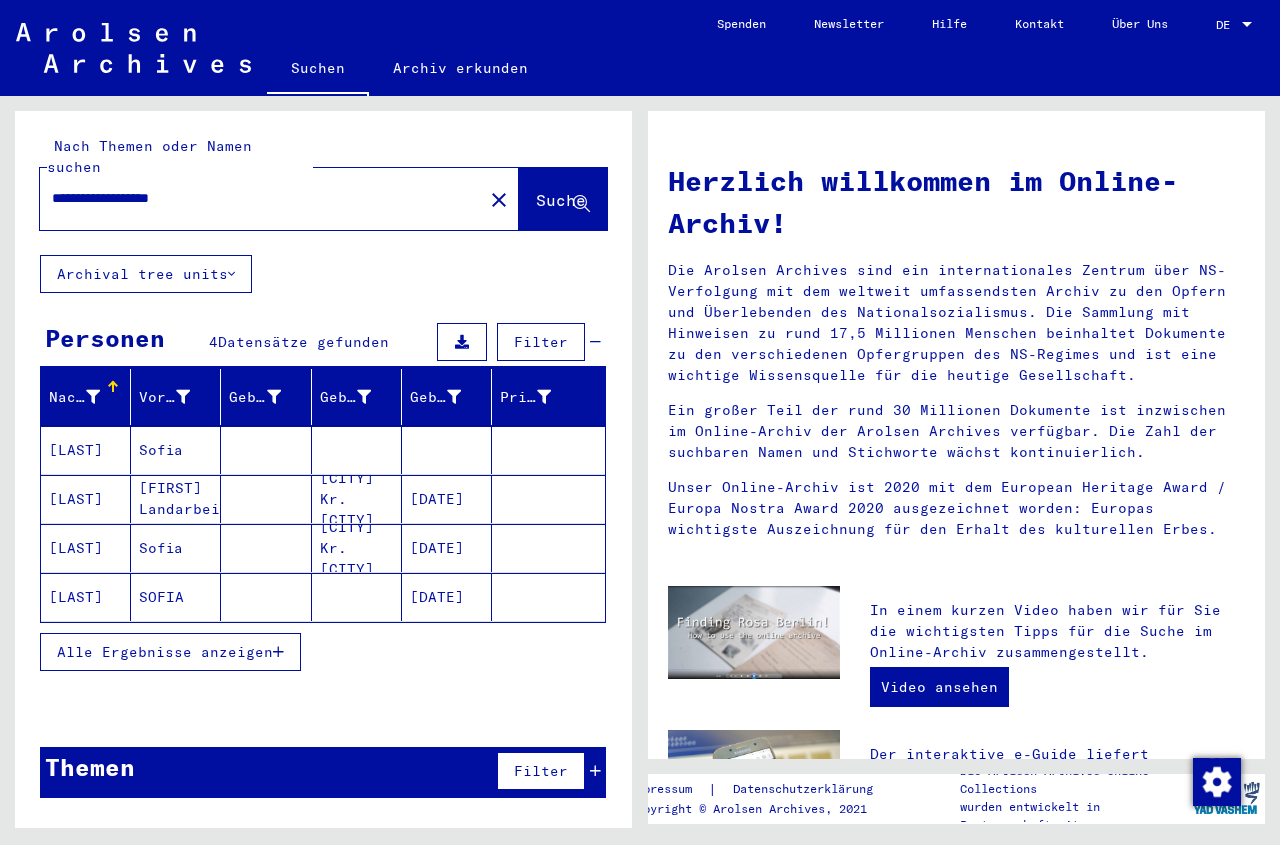 click at bounding box center [357, 499] 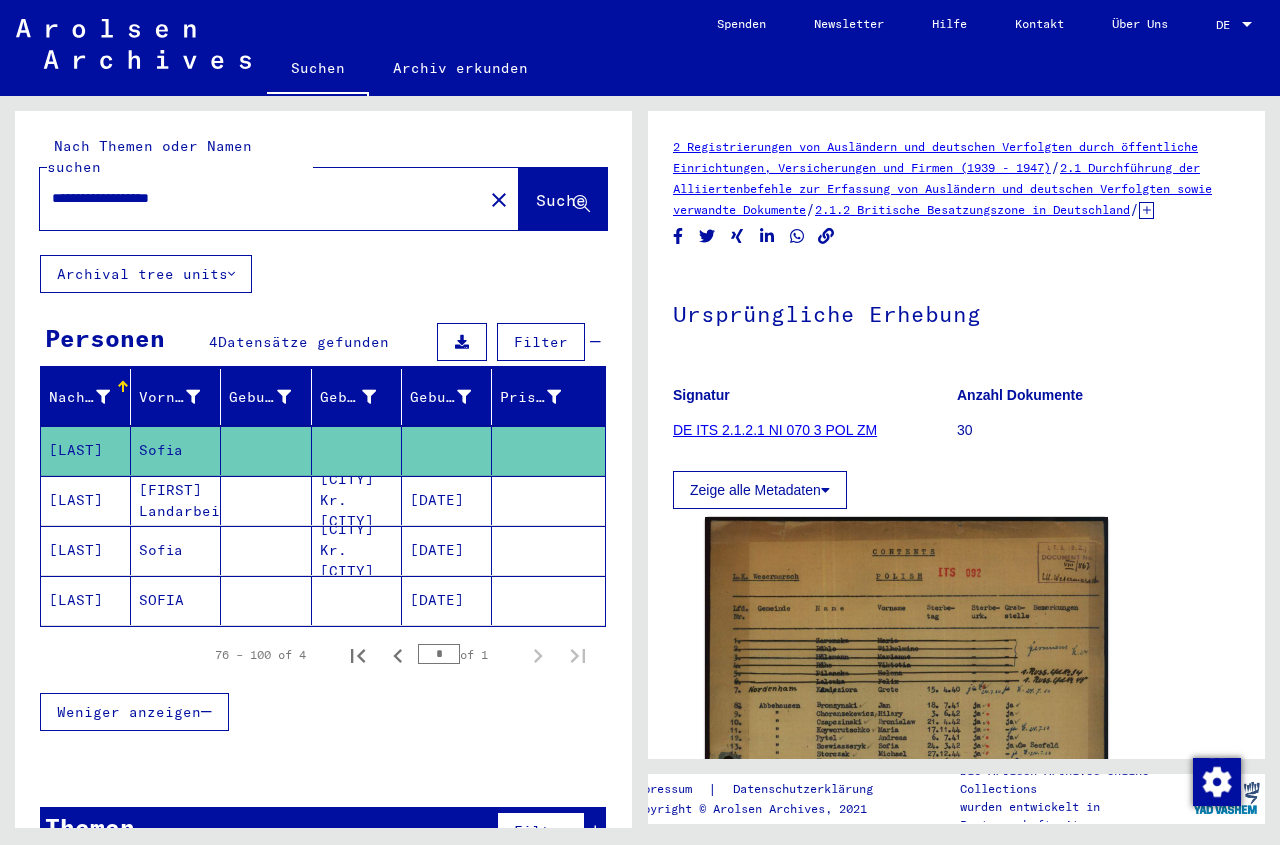 click on "[CITY] Kr. [CITY]" at bounding box center (357, 550) 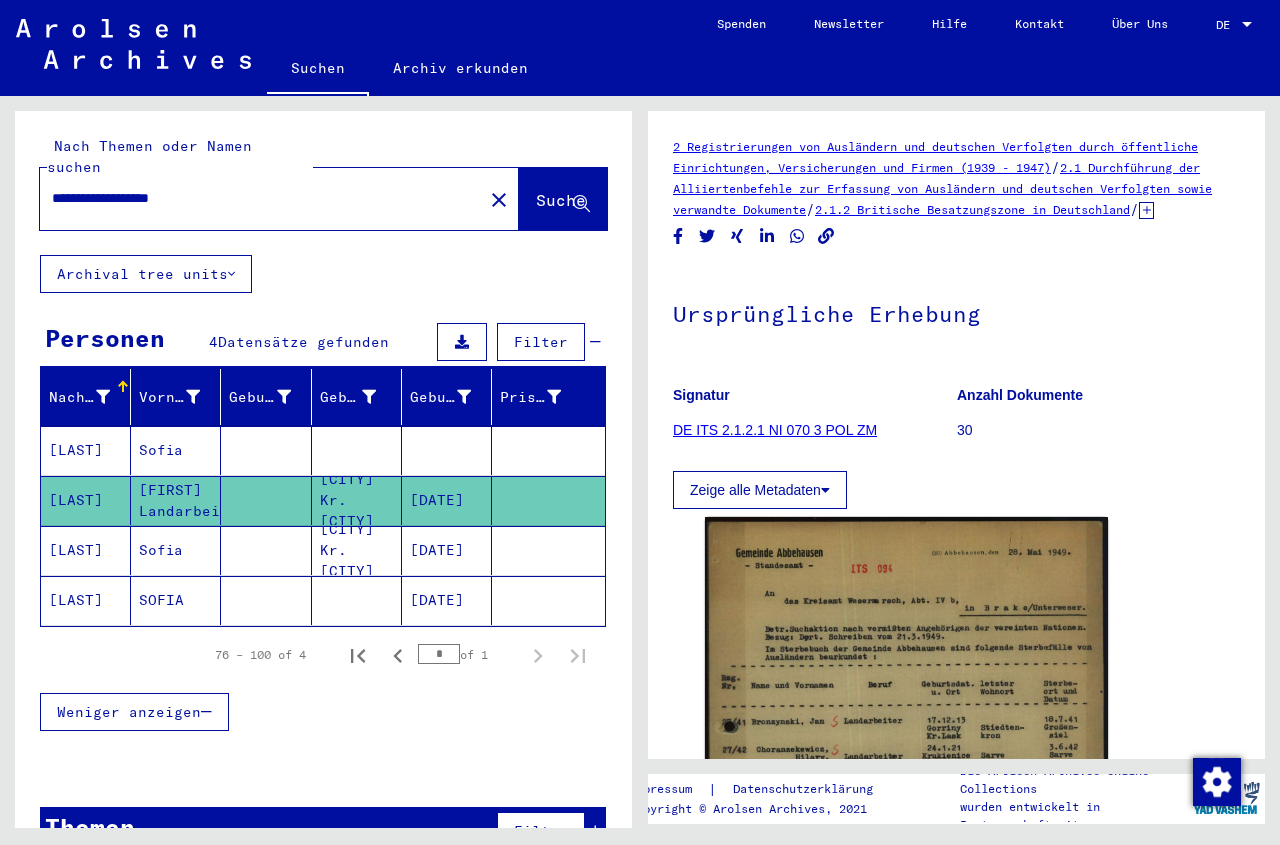 click on "[CITY] Kr. [CITY]" at bounding box center (357, 600) 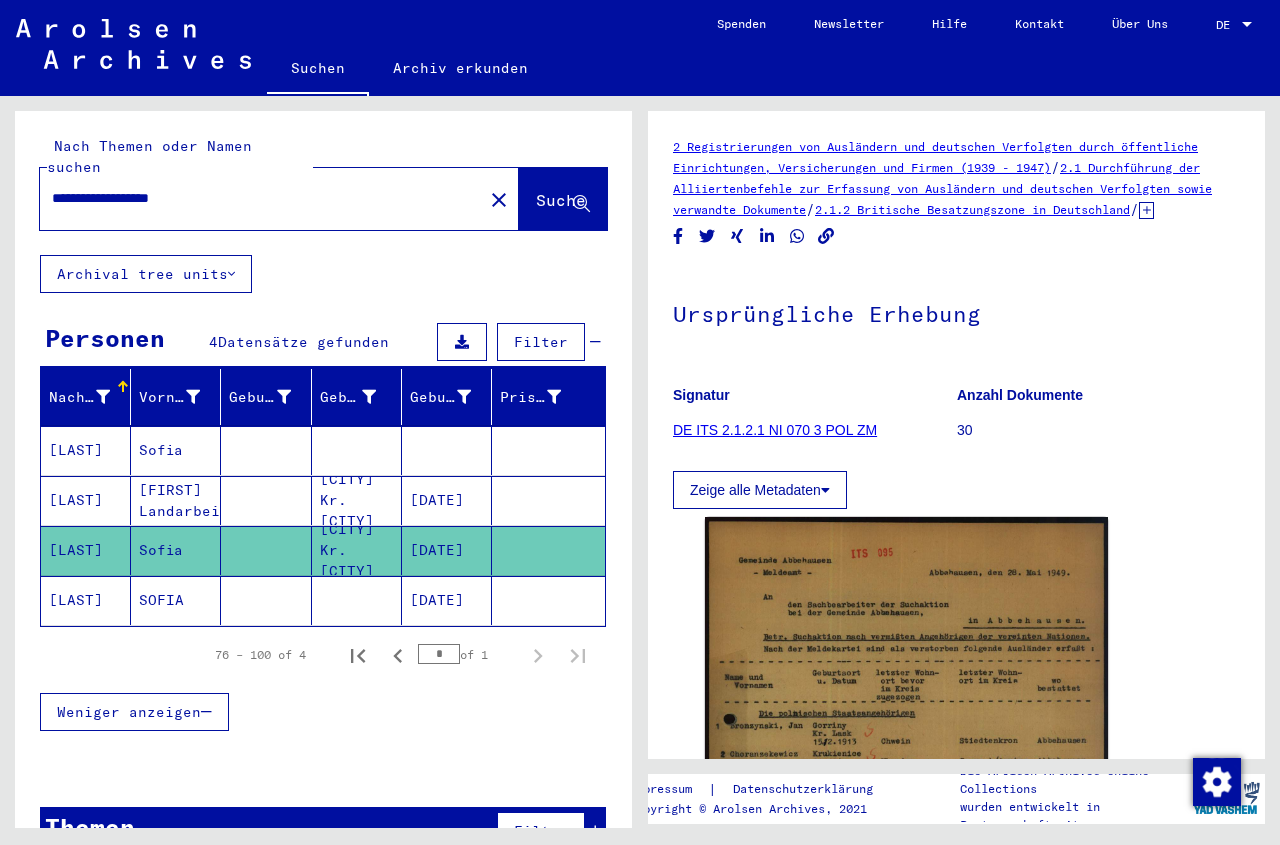 click 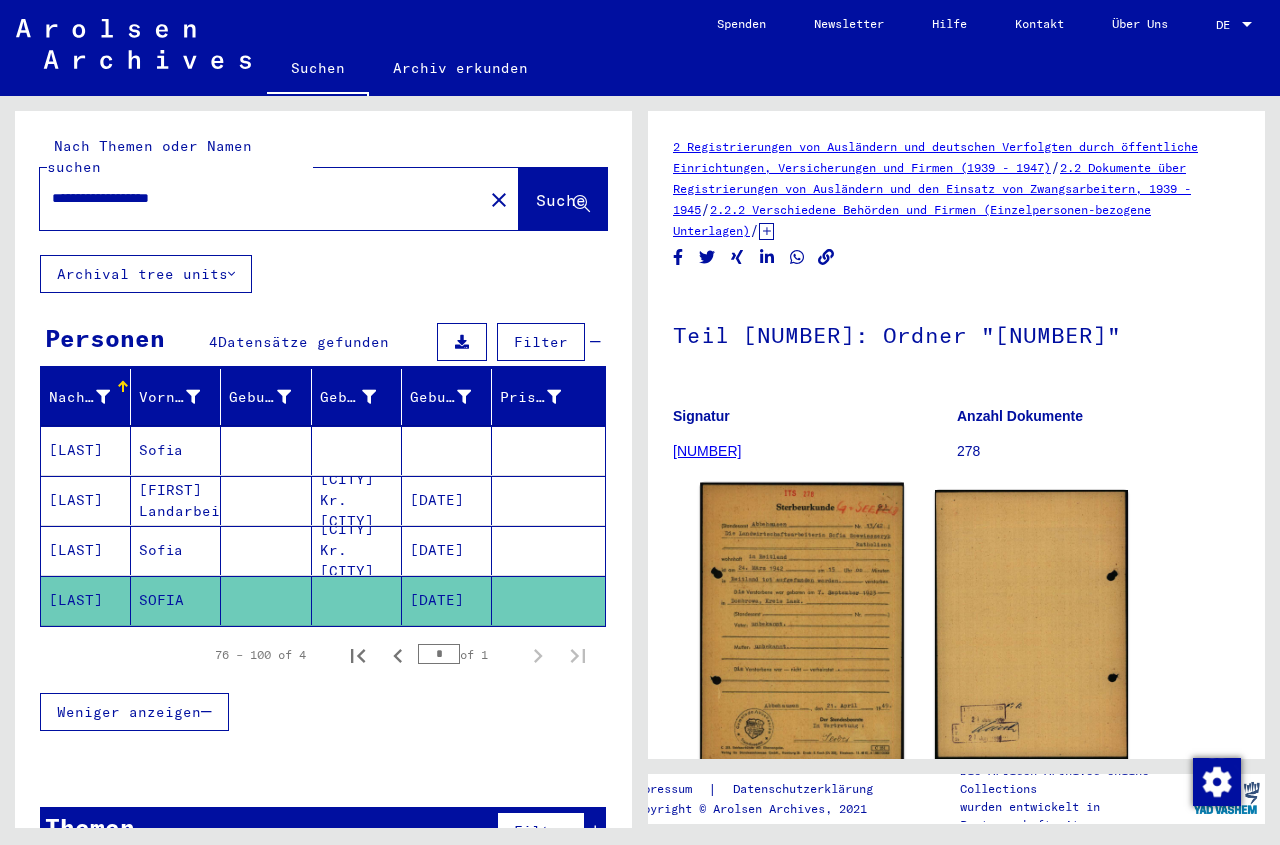 click 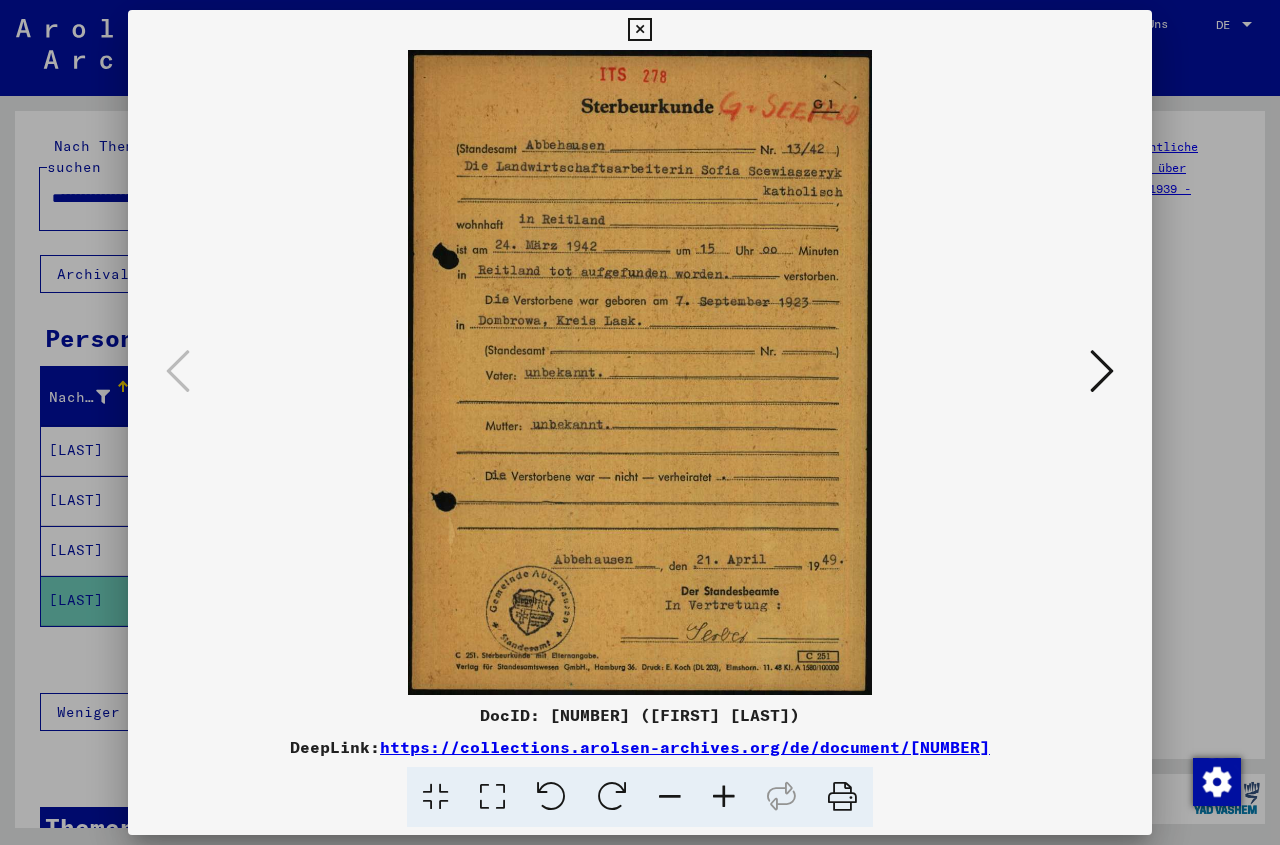 click at bounding box center [639, 30] 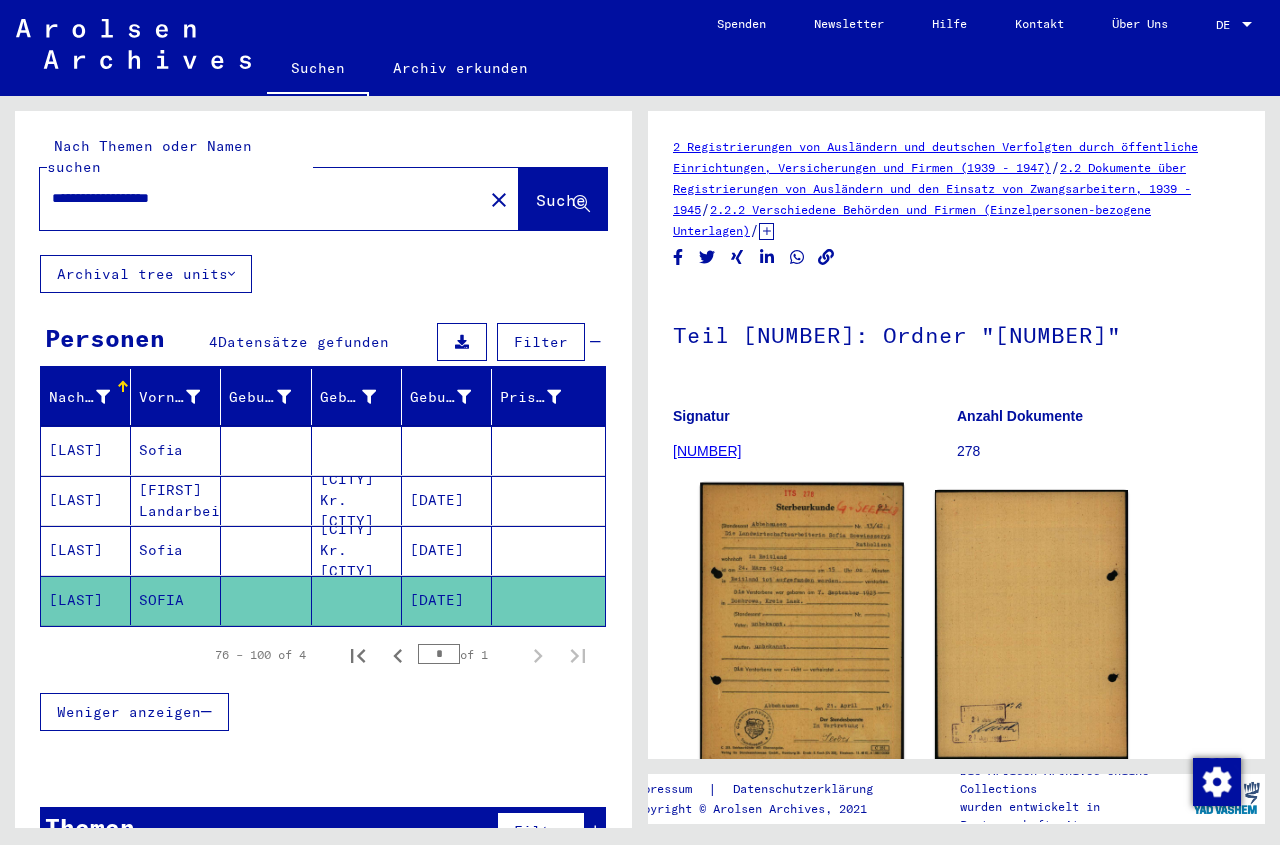click 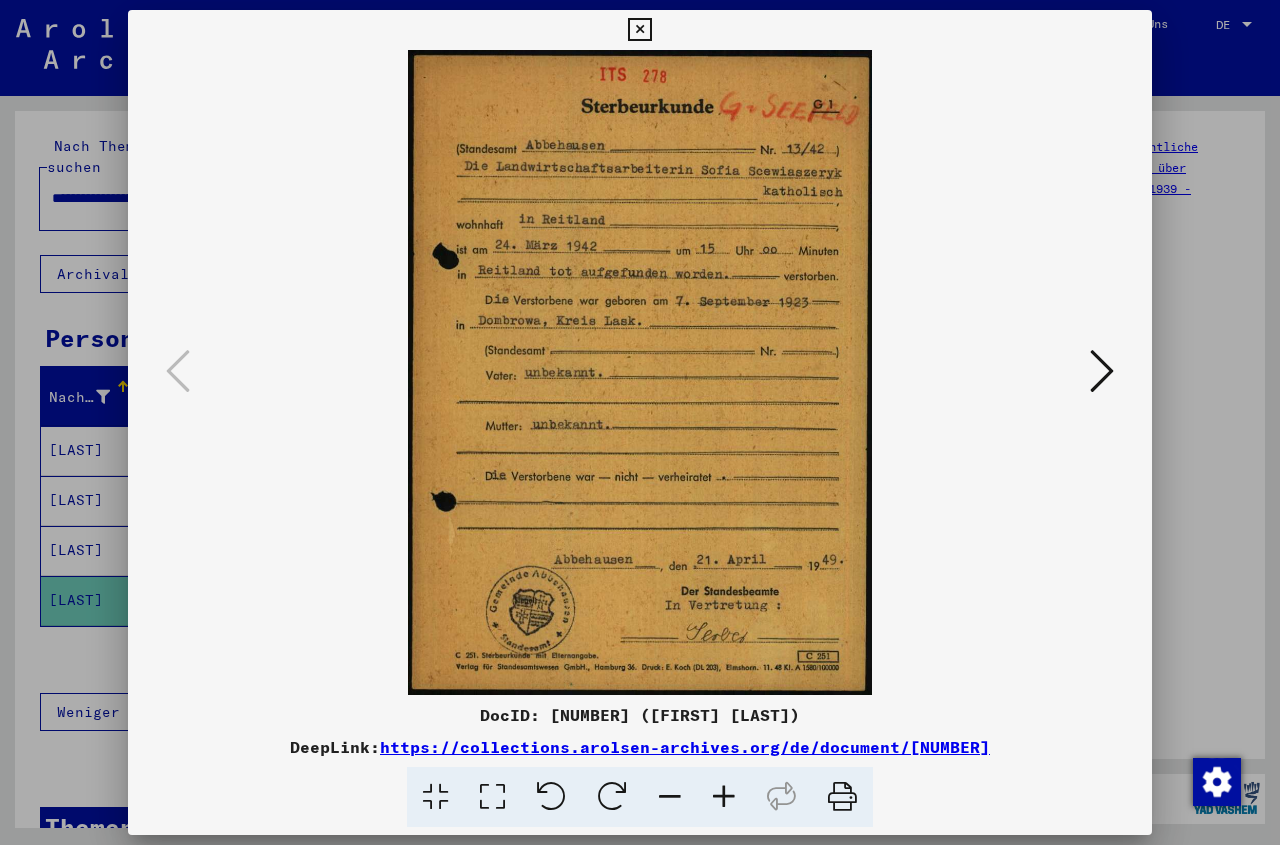 click at bounding box center [639, 30] 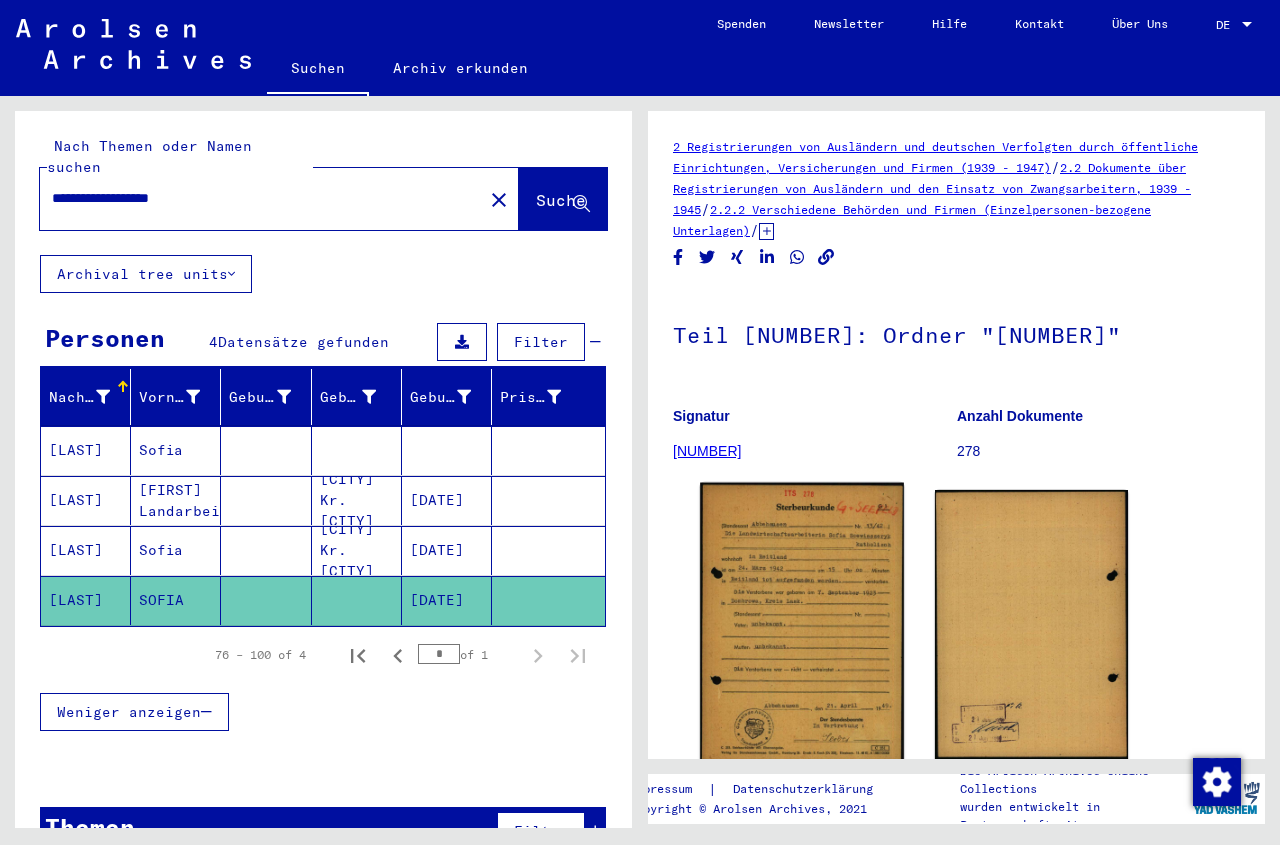 click 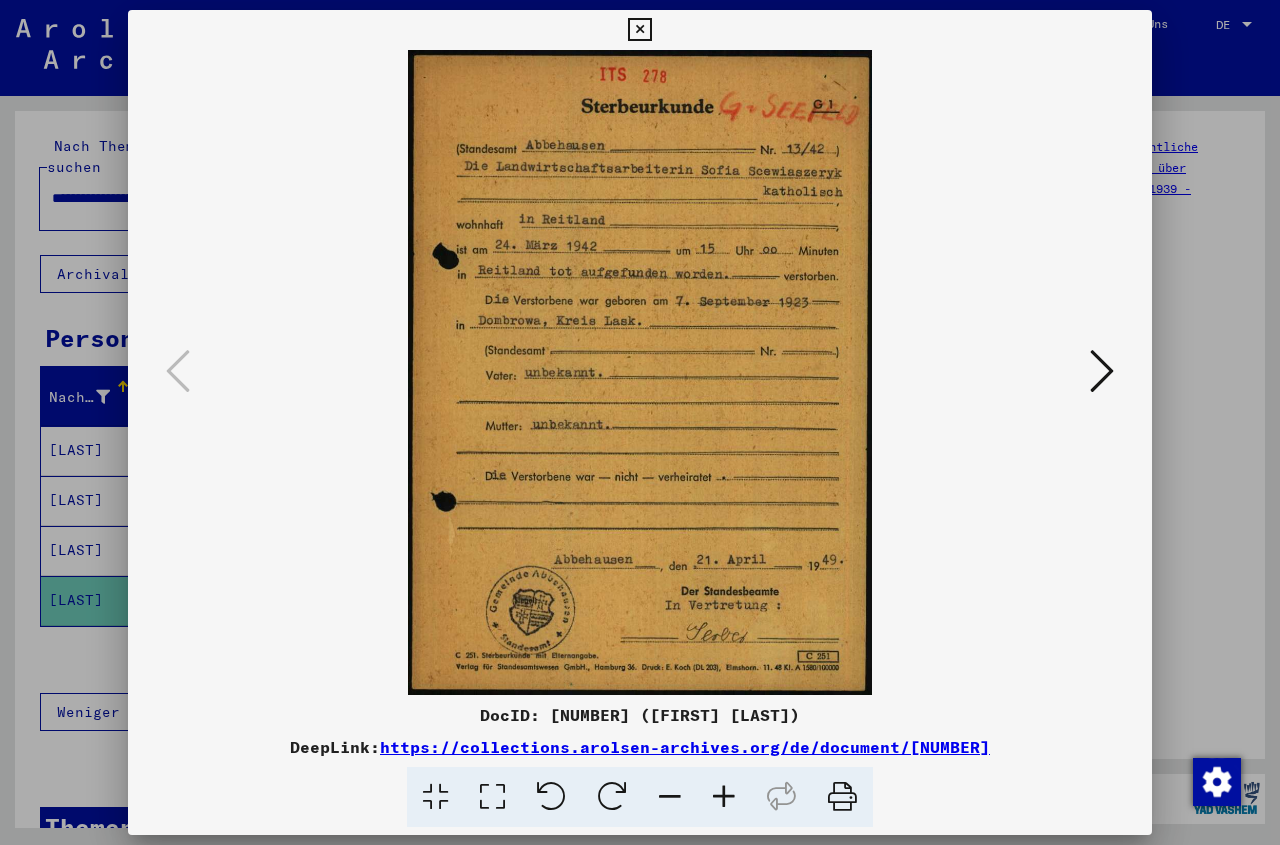 click at bounding box center (639, 30) 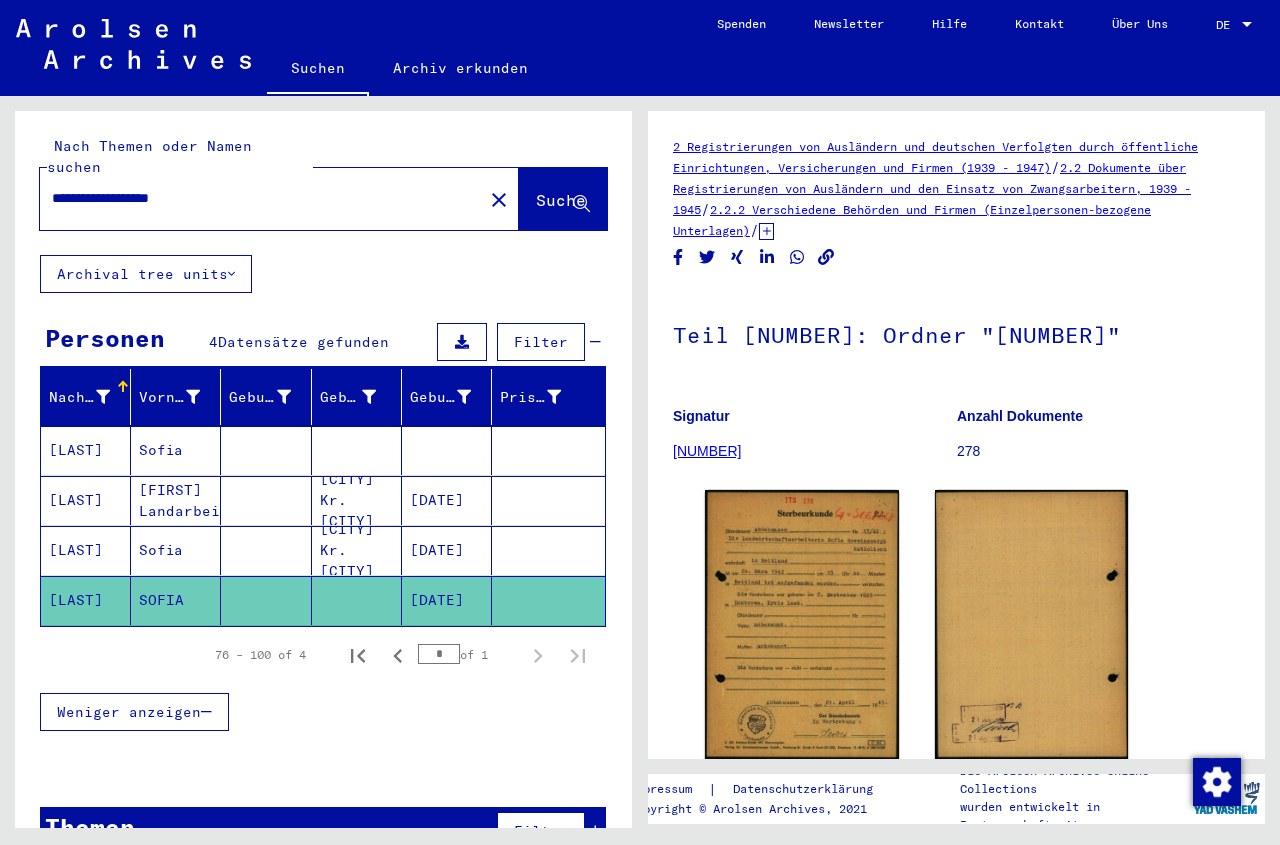 click on "**********" at bounding box center [261, 198] 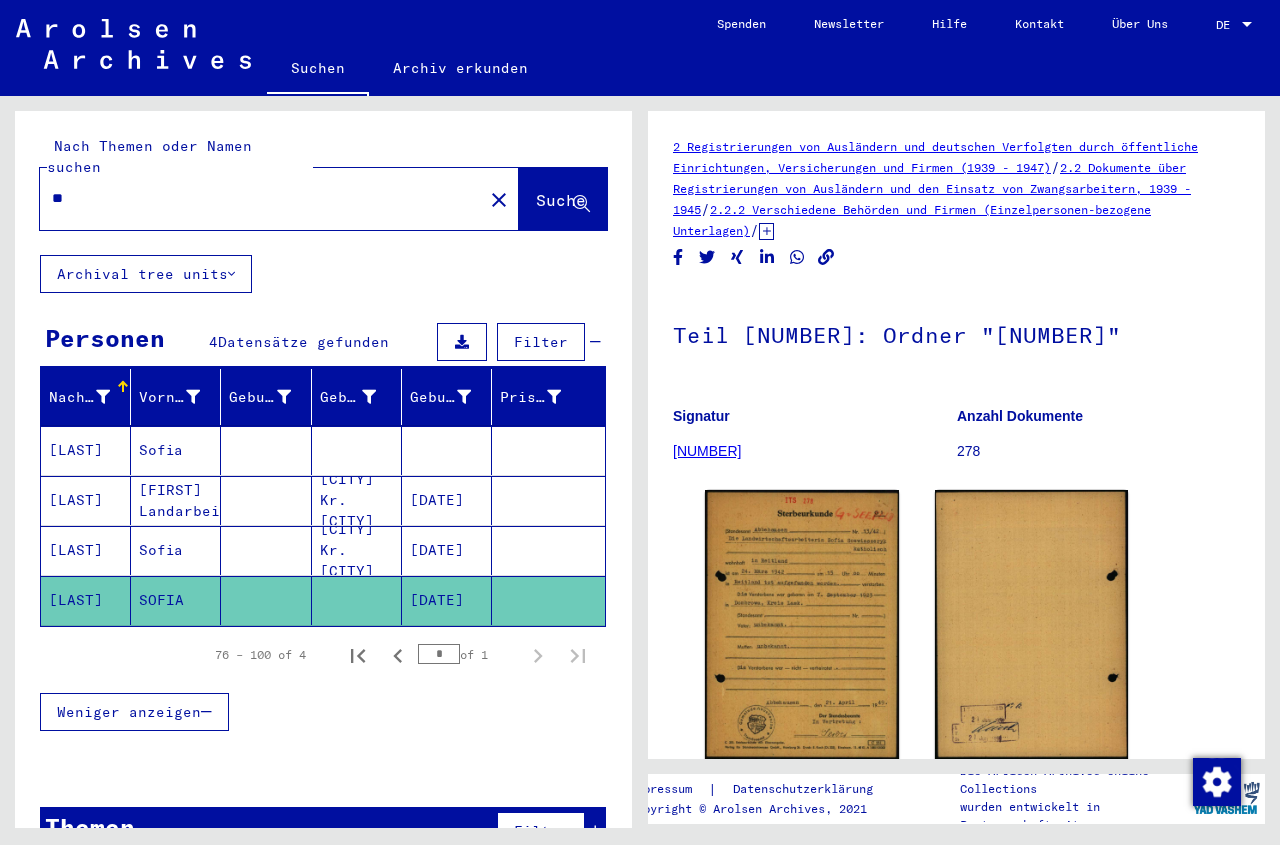 type on "*" 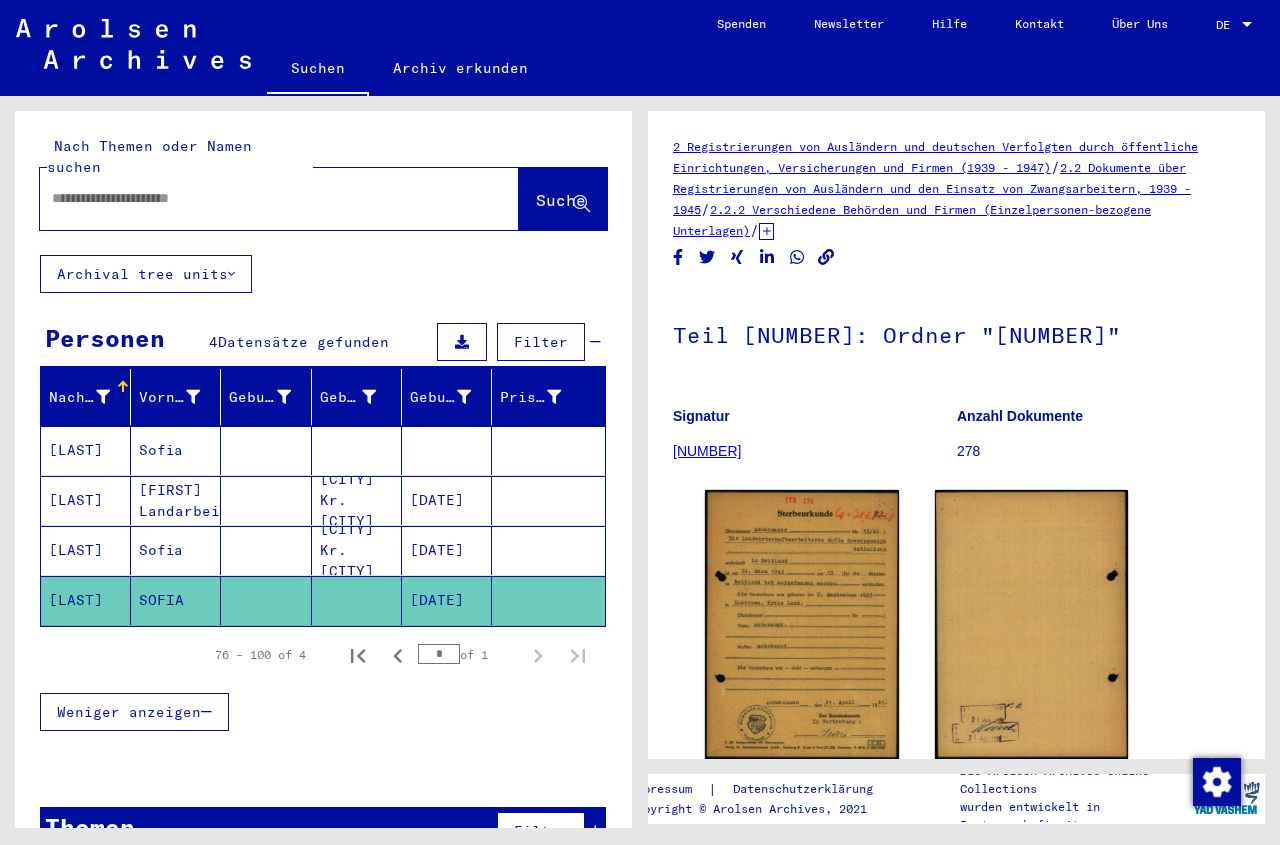 type on "*" 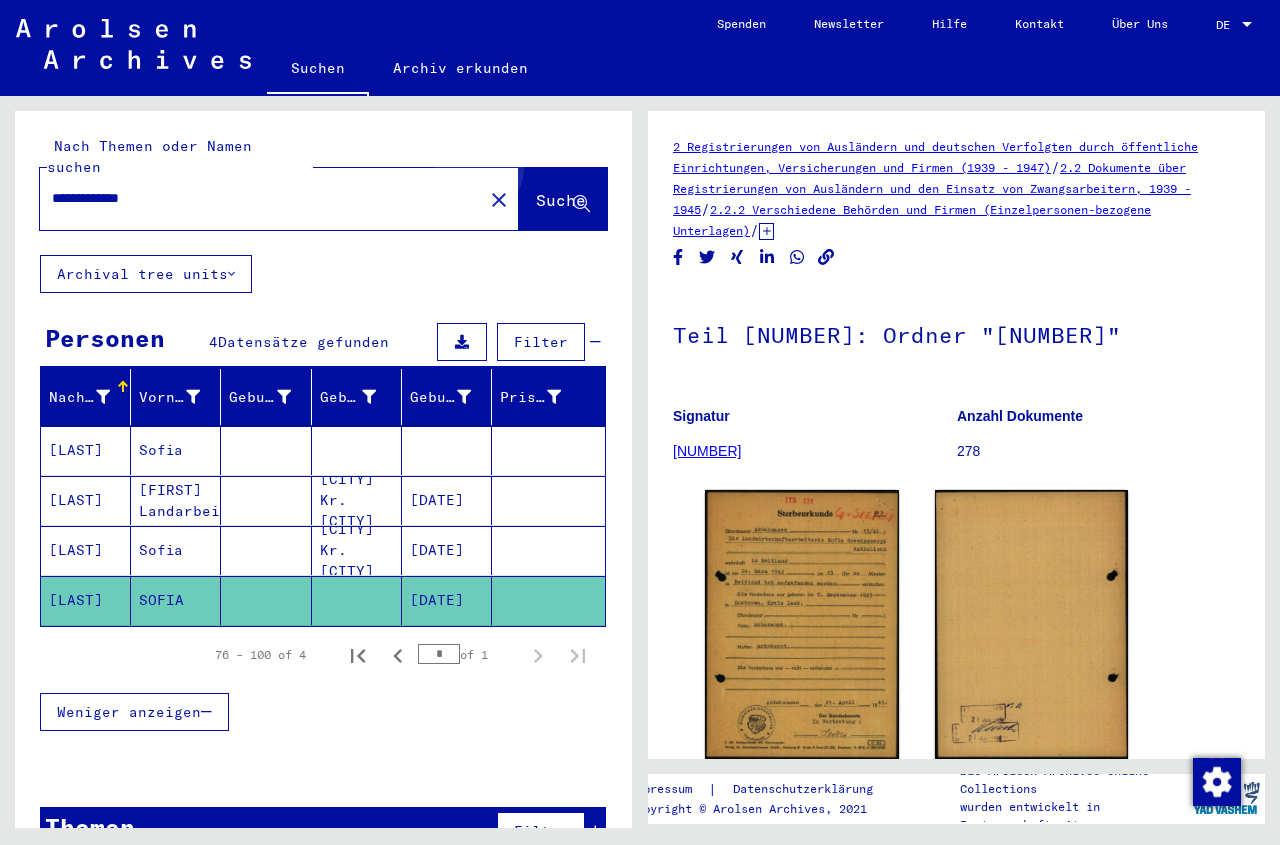 click on "Suche" 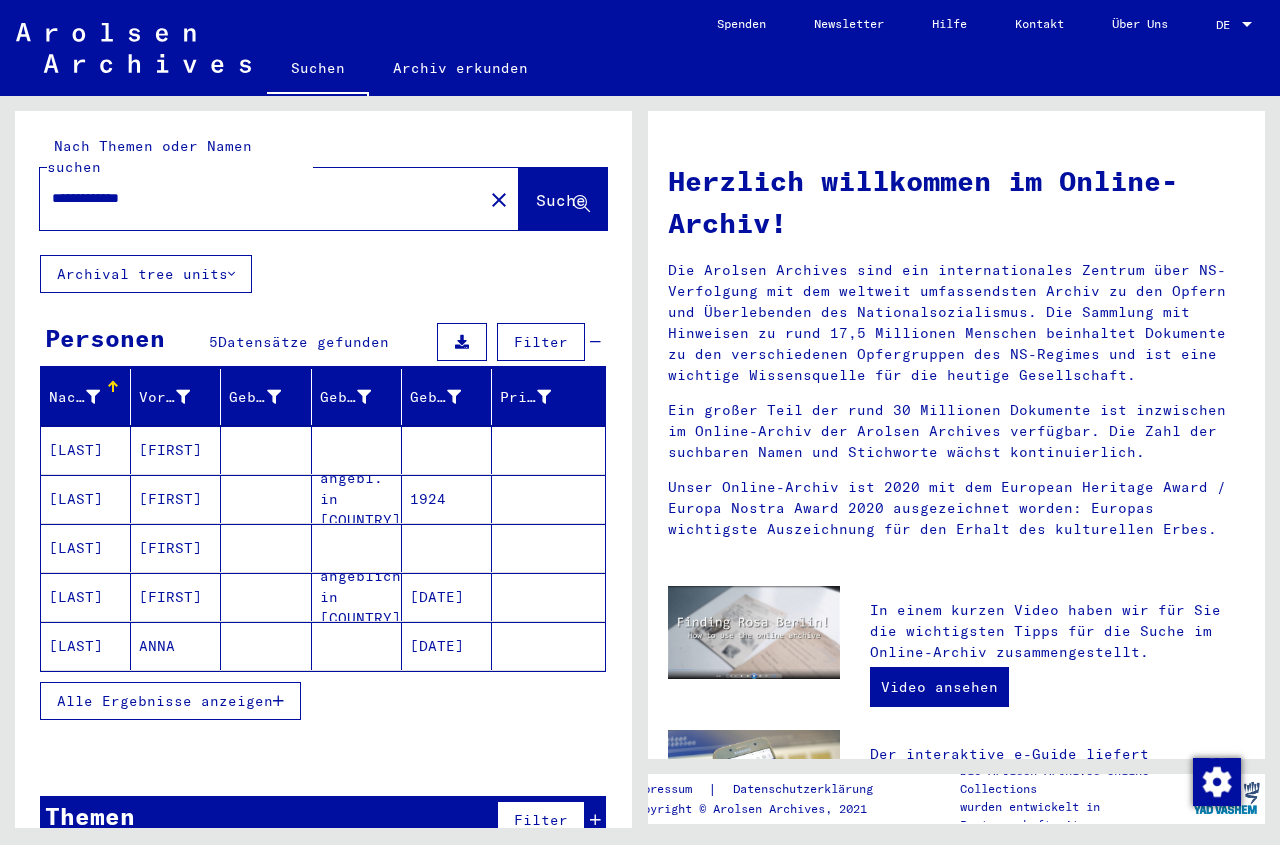 click at bounding box center [357, 499] 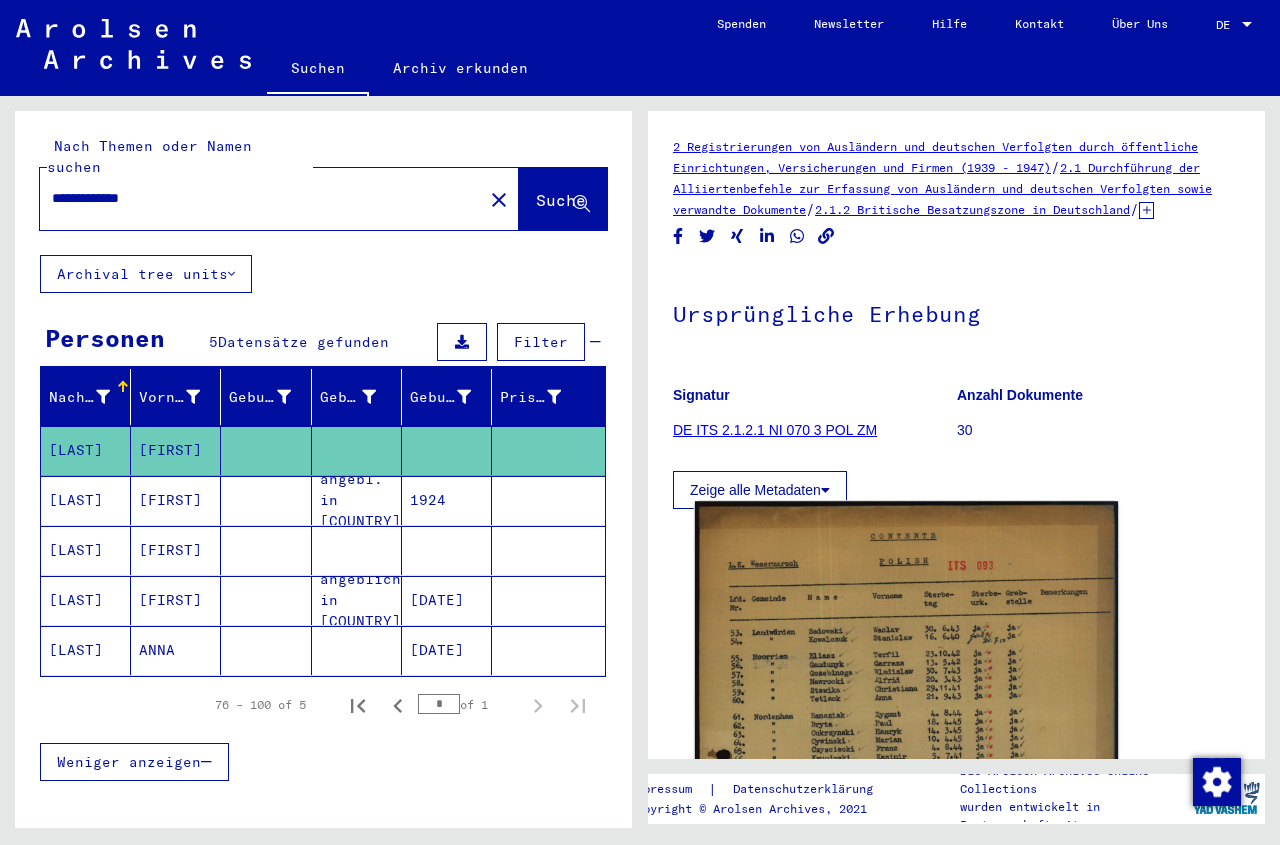 click 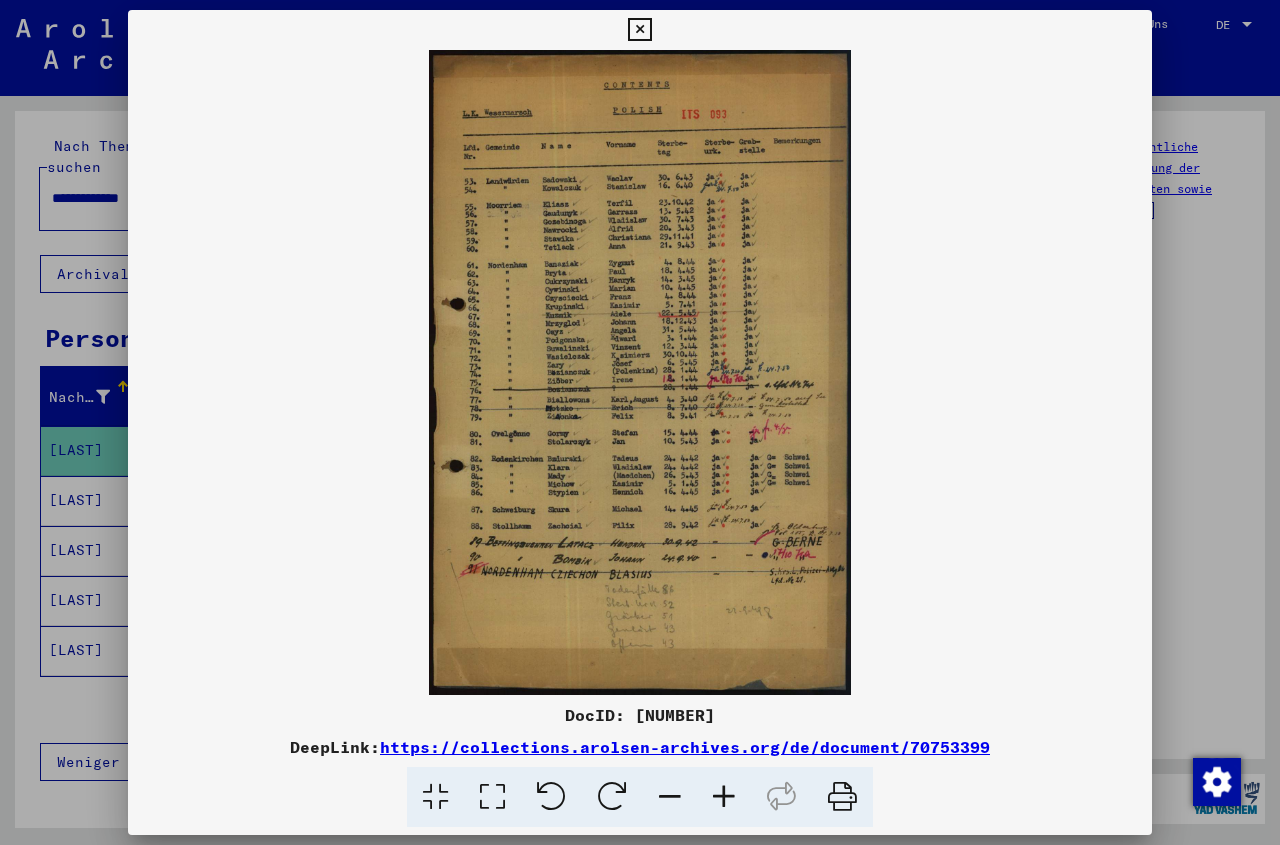 drag, startPoint x: 1137, startPoint y: 31, endPoint x: 1105, endPoint y: 63, distance: 45.254833 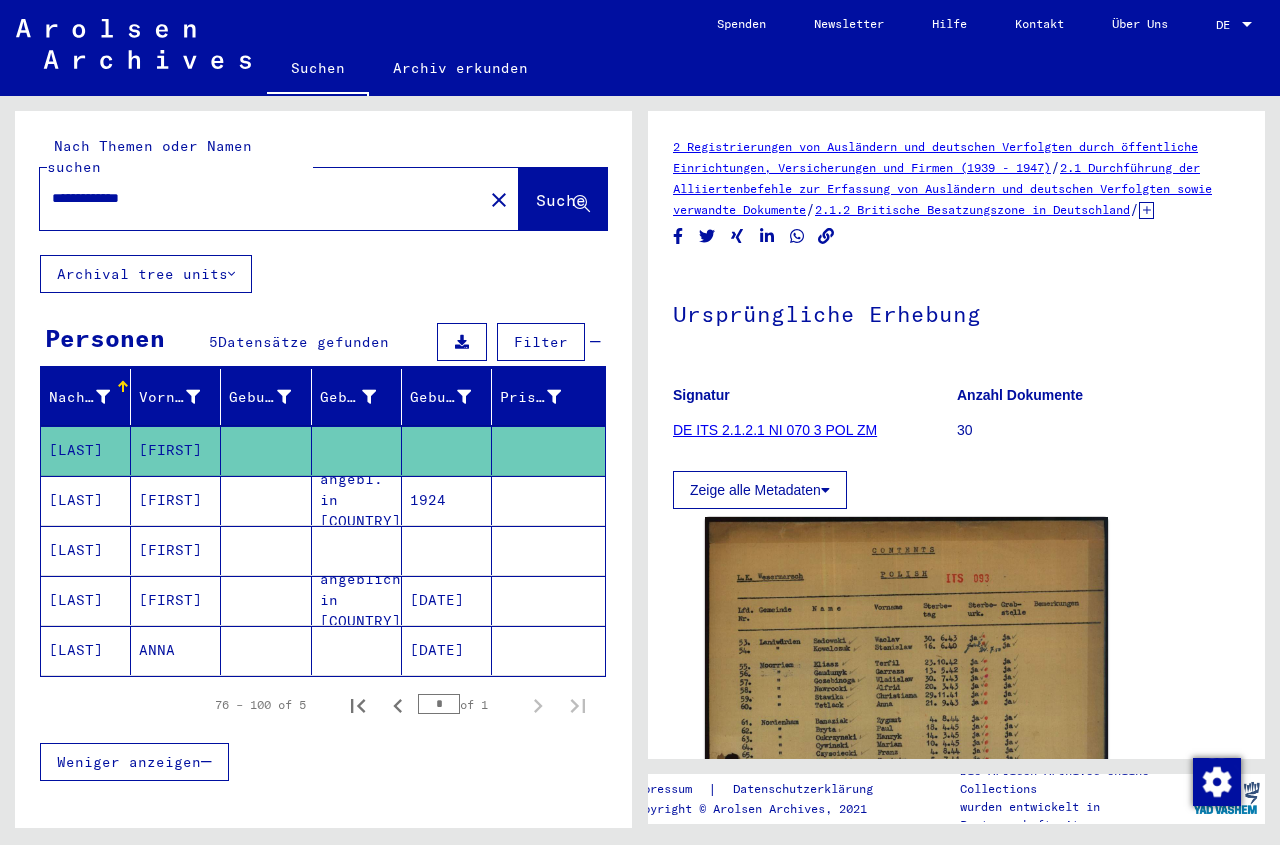 click on "angebl. in [COUNTRY]" at bounding box center (357, 550) 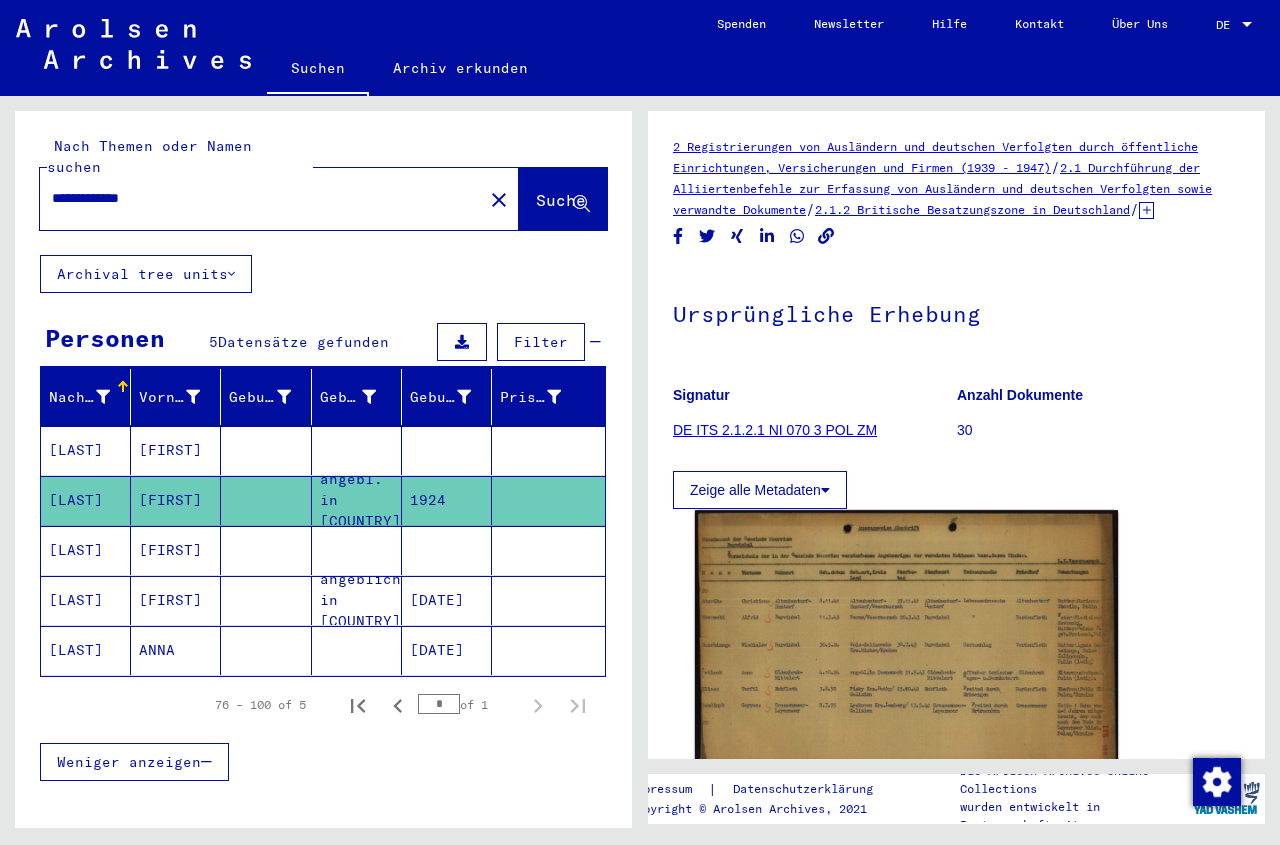 click 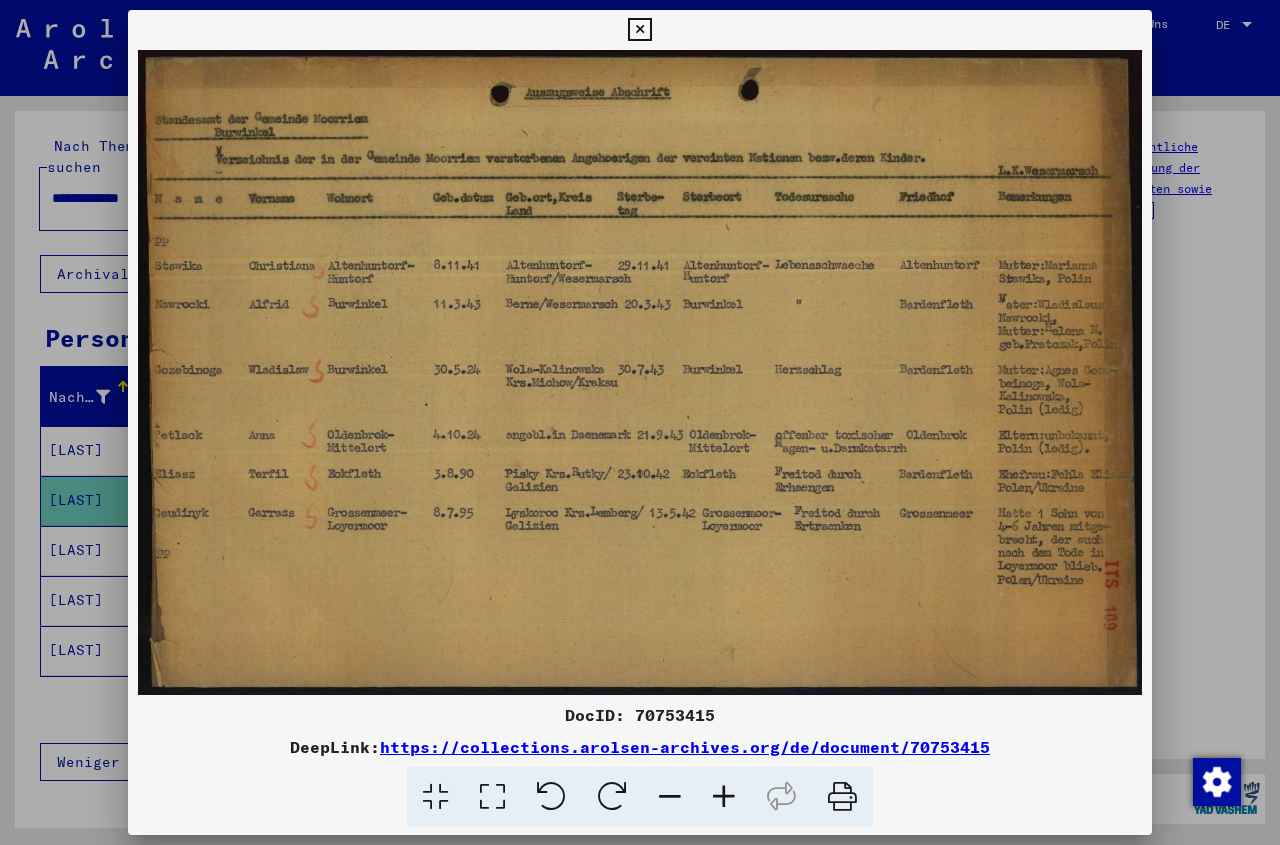 click at bounding box center (639, 30) 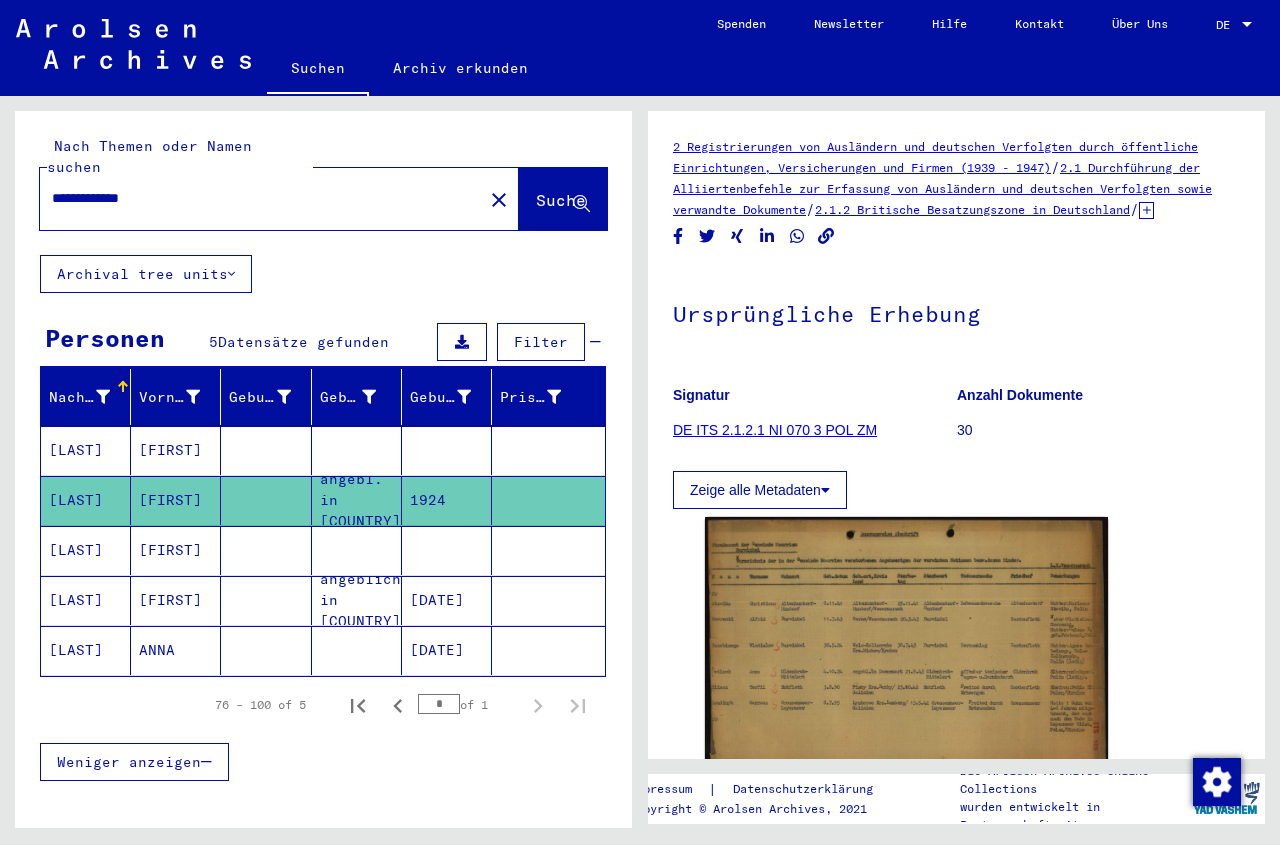 click at bounding box center (357, 600) 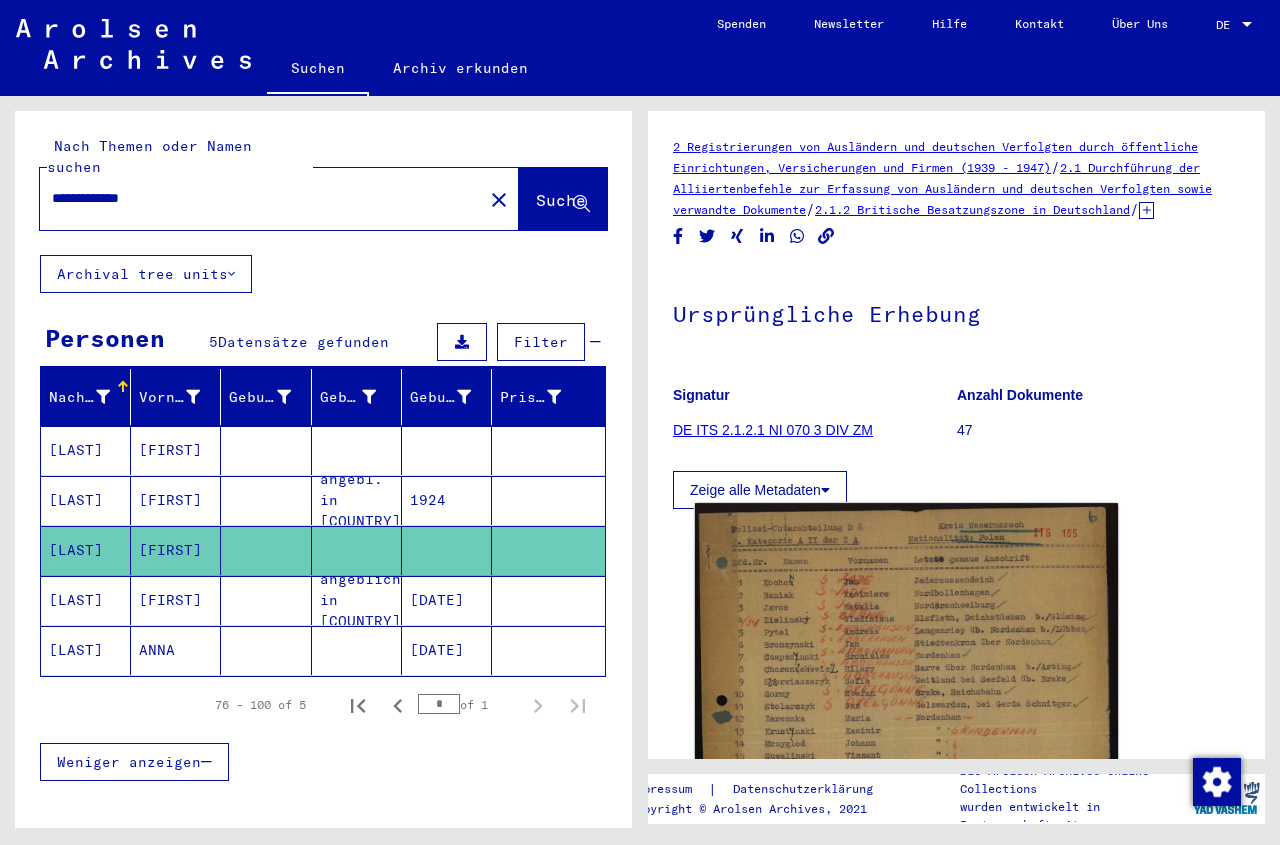click 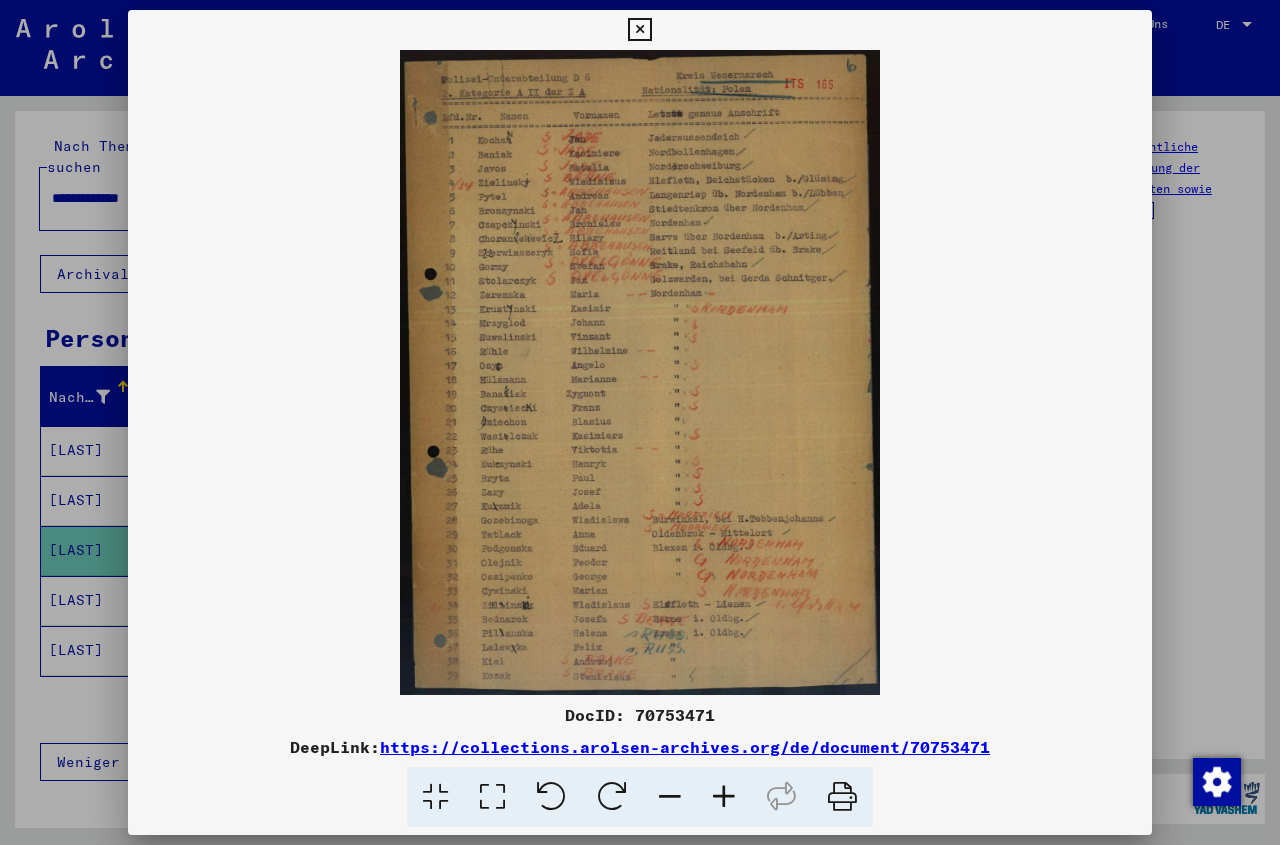 drag, startPoint x: 1139, startPoint y: 29, endPoint x: 1065, endPoint y: 53, distance: 77.7946 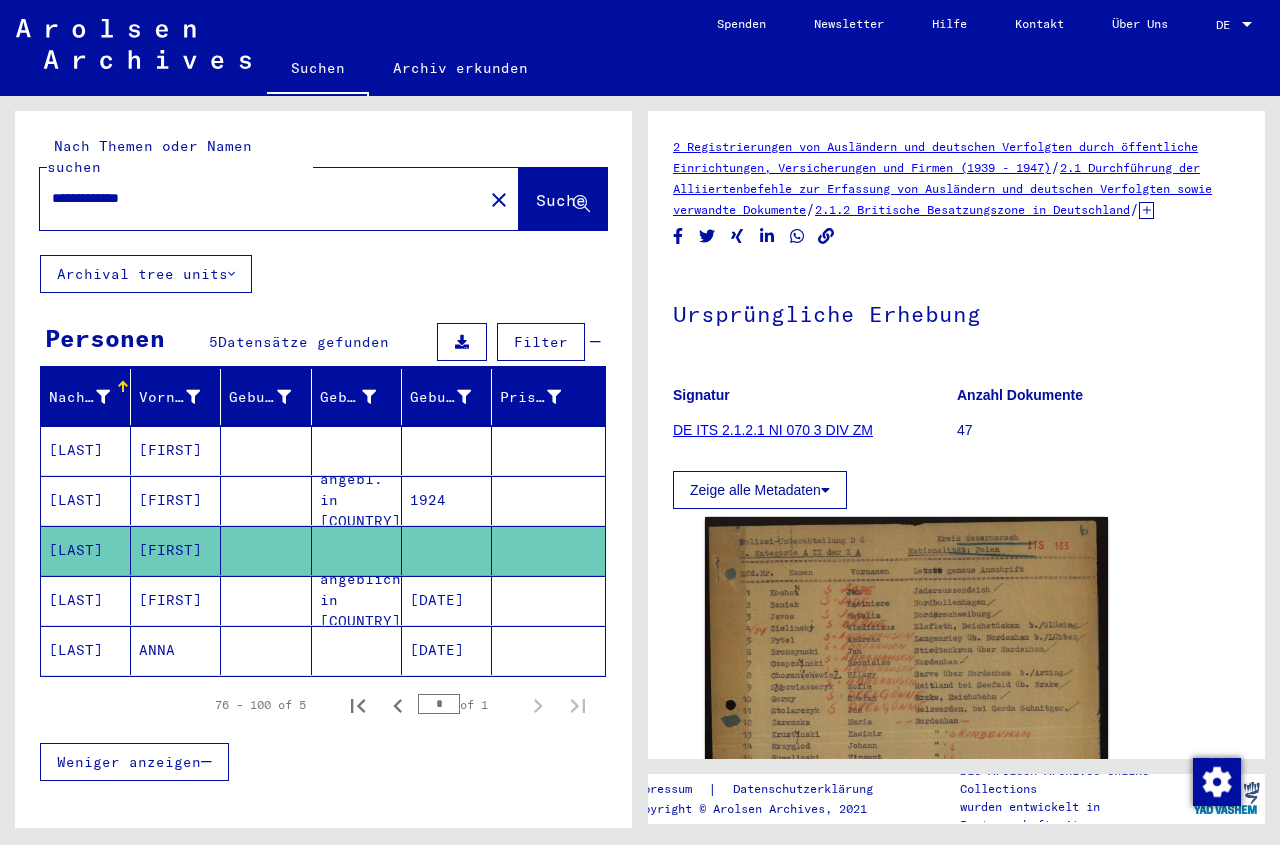 click on "angeblich in [COUNTRY]" at bounding box center [357, 650] 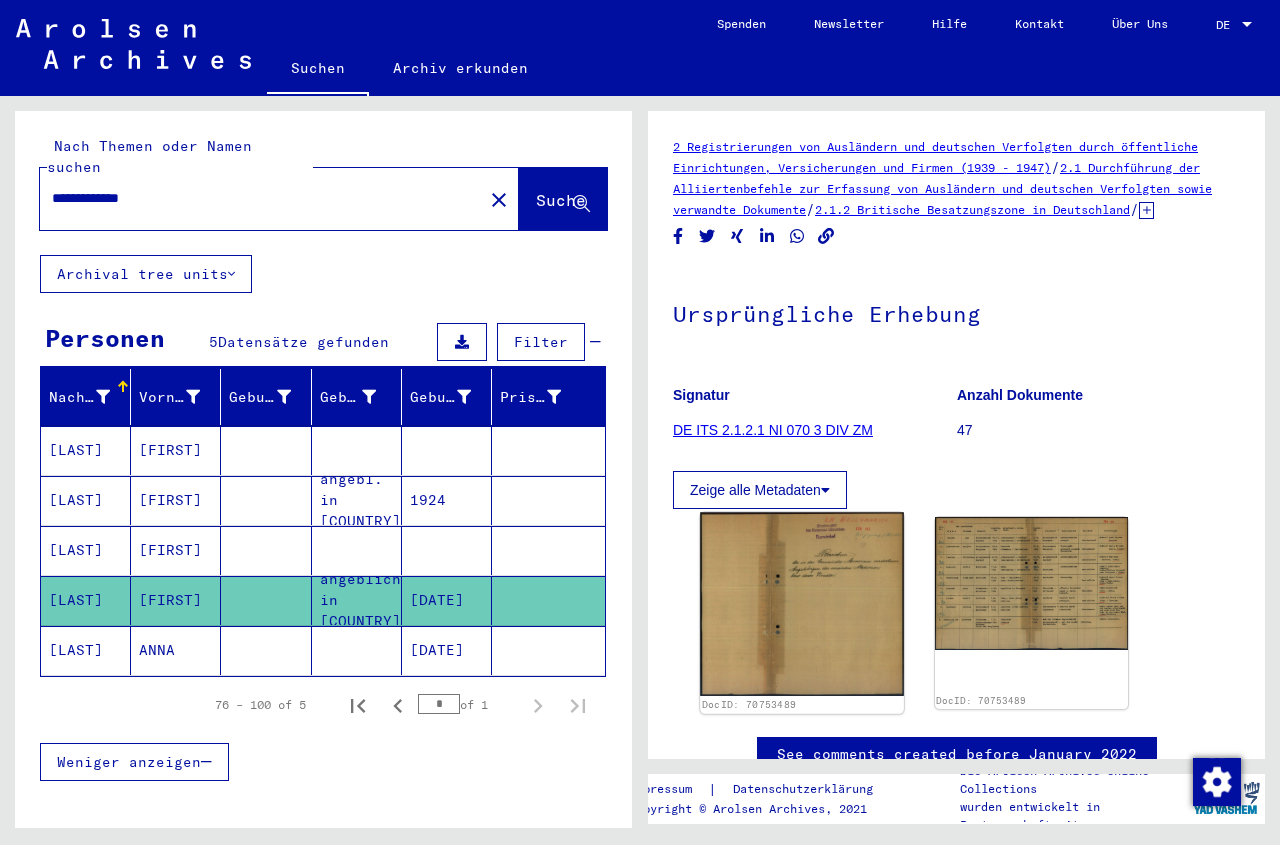 click 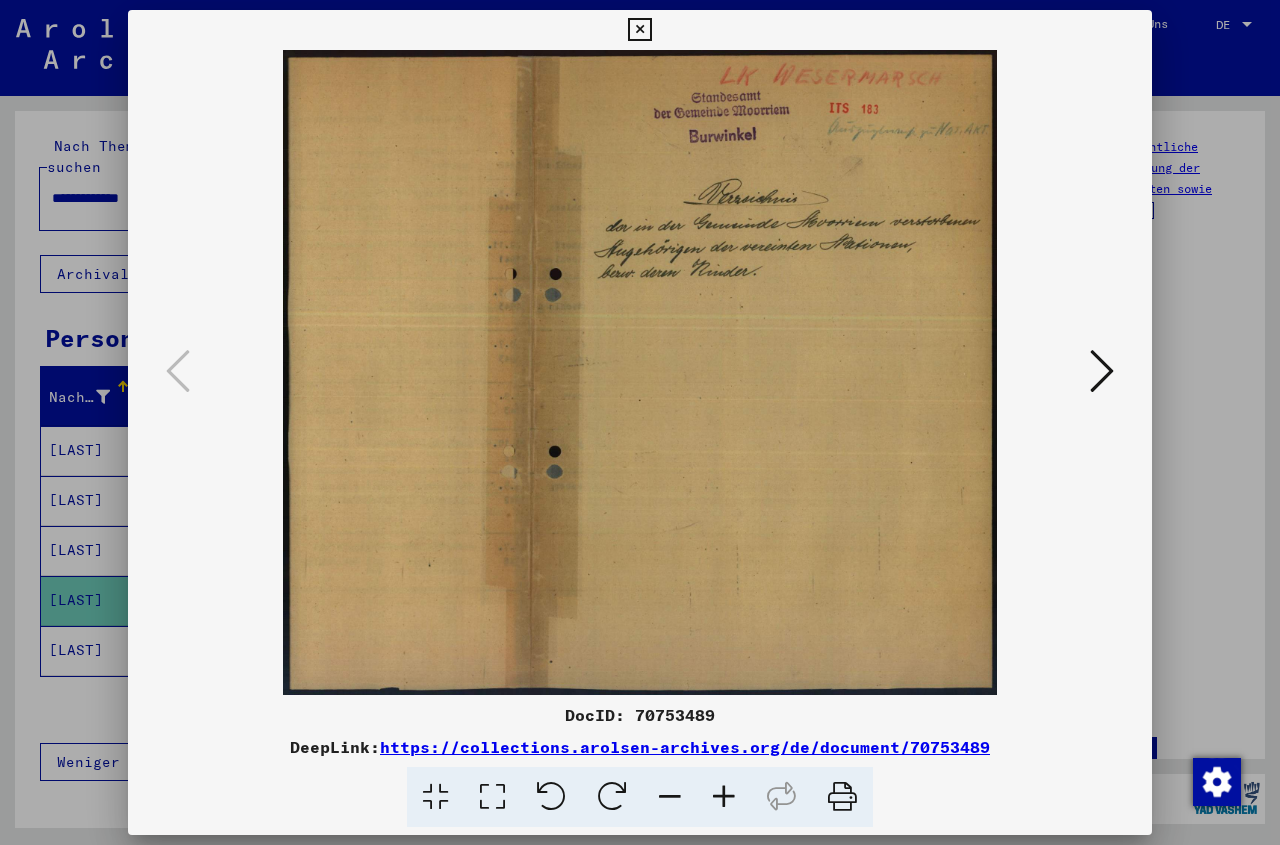 click at bounding box center (1102, 371) 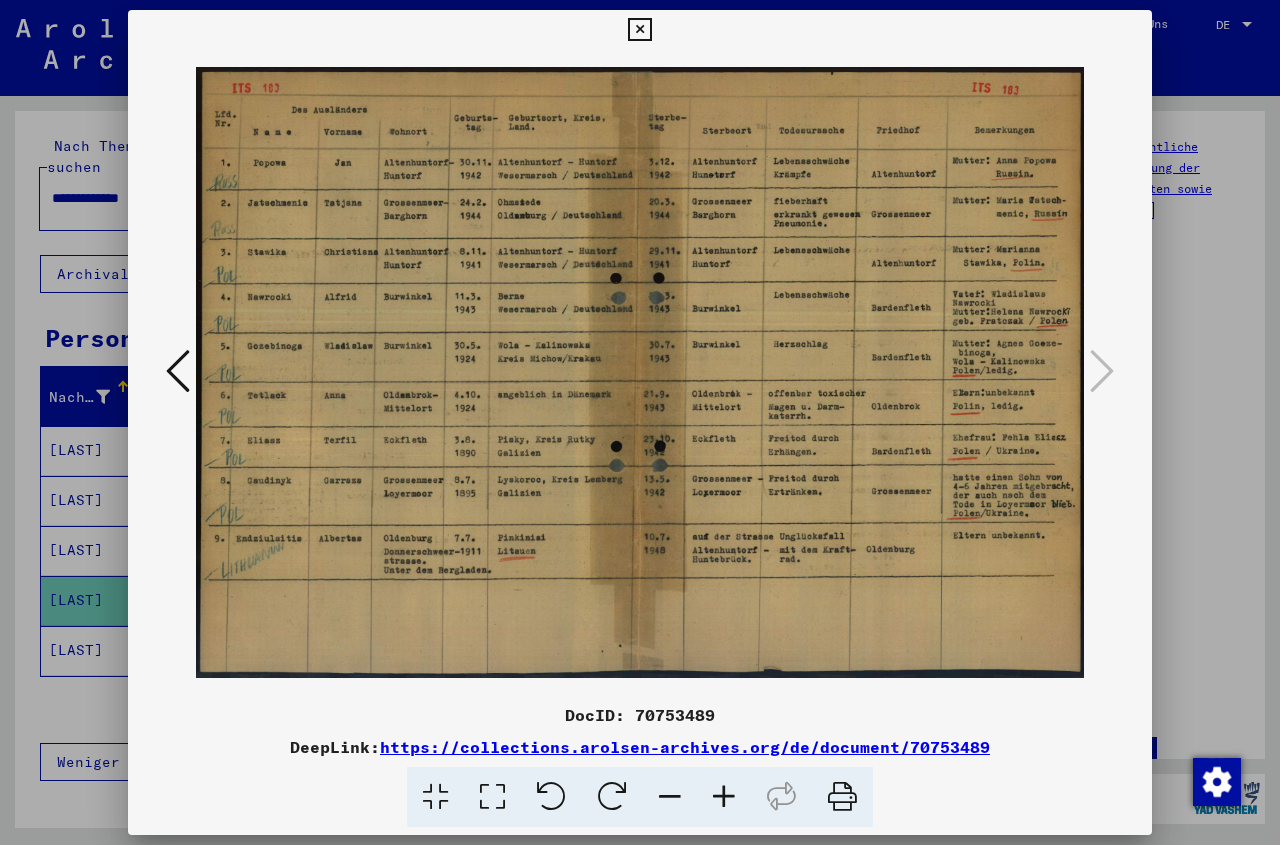 click at bounding box center [724, 797] 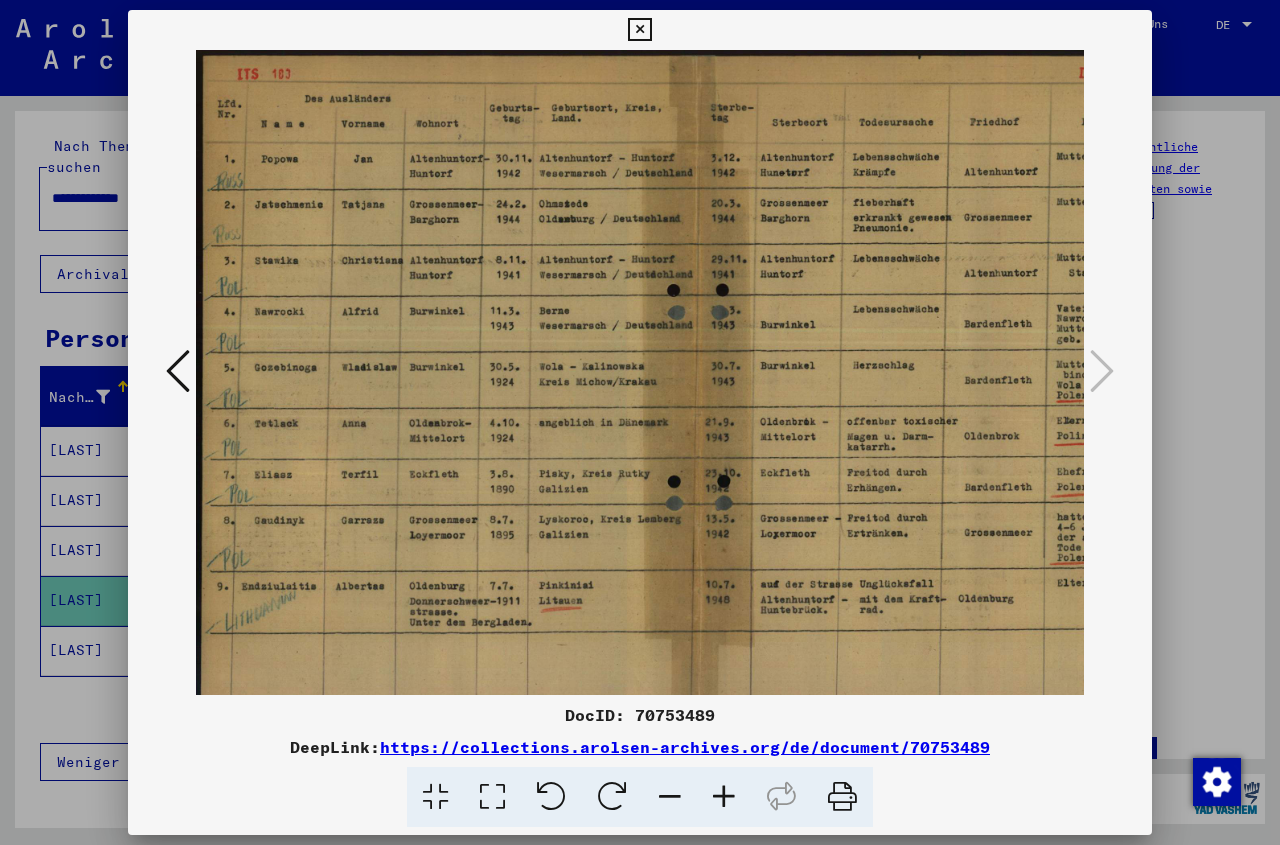 click at bounding box center (724, 797) 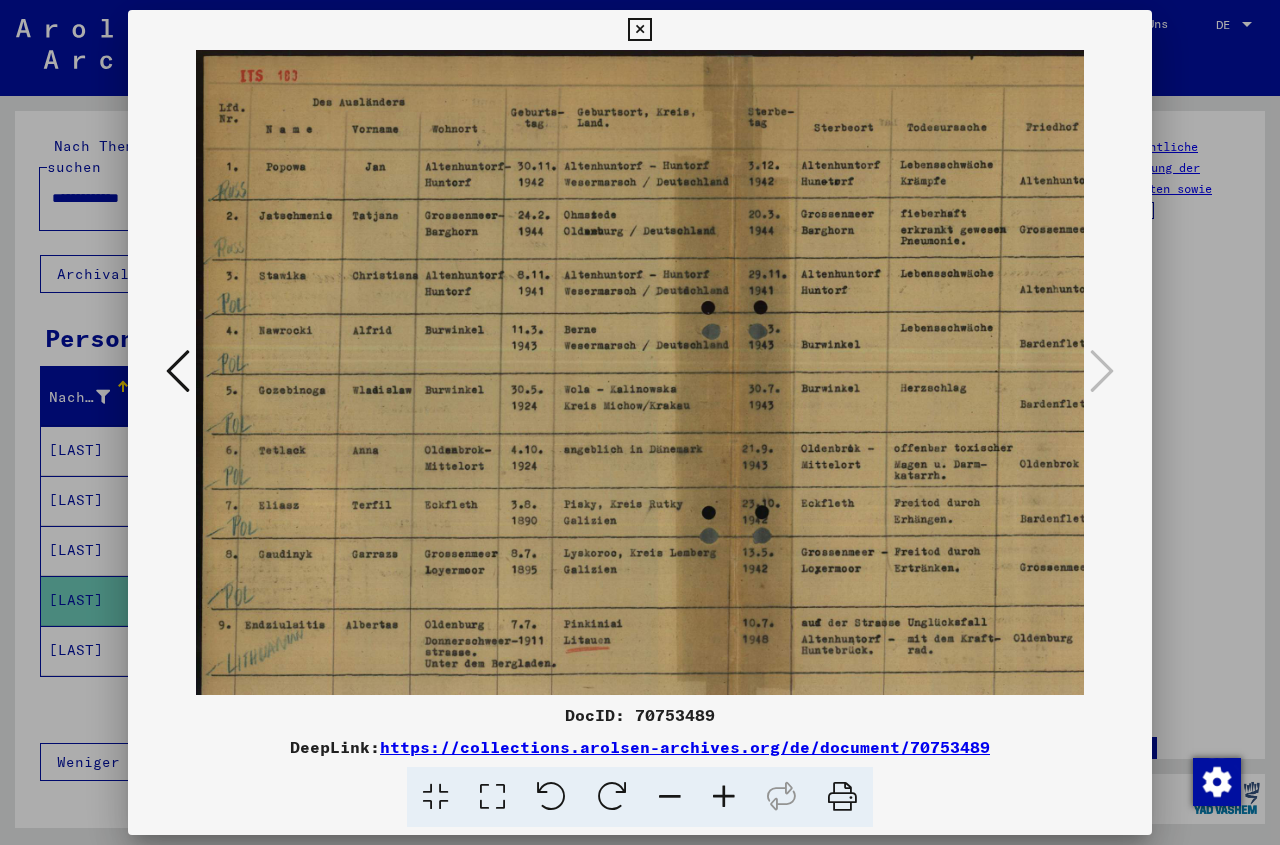 click at bounding box center (724, 797) 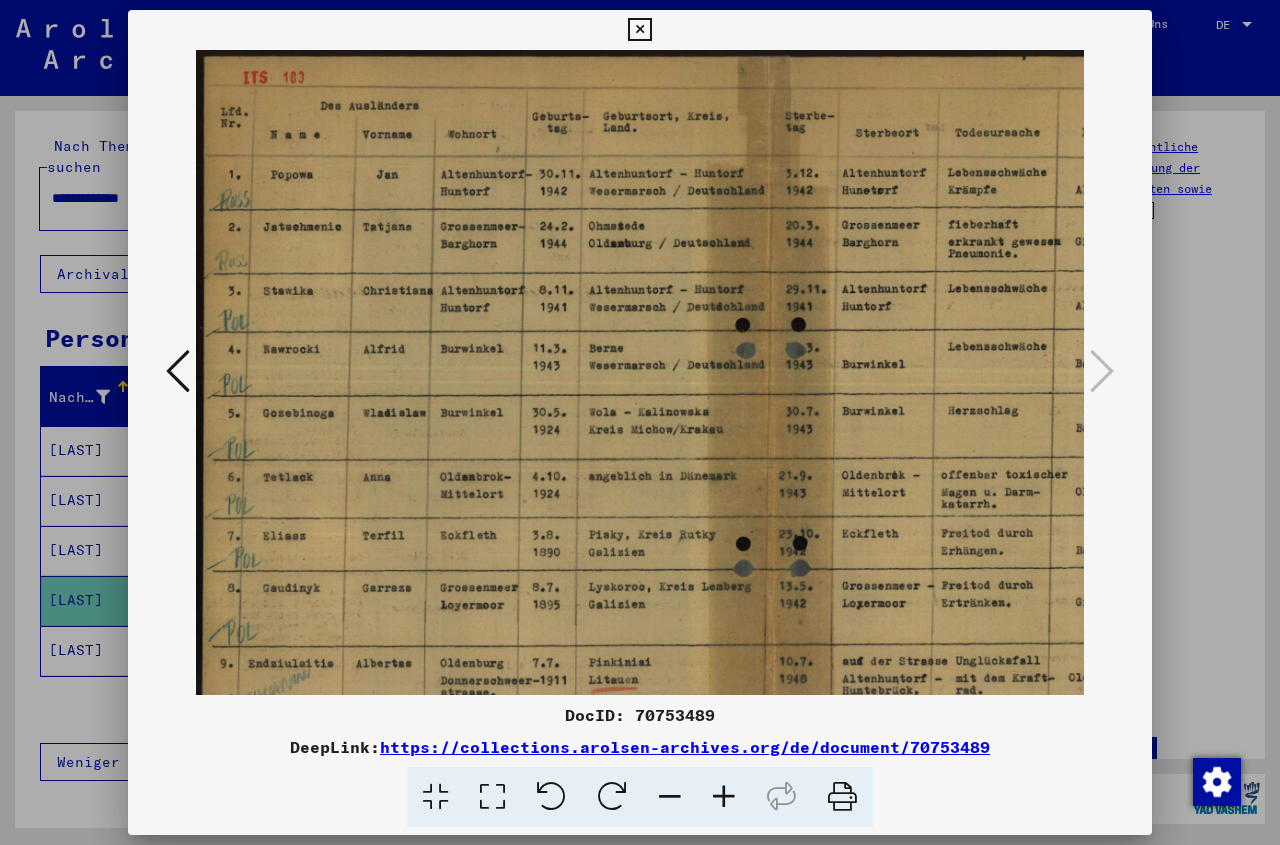 click at bounding box center (724, 797) 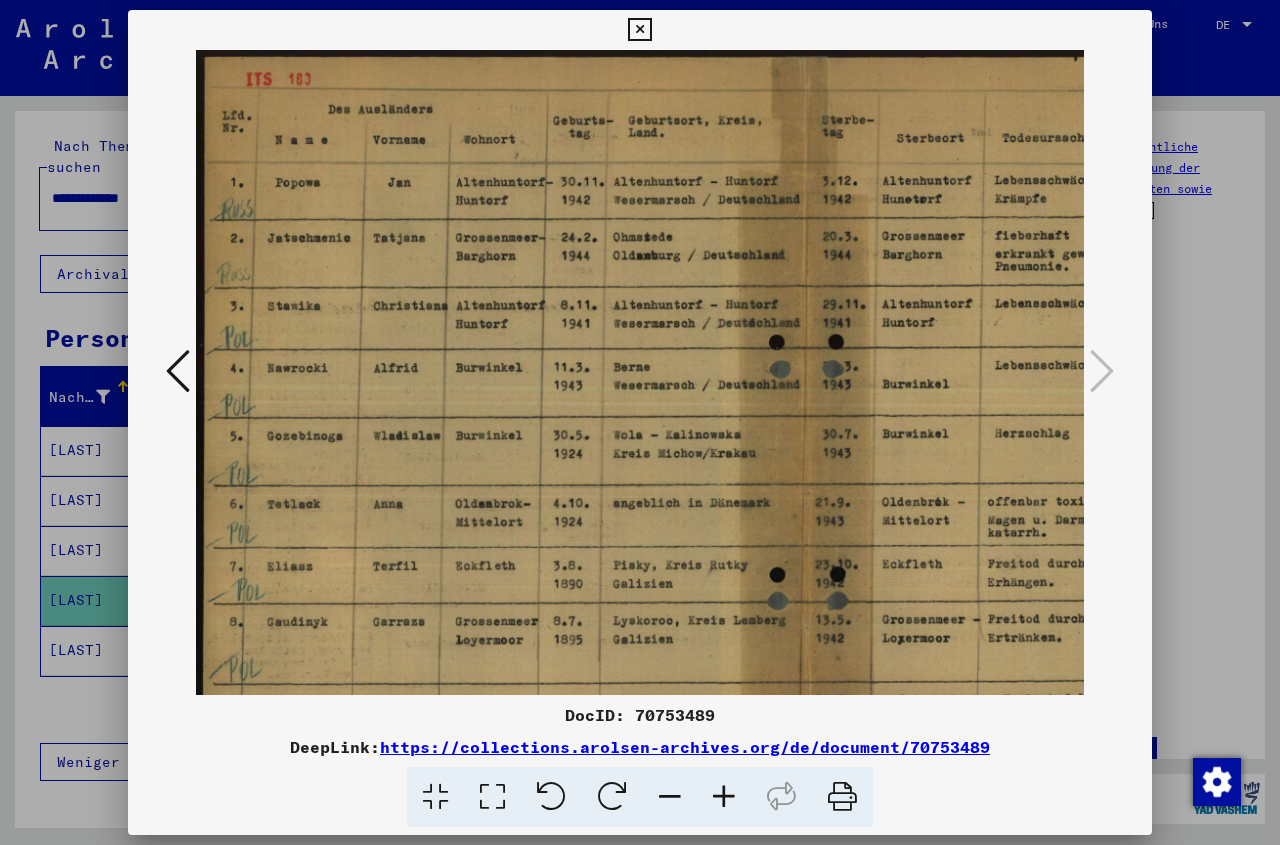 click at bounding box center [724, 797] 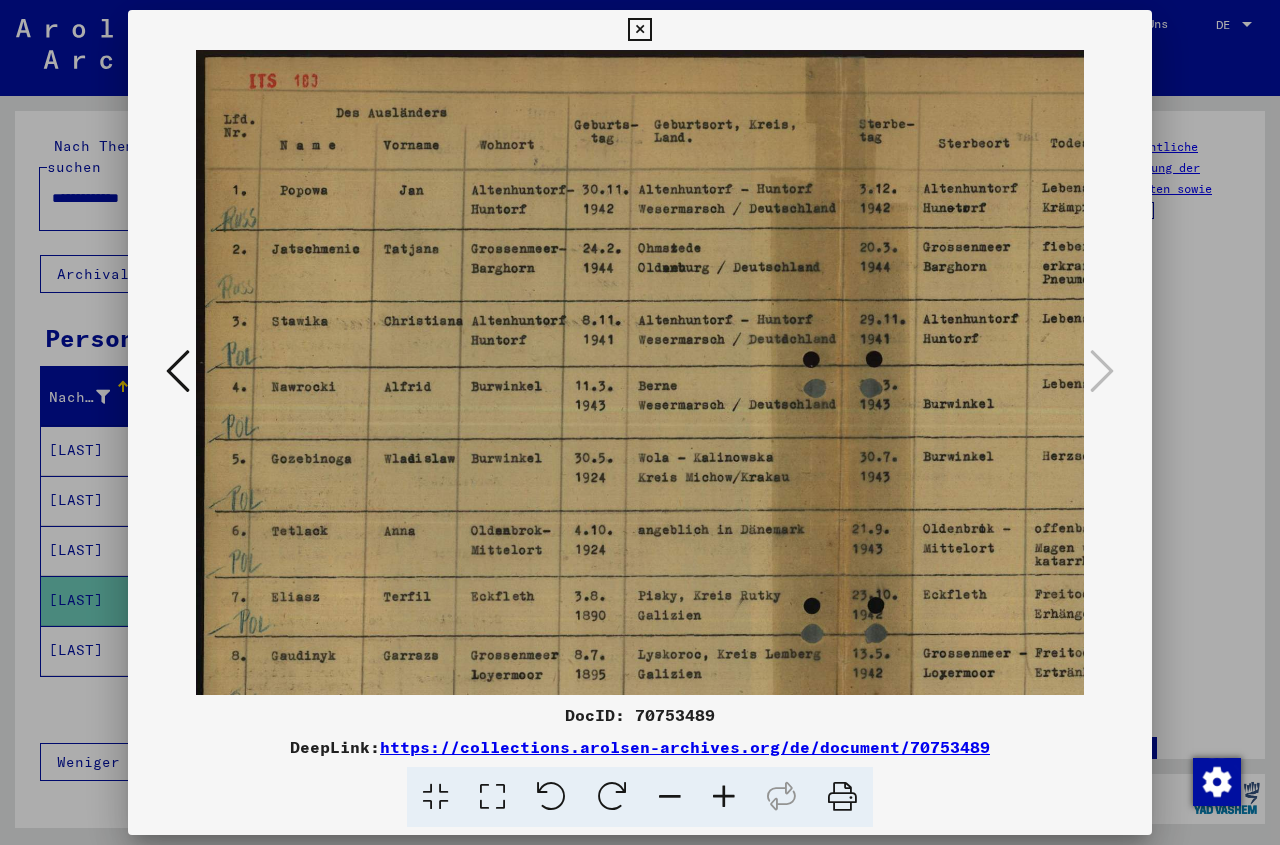 click at bounding box center [724, 797] 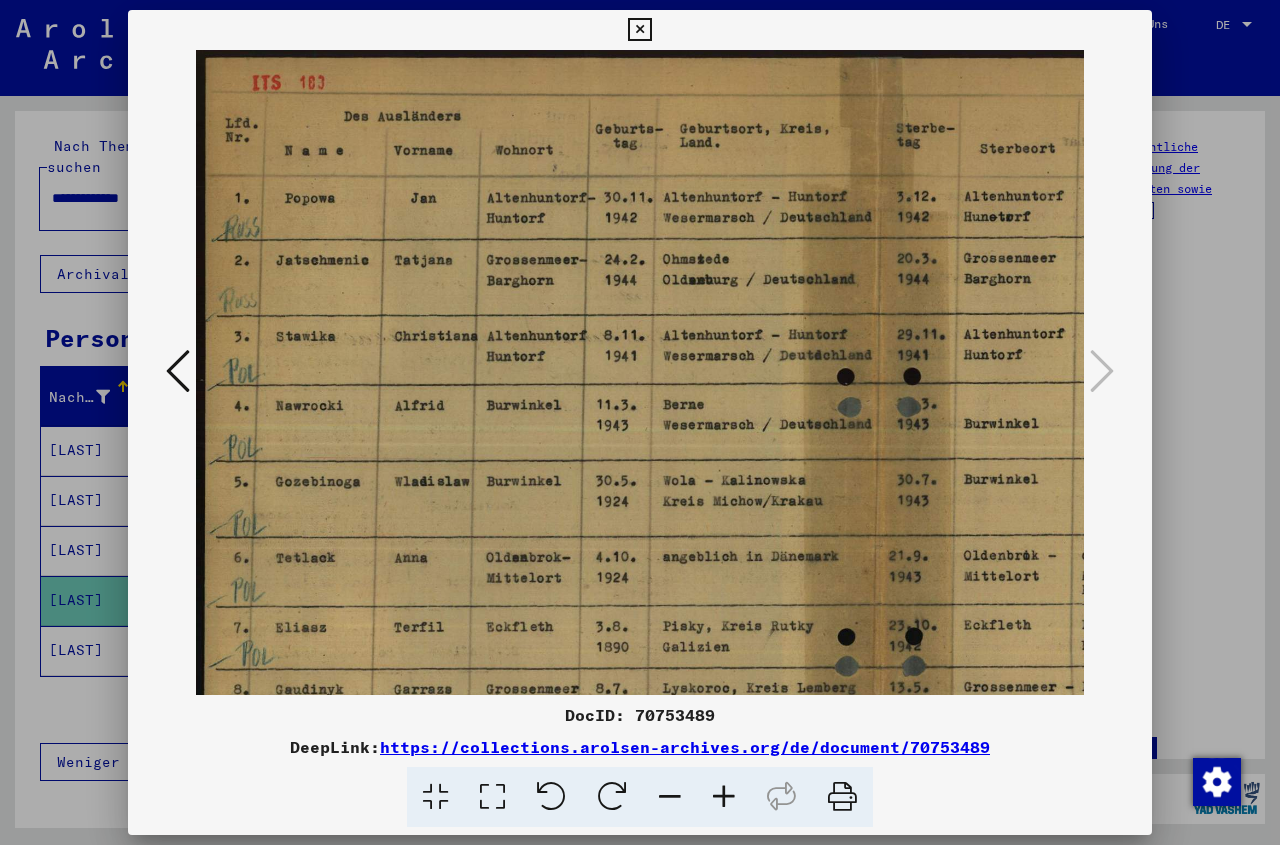 click at bounding box center [724, 797] 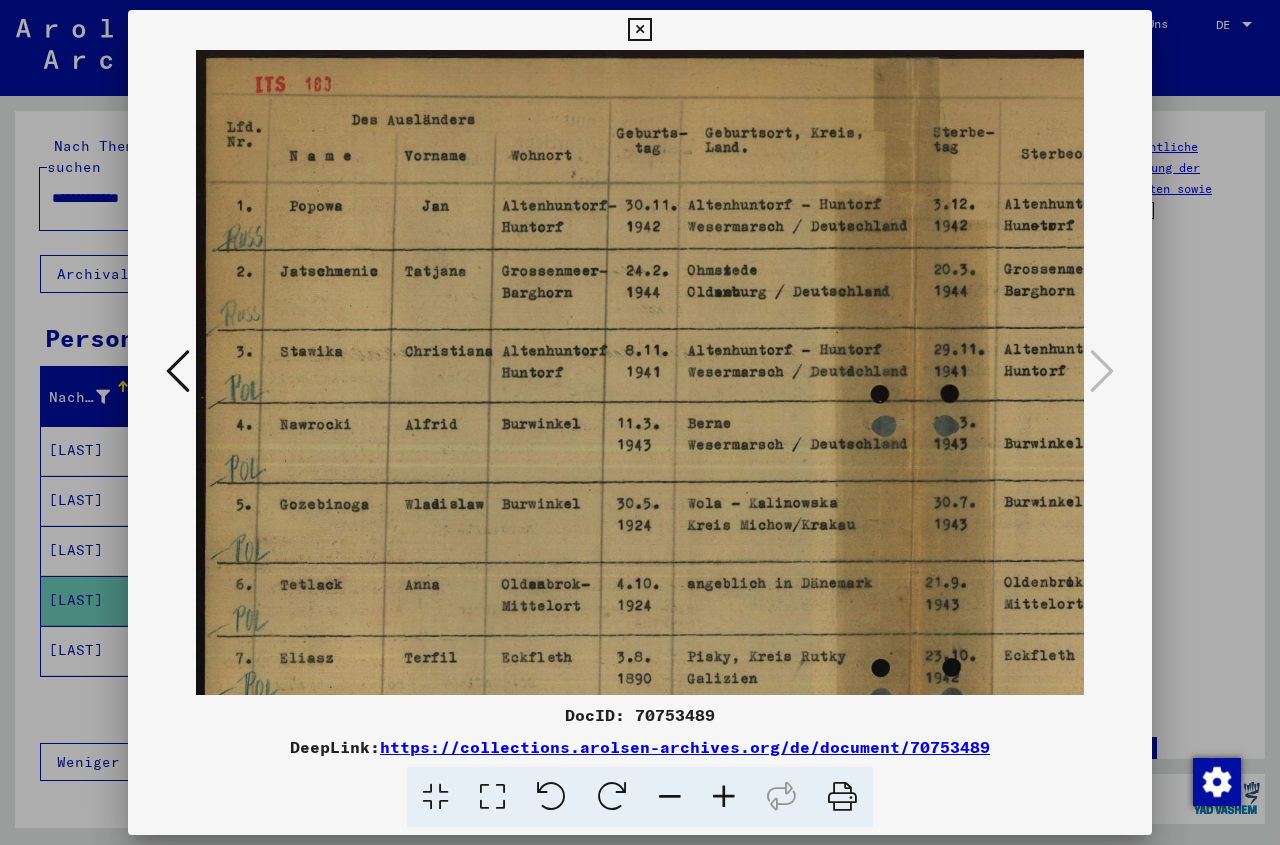 click at bounding box center (724, 797) 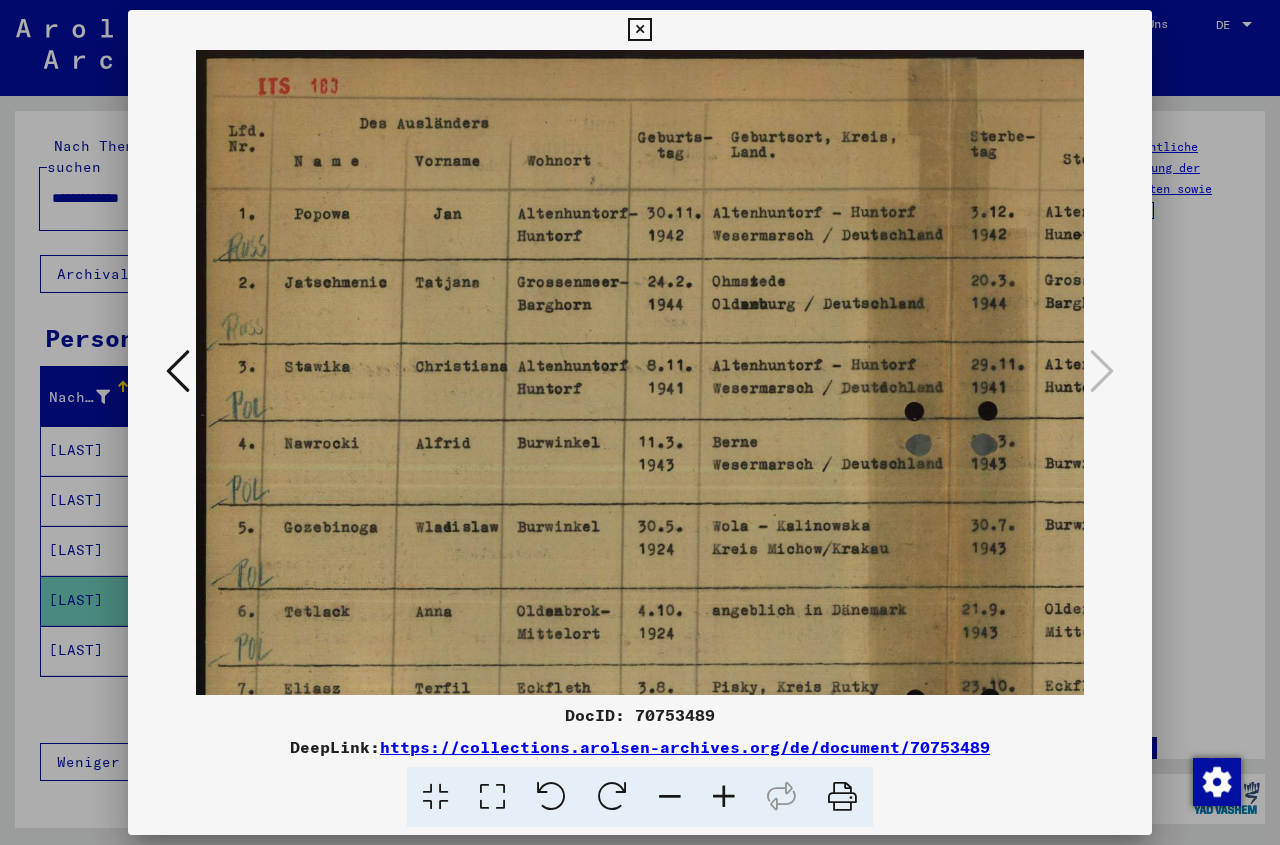 click at bounding box center (724, 797) 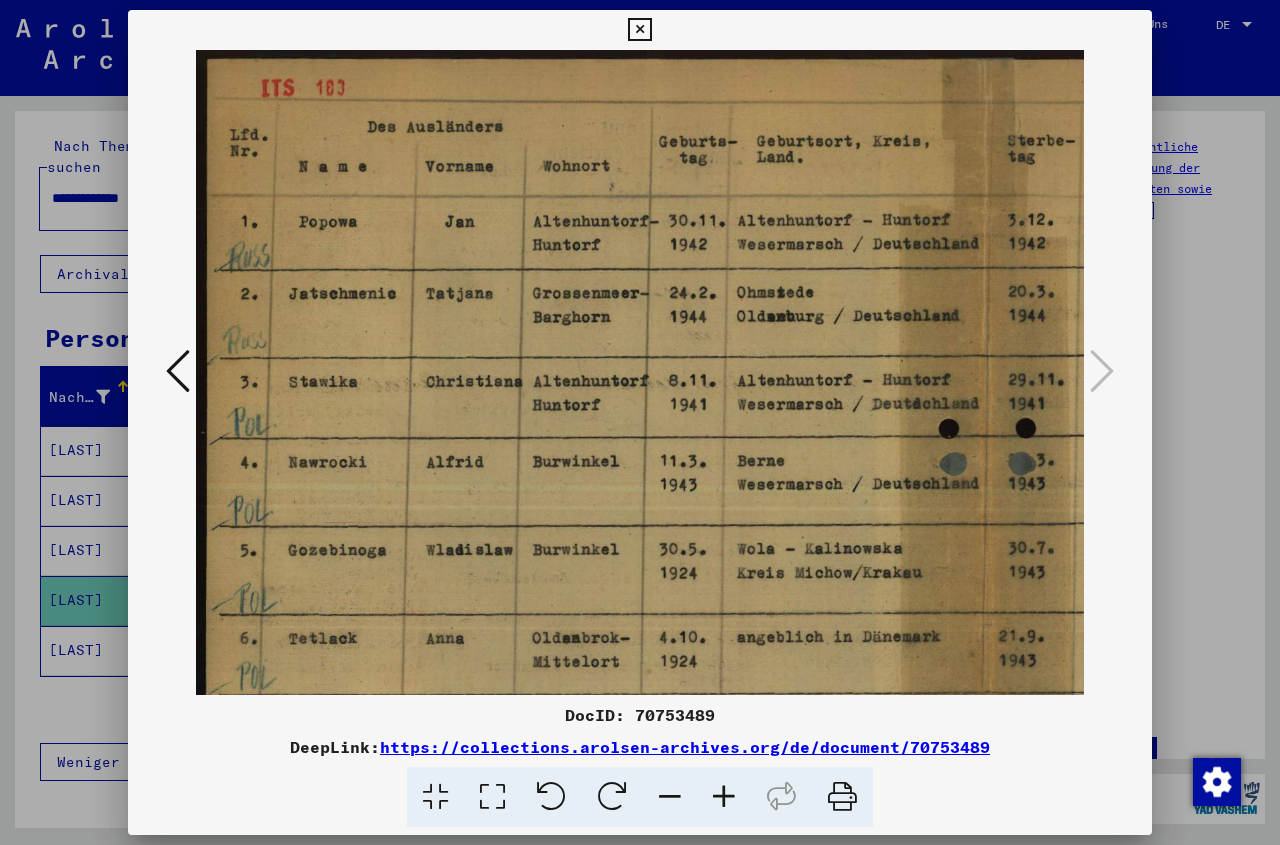 click at bounding box center [724, 797] 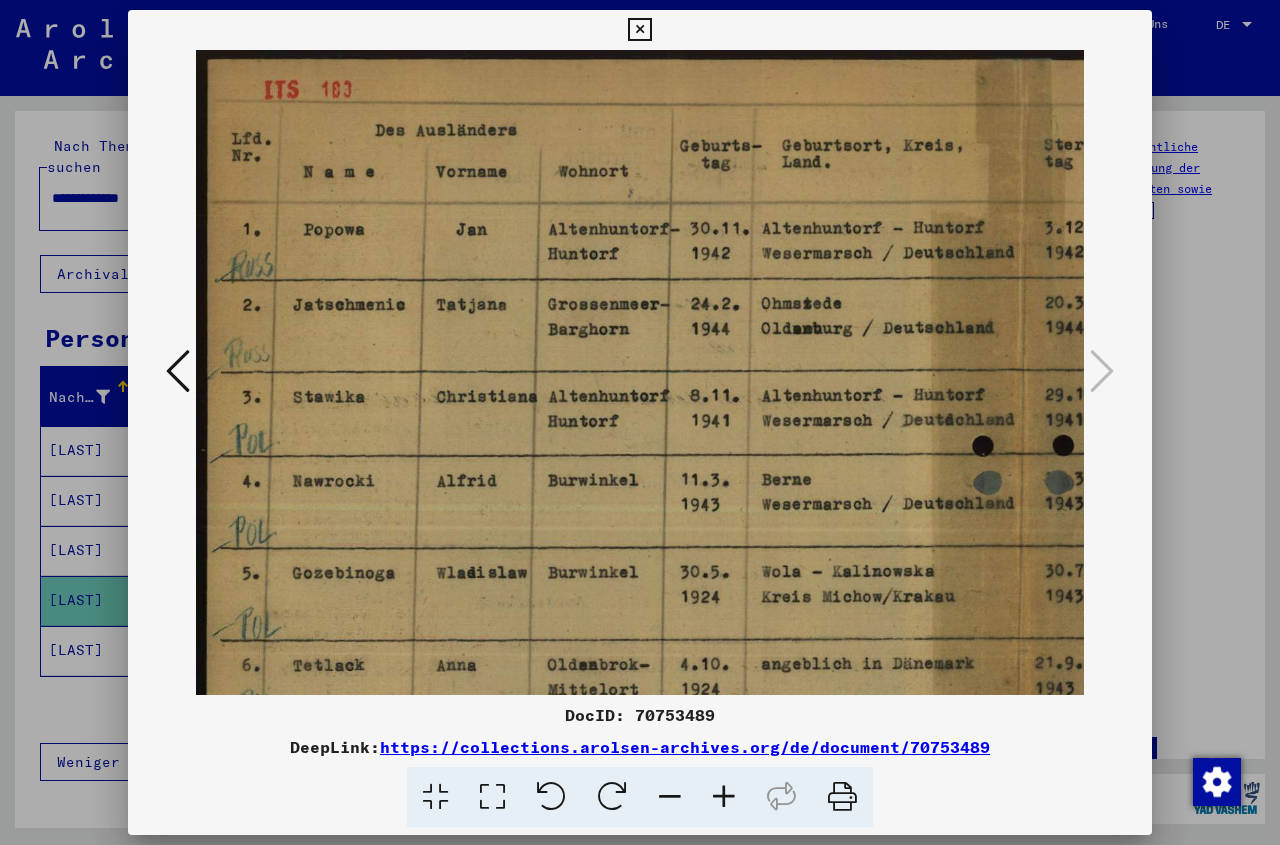 click at bounding box center [724, 797] 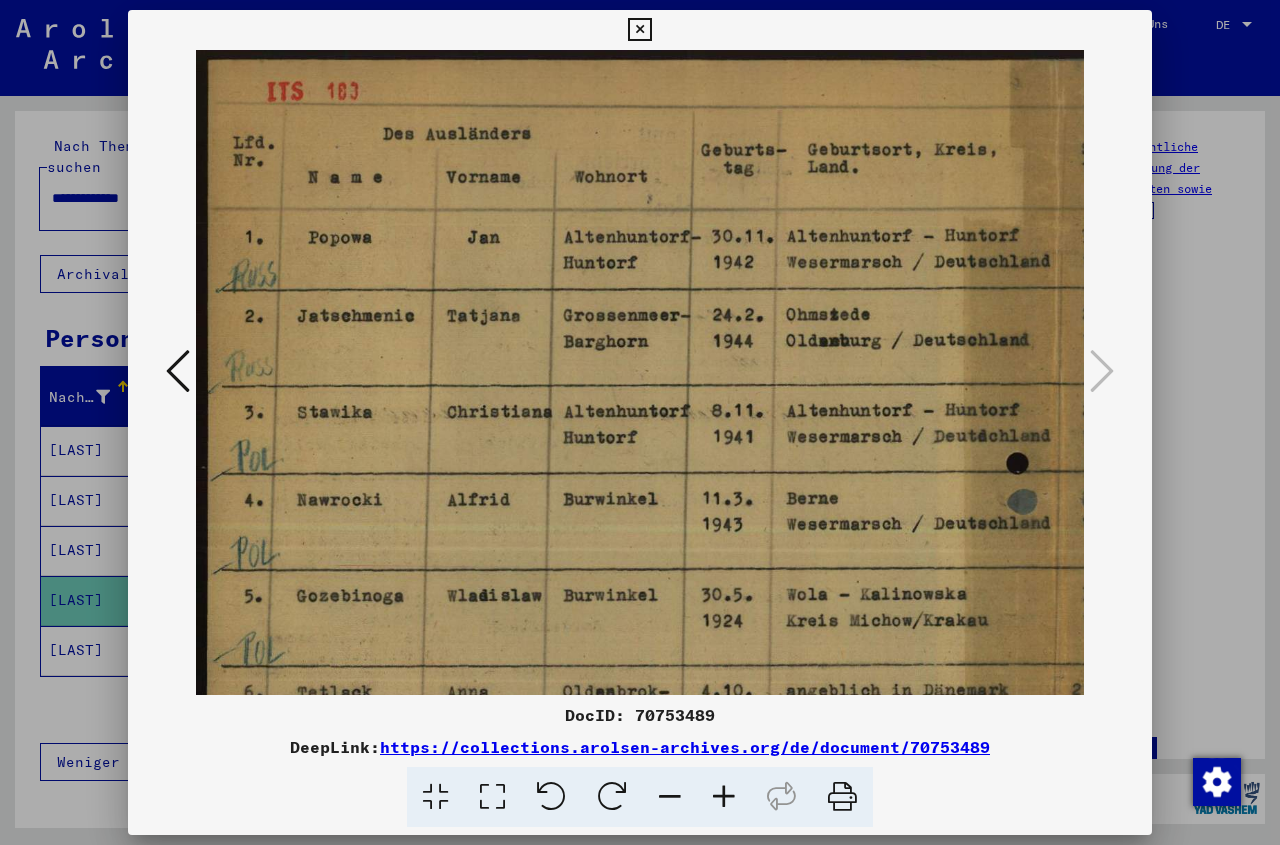 click at bounding box center (724, 797) 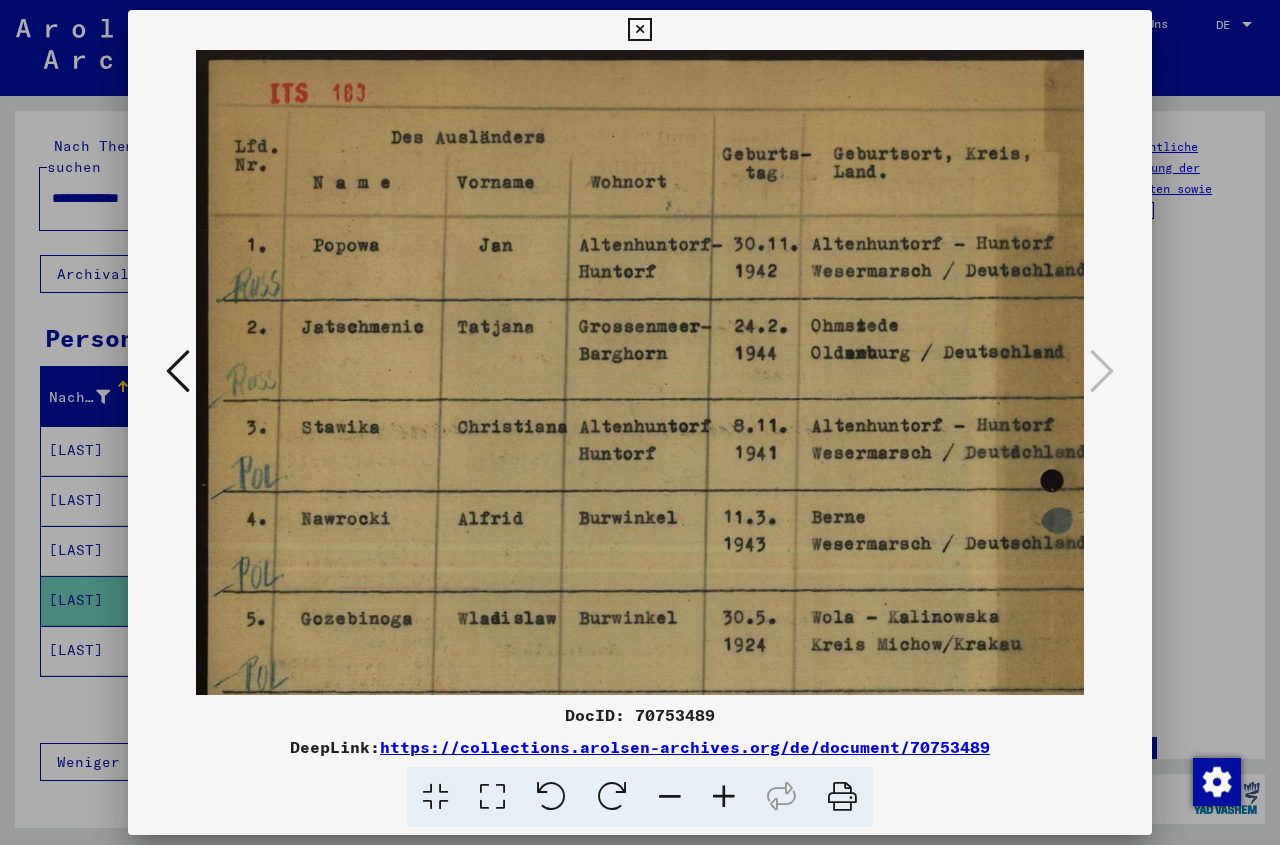 click at bounding box center [724, 797] 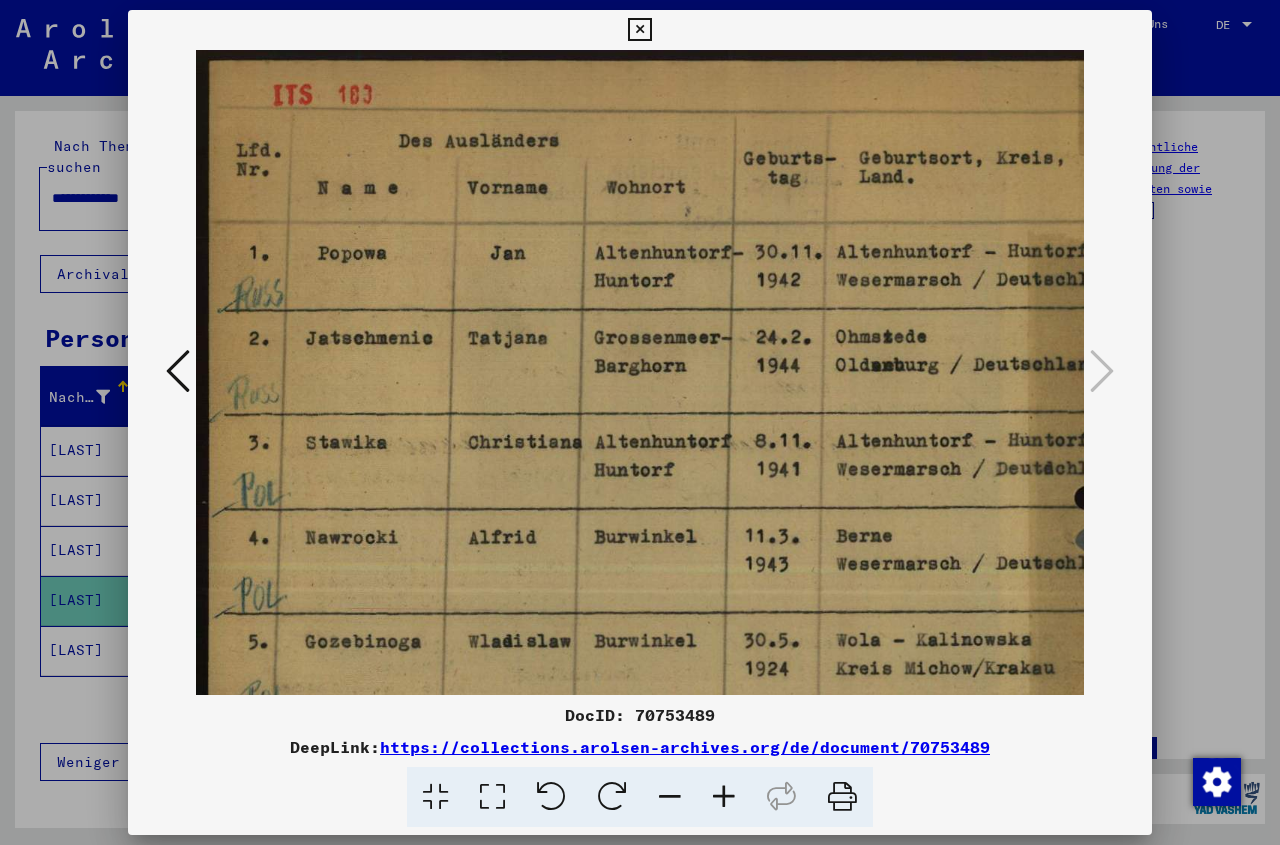 click at bounding box center [639, 30] 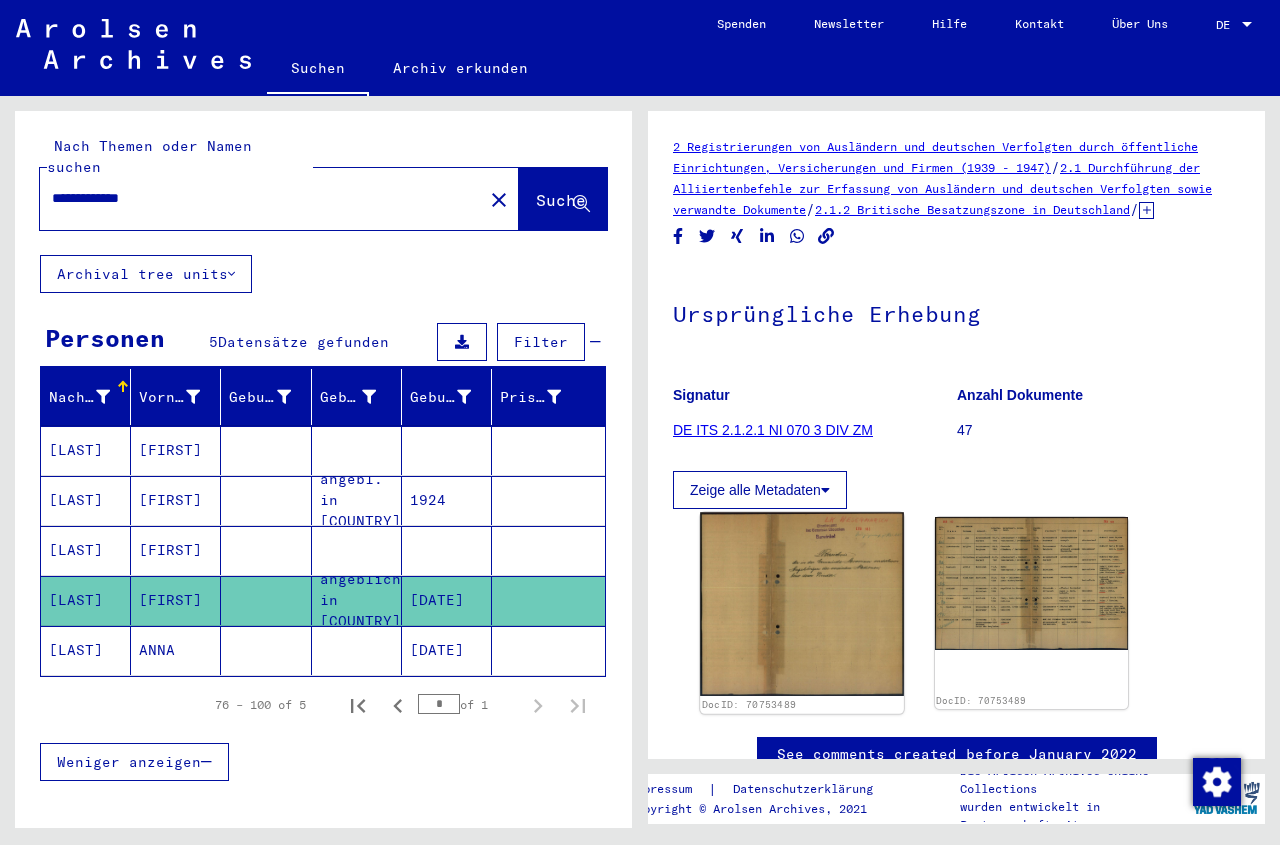 click 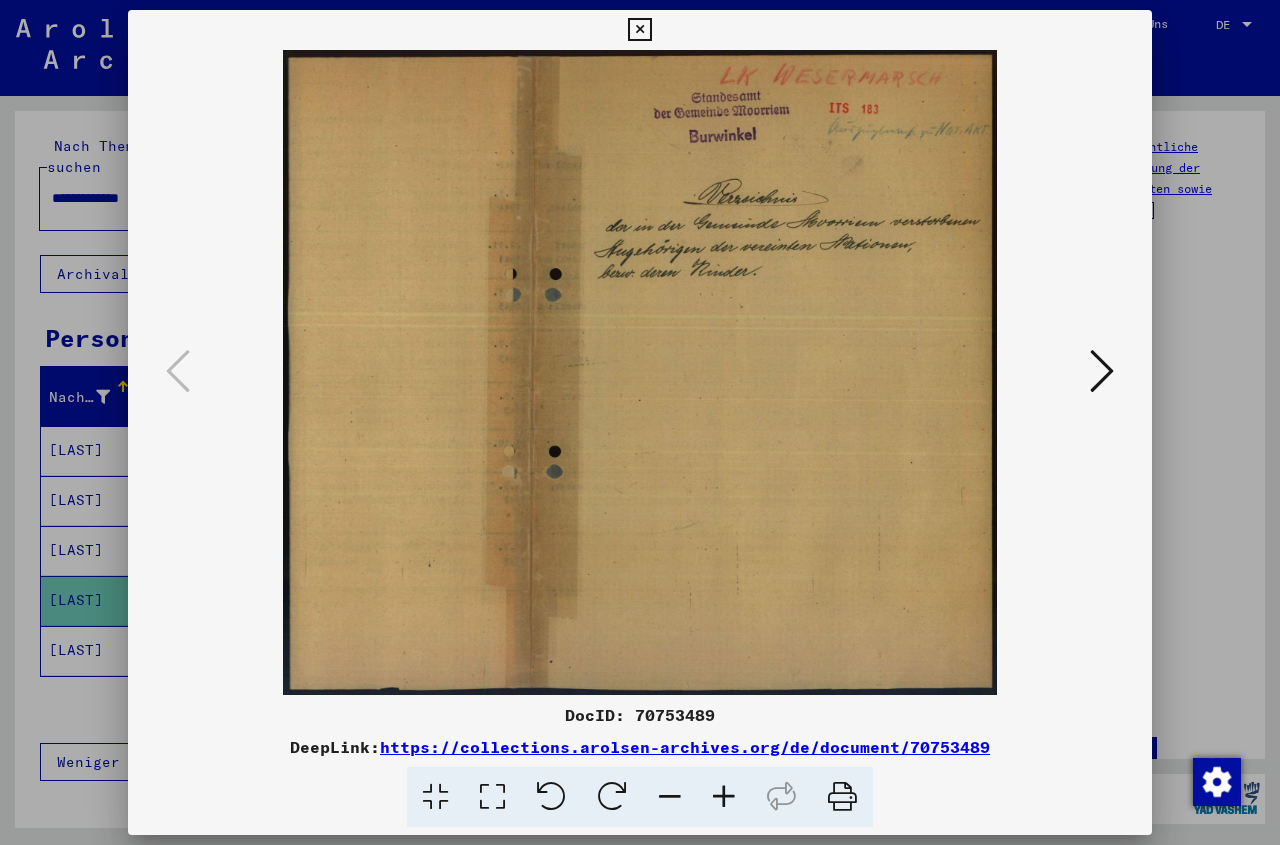 click at bounding box center [1102, 371] 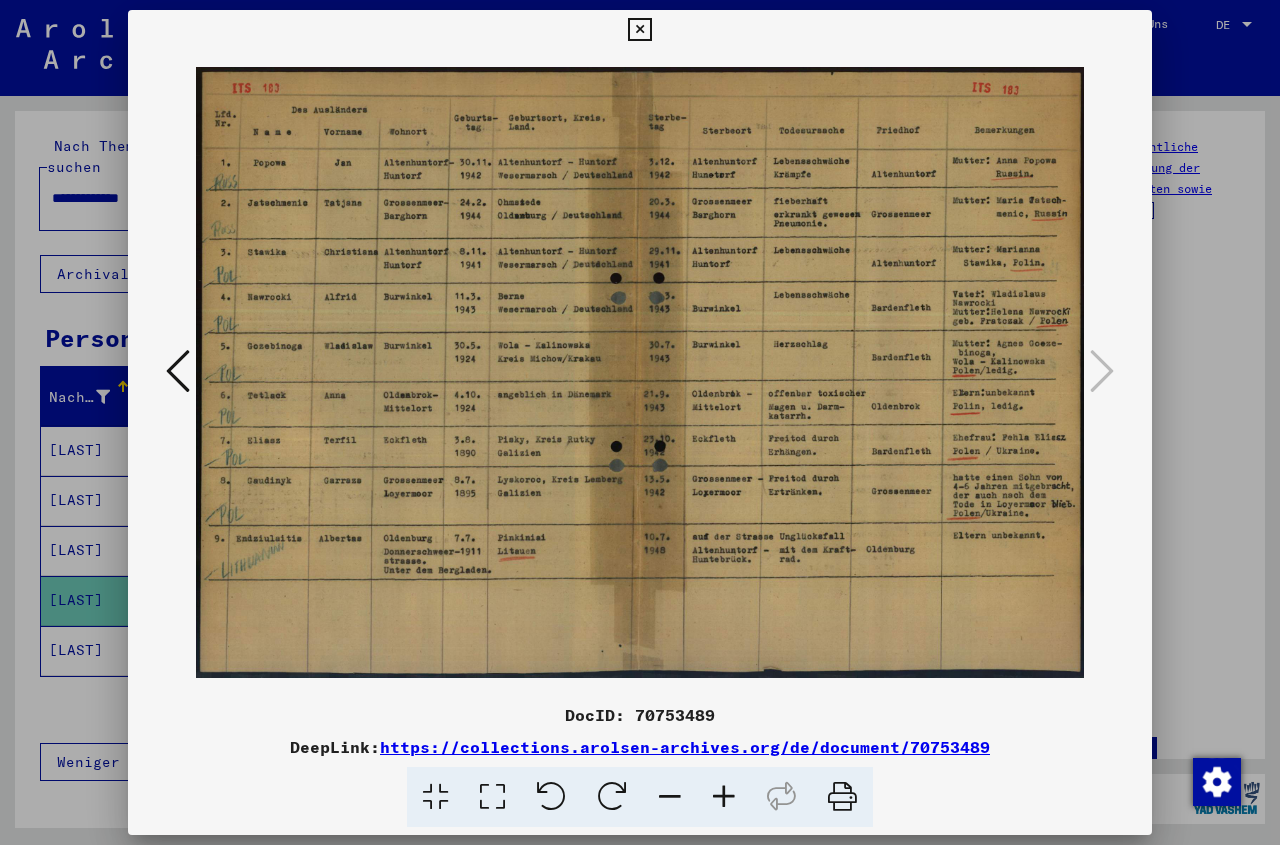 click at bounding box center (724, 797) 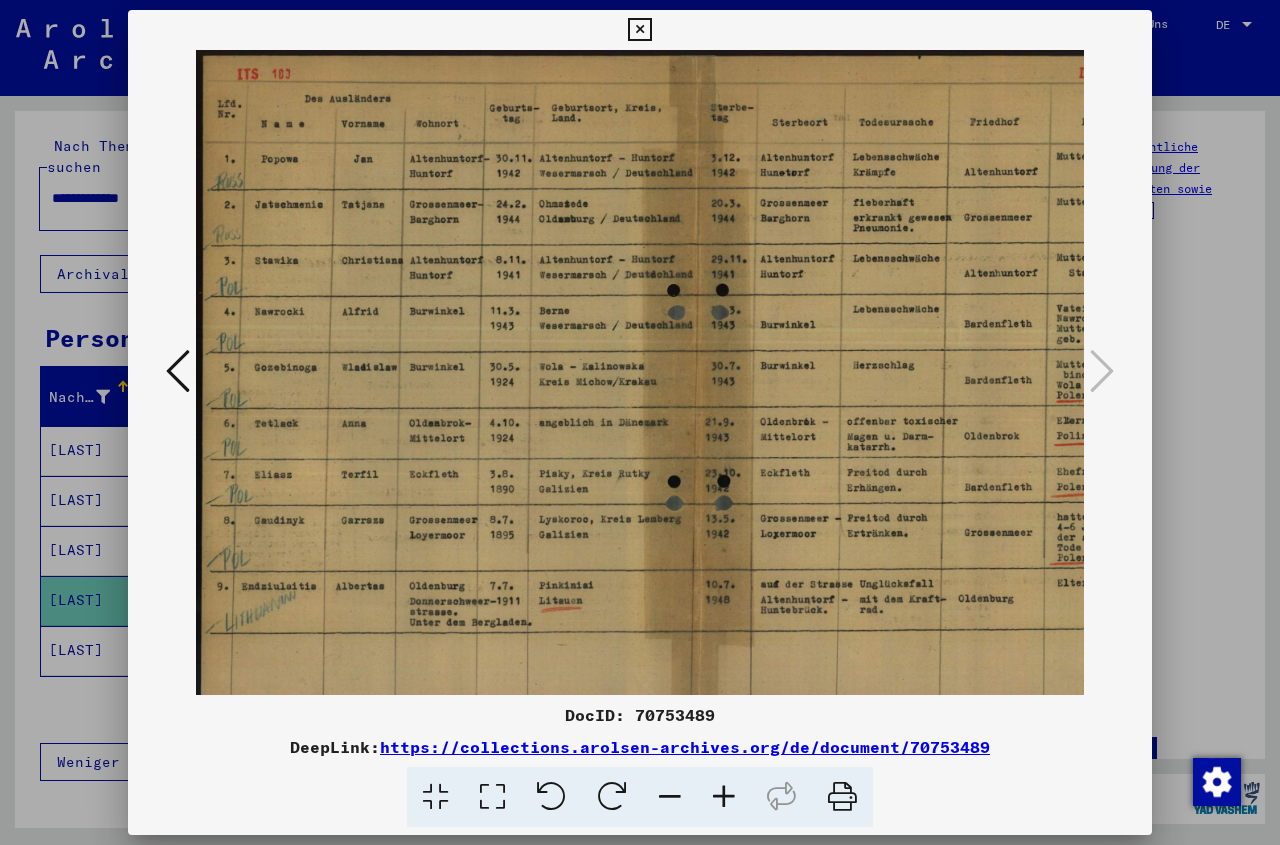 click at bounding box center (639, 30) 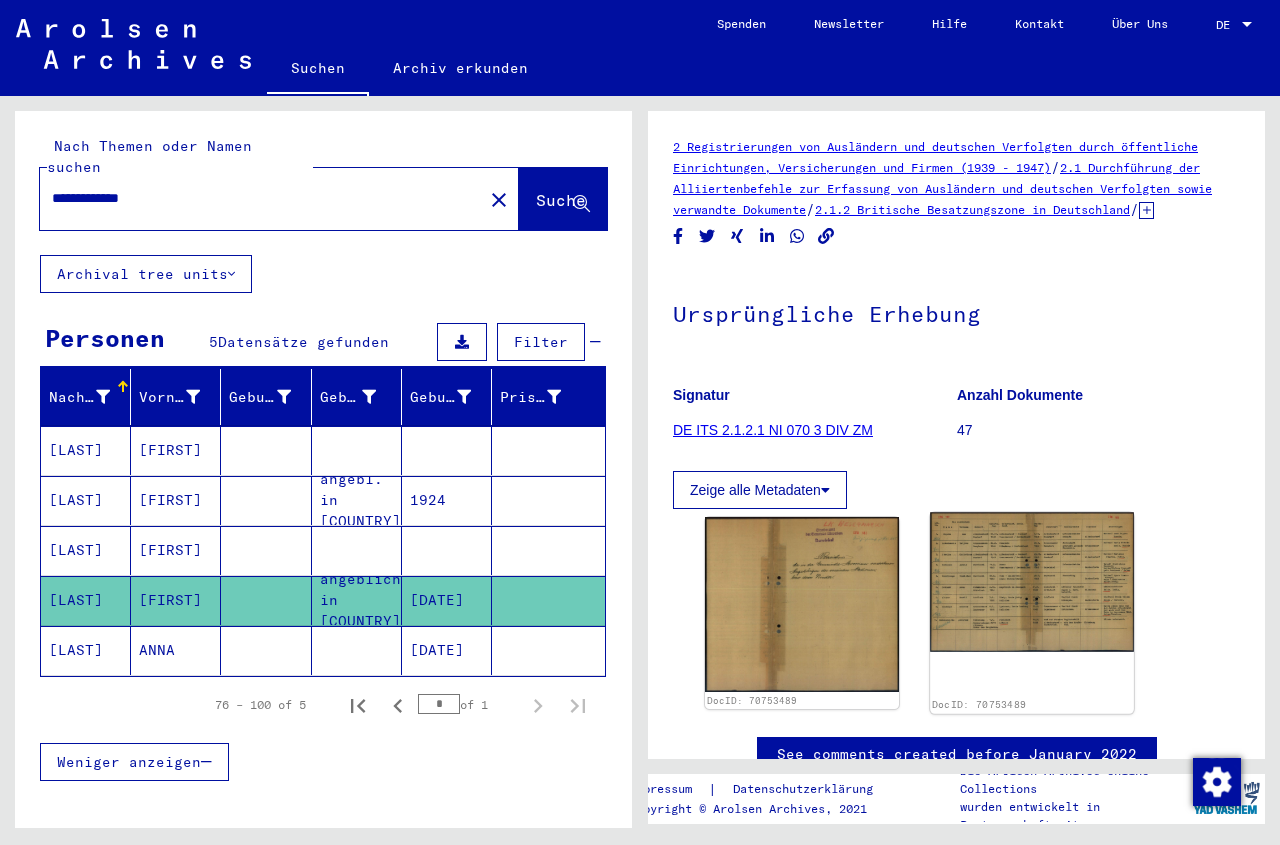 click 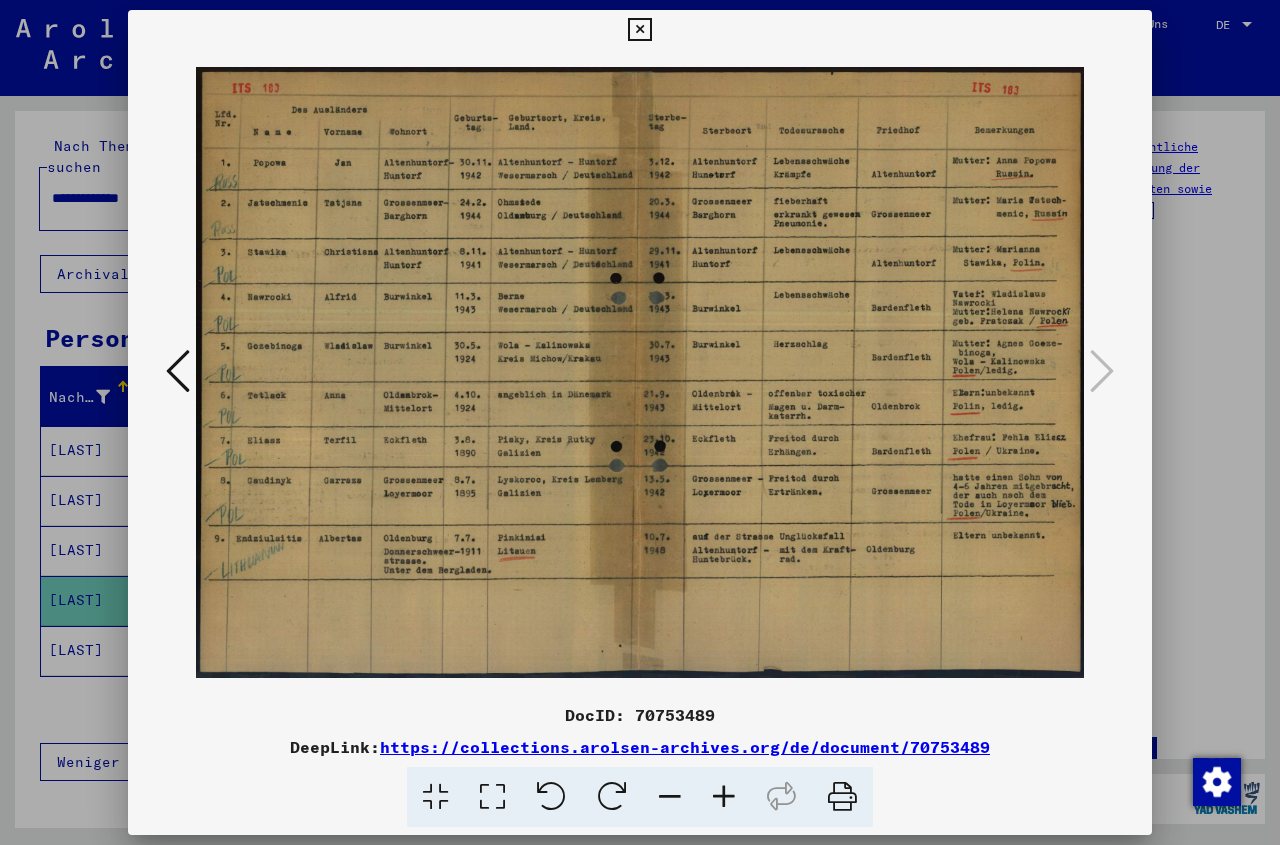 click at bounding box center [178, 371] 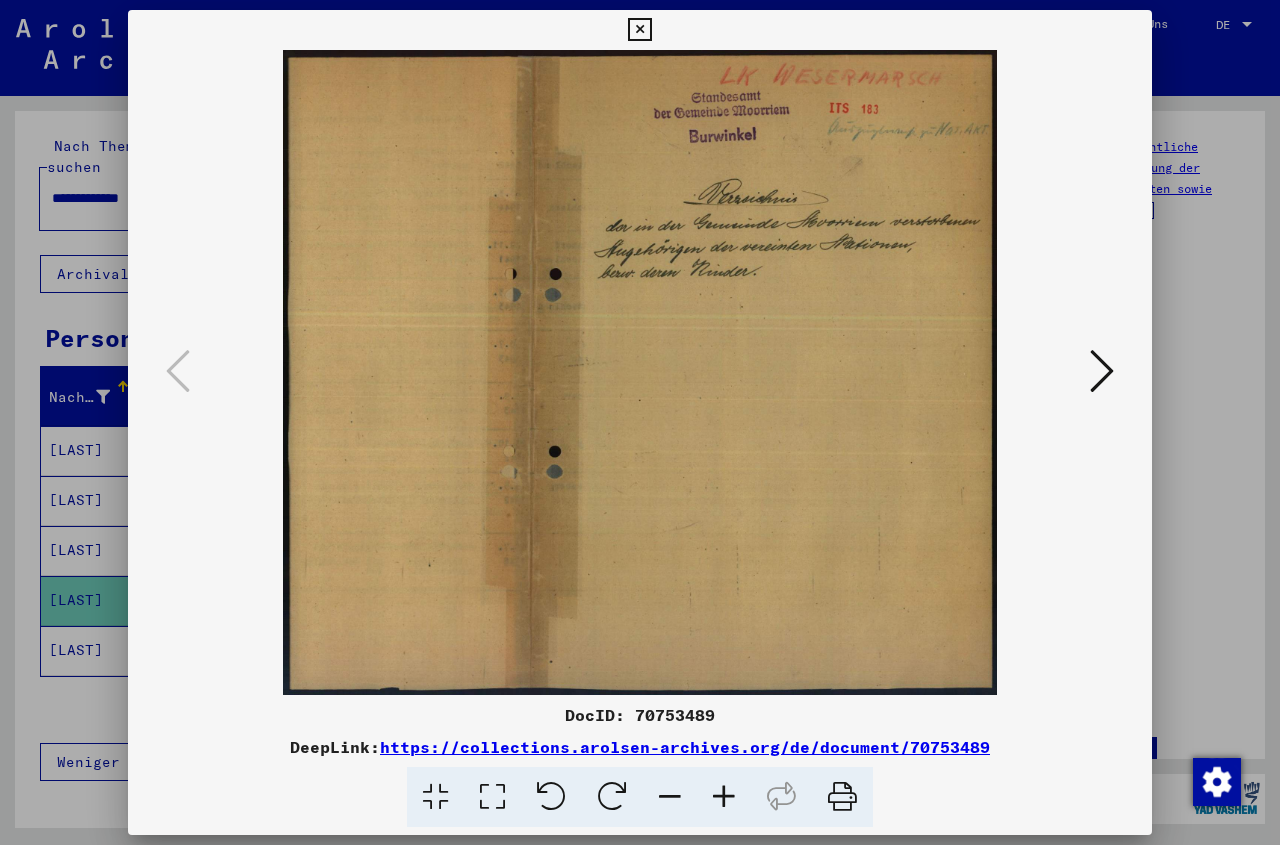 click at bounding box center [1102, 371] 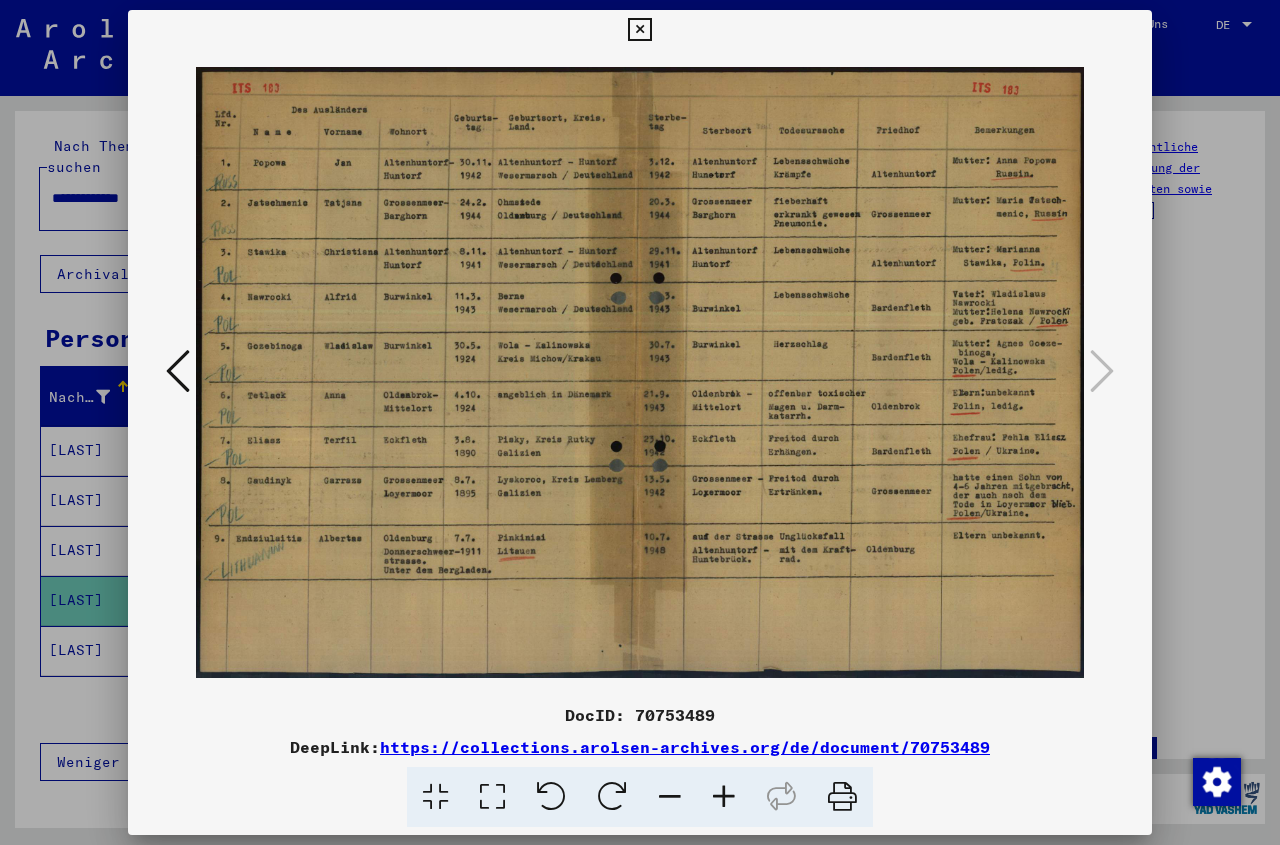 click at bounding box center [724, 797] 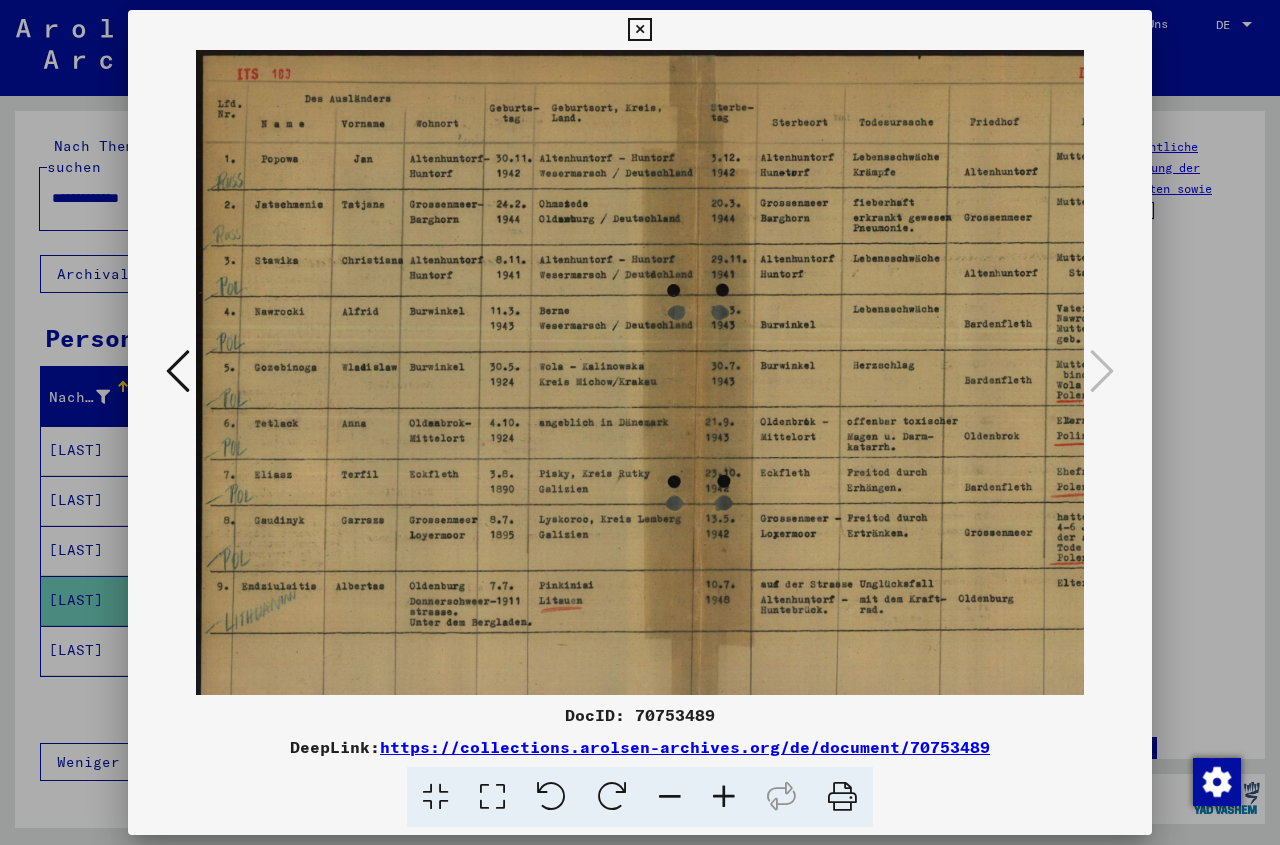 click at bounding box center [724, 797] 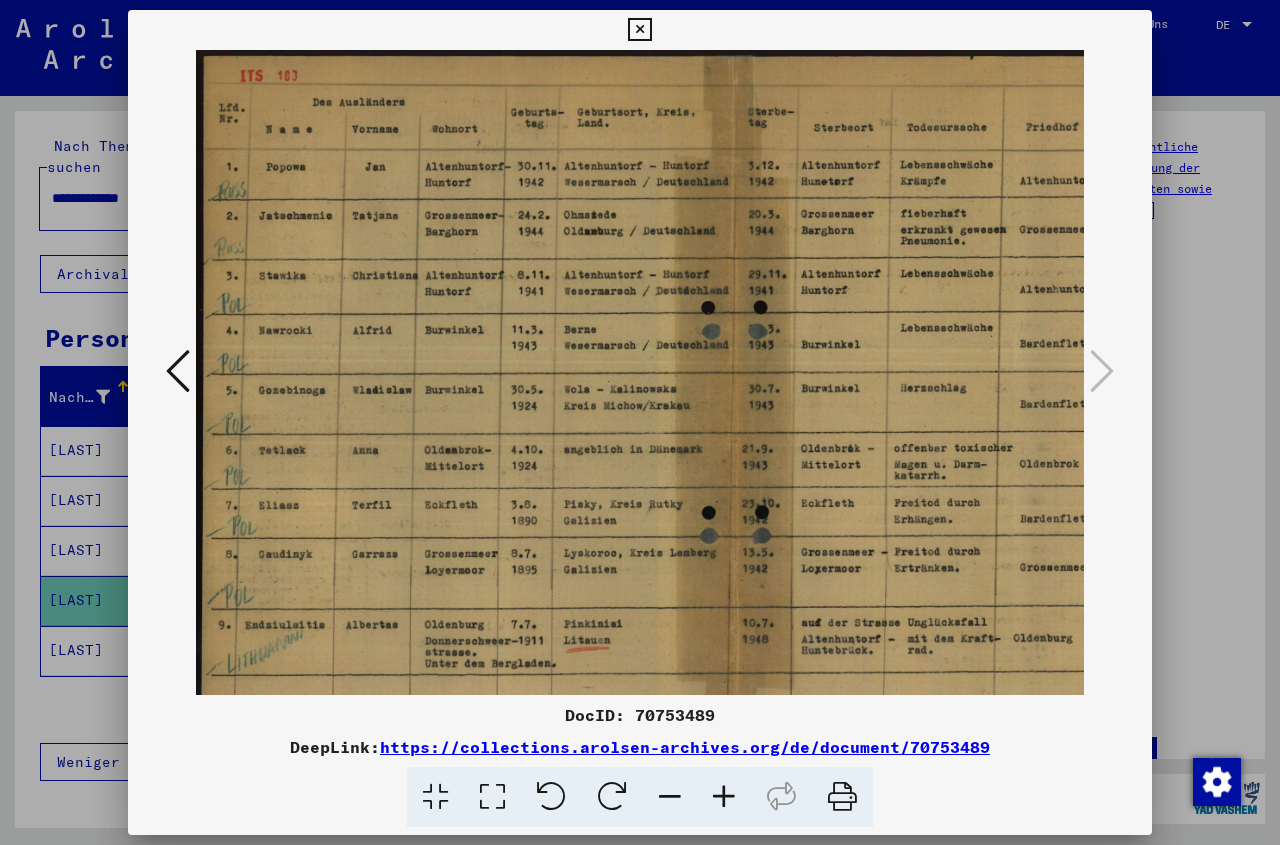click at bounding box center [724, 797] 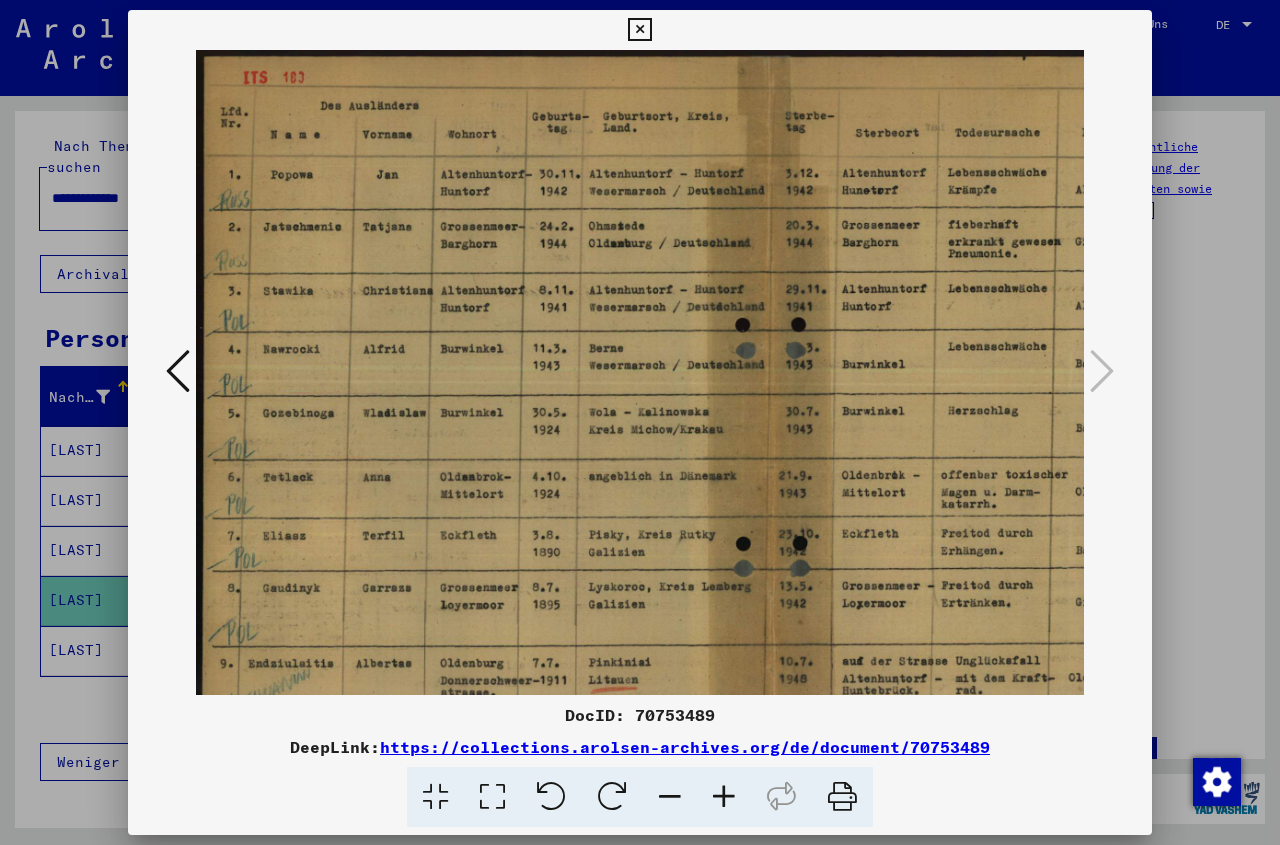 click at bounding box center (724, 797) 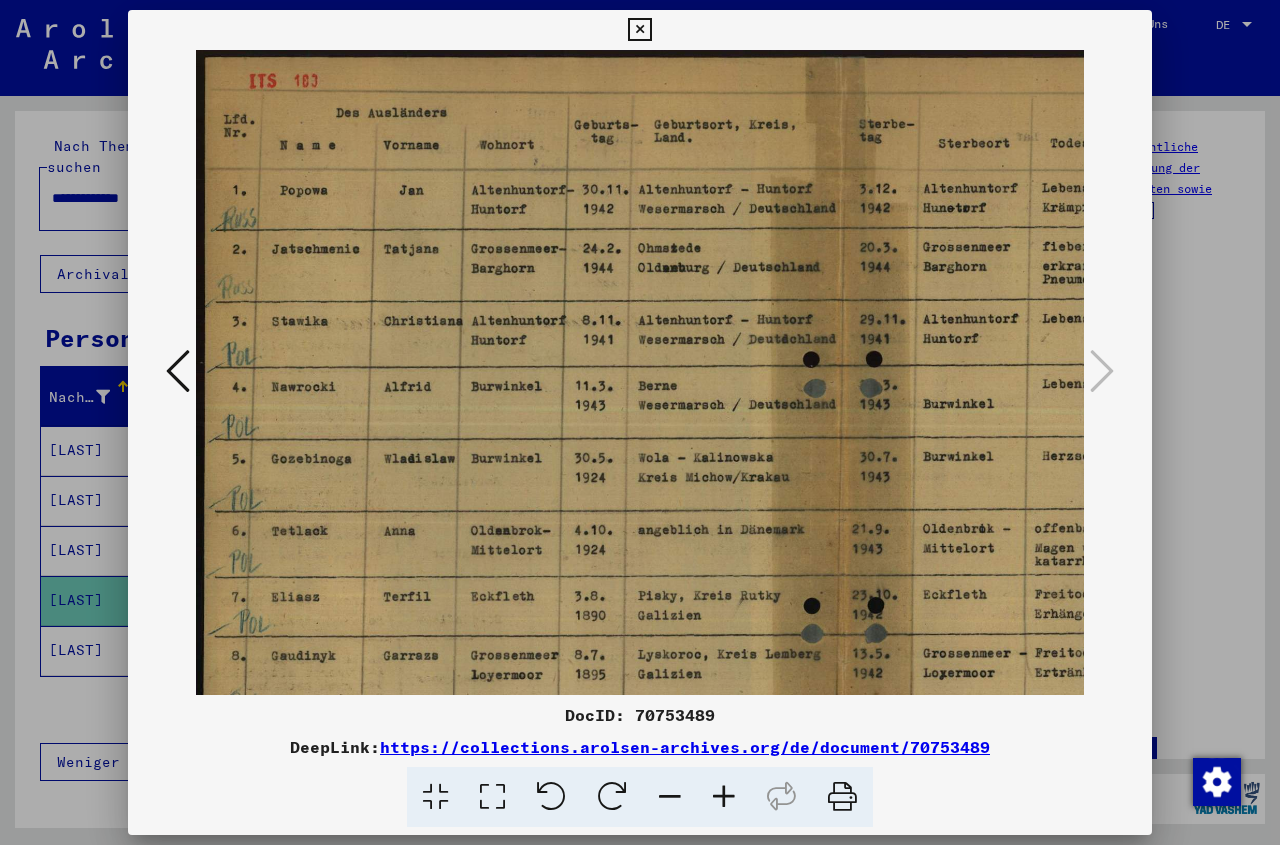 click at bounding box center (724, 797) 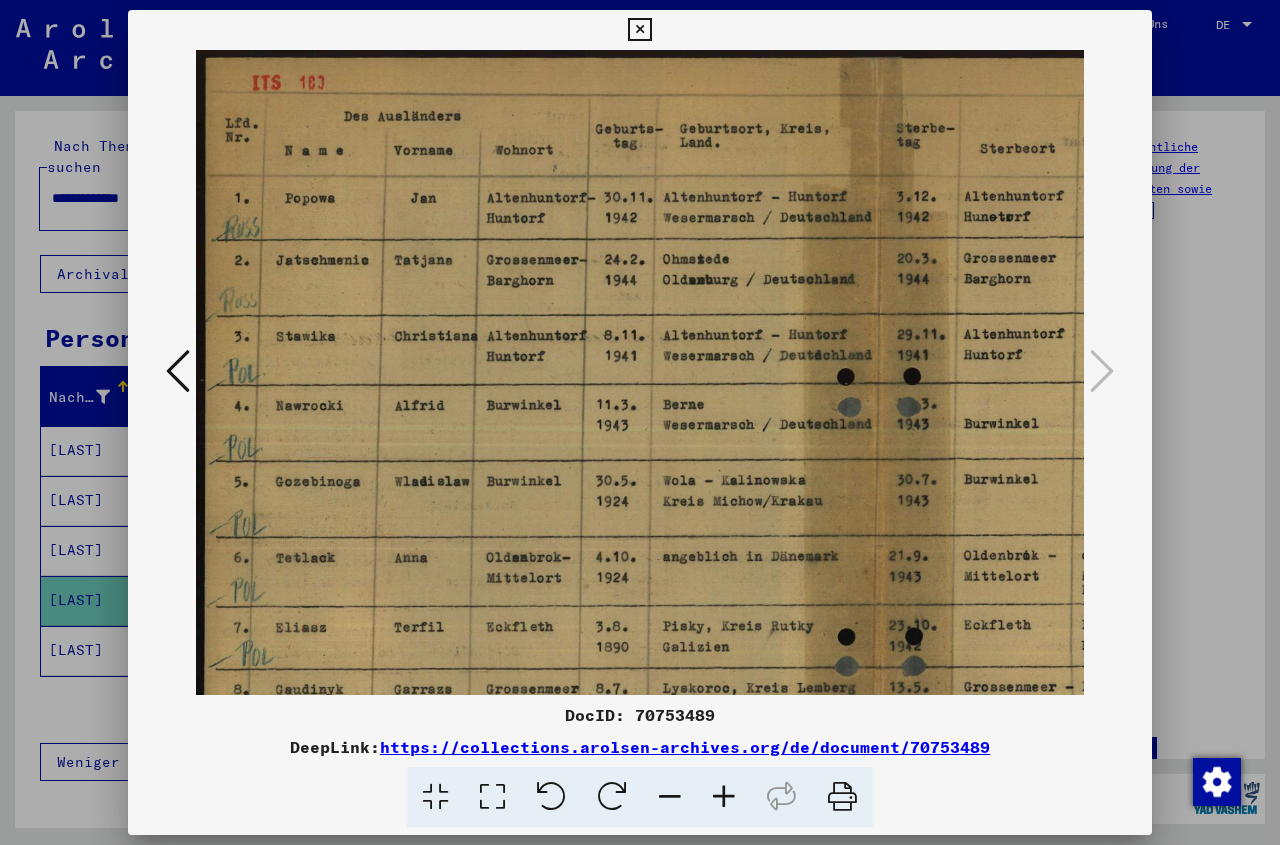 click at bounding box center (724, 797) 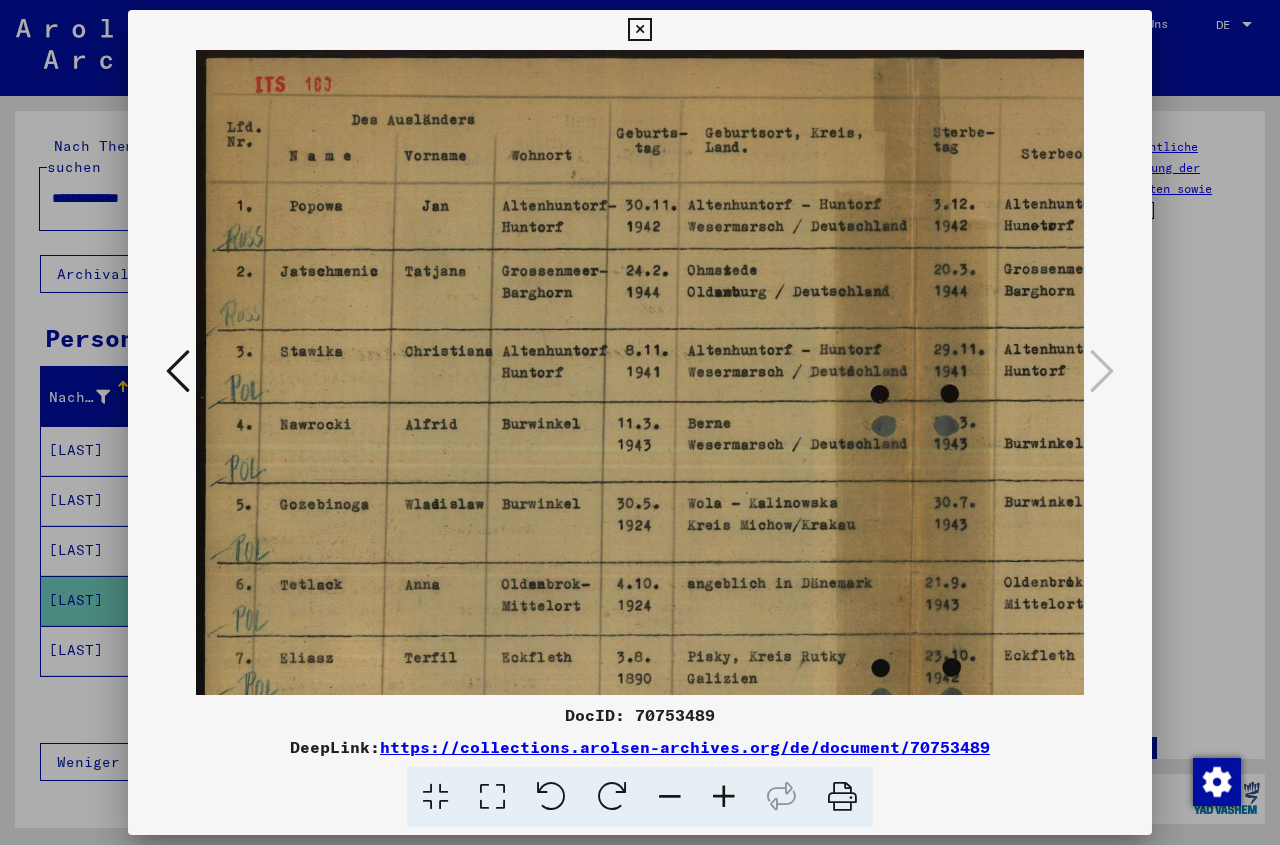 click at bounding box center [724, 797] 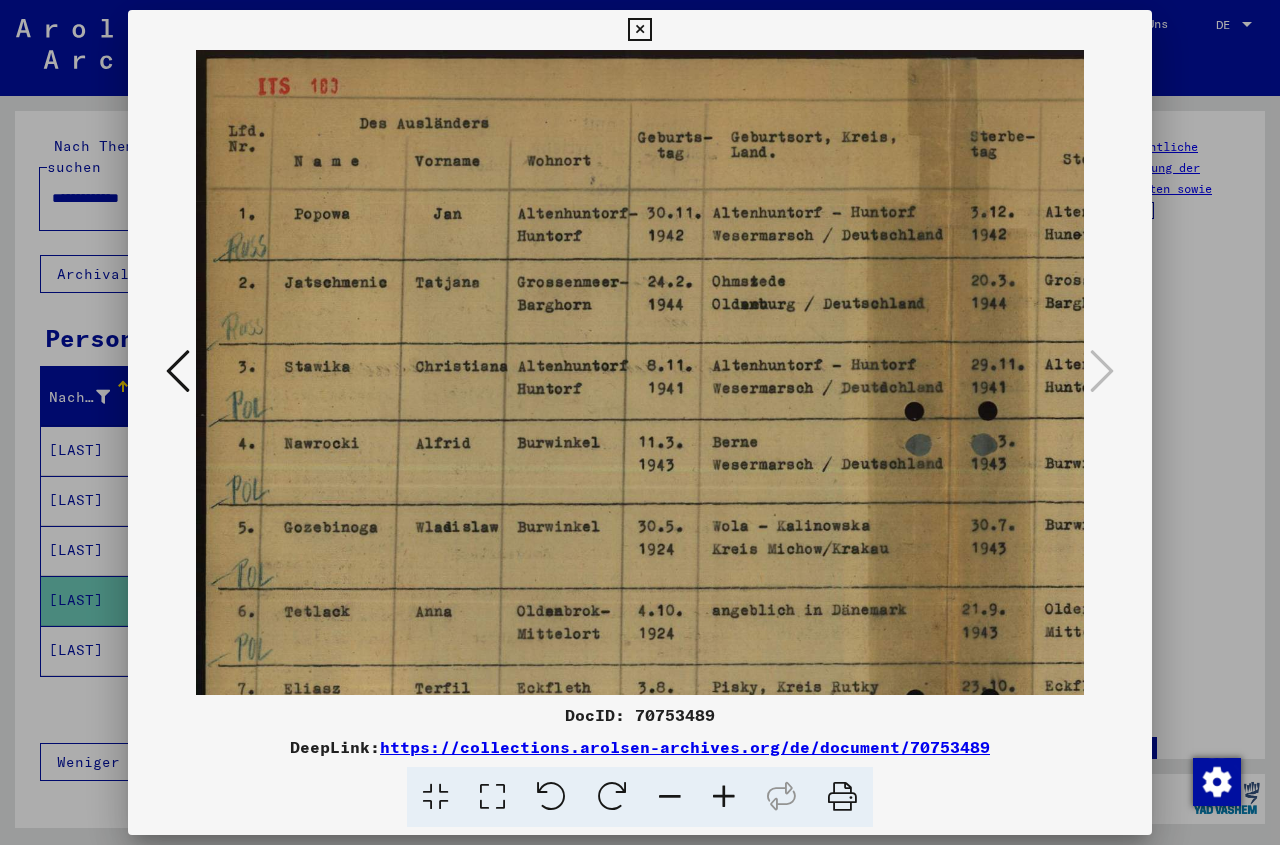 click at bounding box center (724, 797) 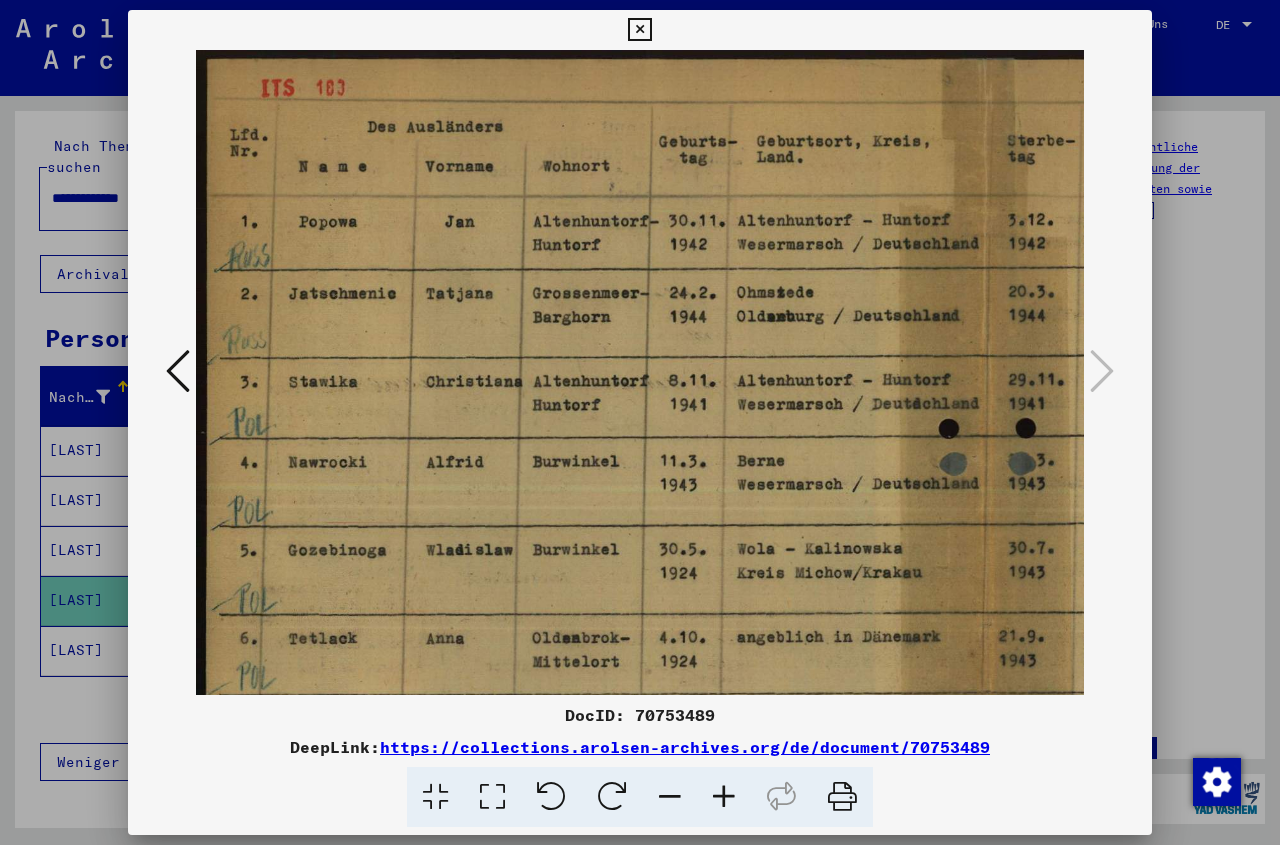 click at bounding box center (724, 797) 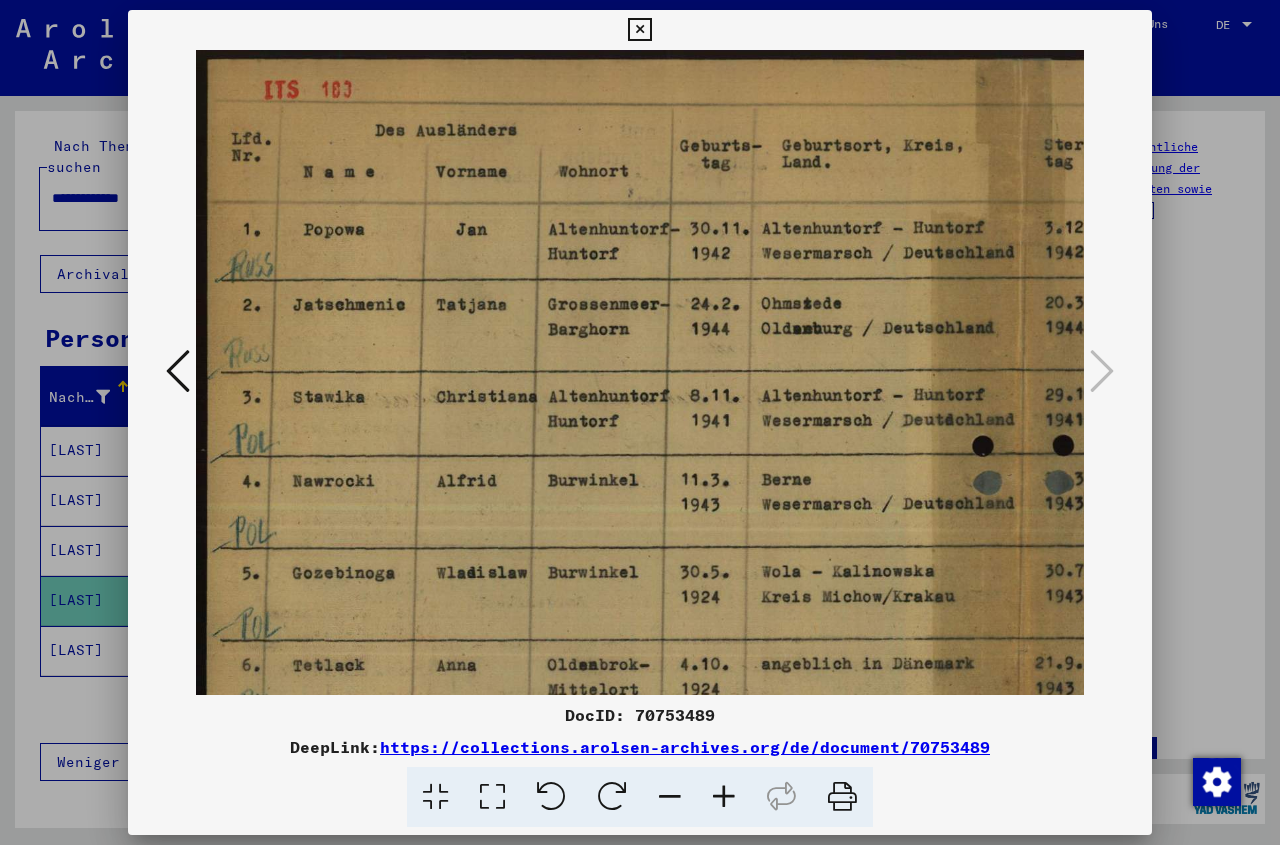 click at bounding box center [724, 797] 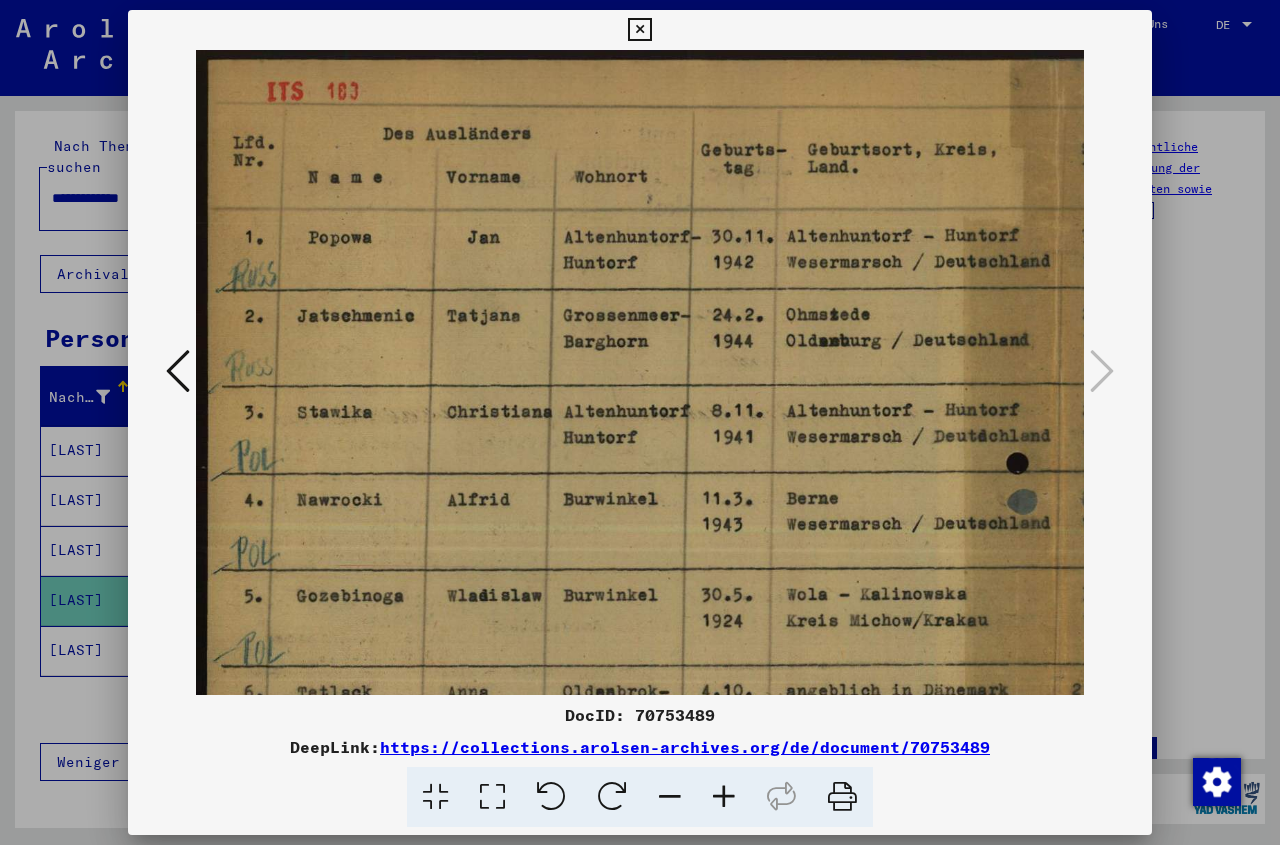 click at bounding box center [724, 797] 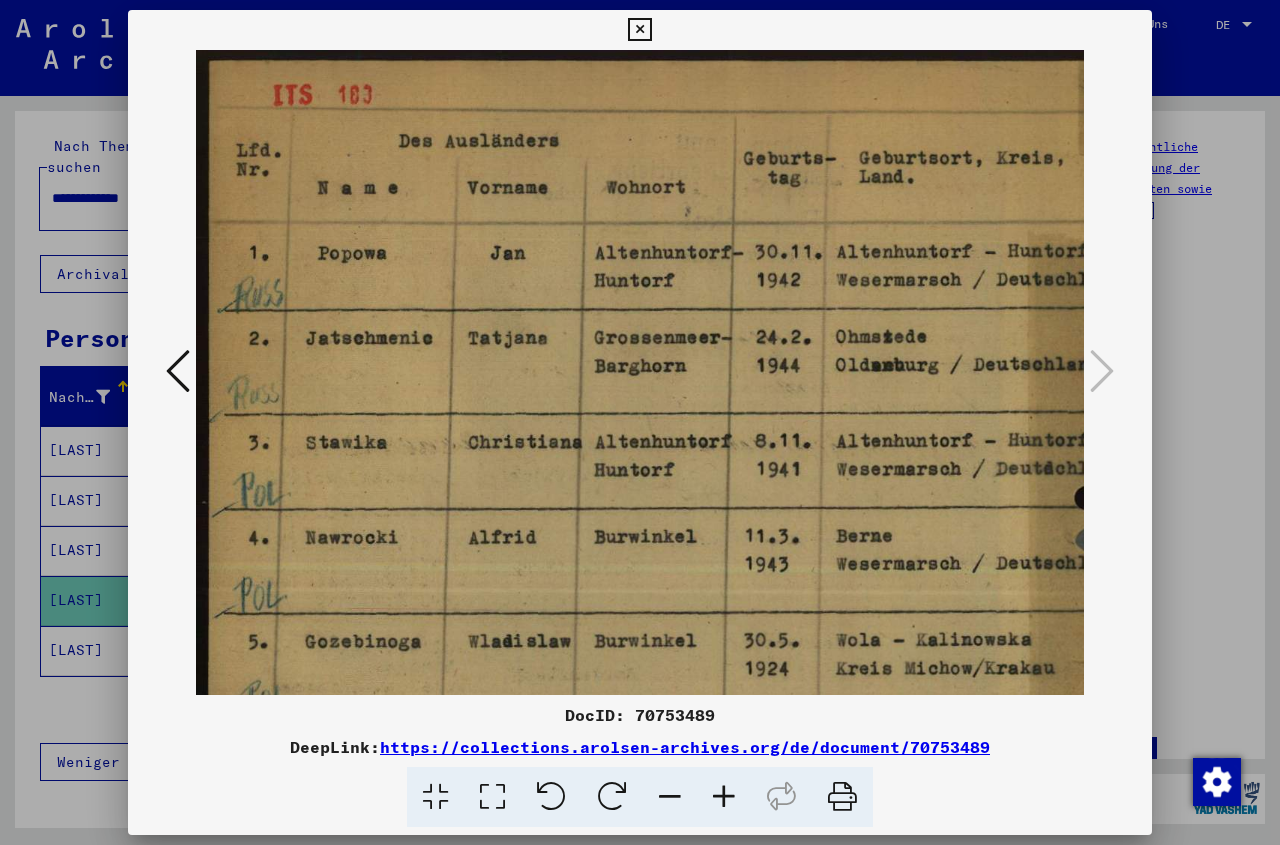 click at bounding box center (724, 797) 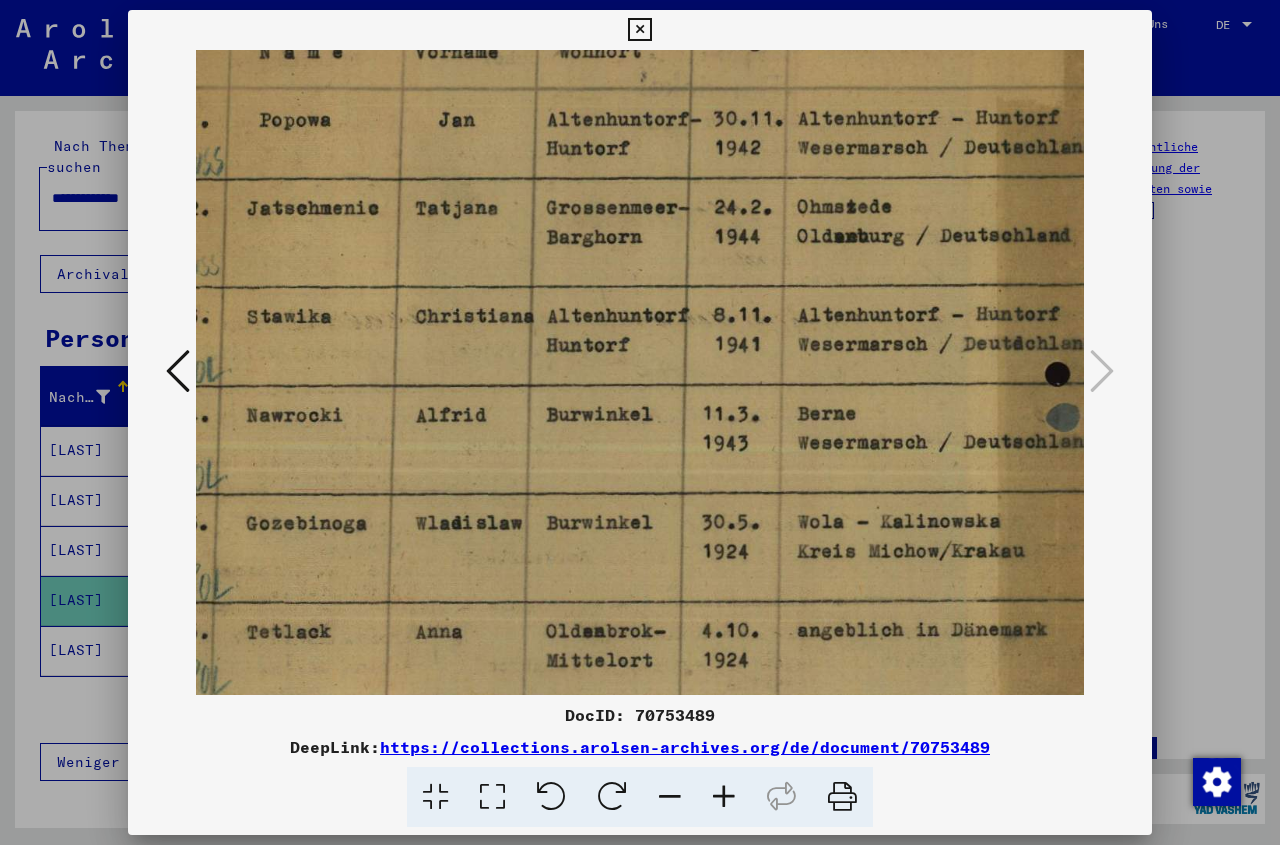 drag, startPoint x: 935, startPoint y: 656, endPoint x: 845, endPoint y: 520, distance: 163.0828 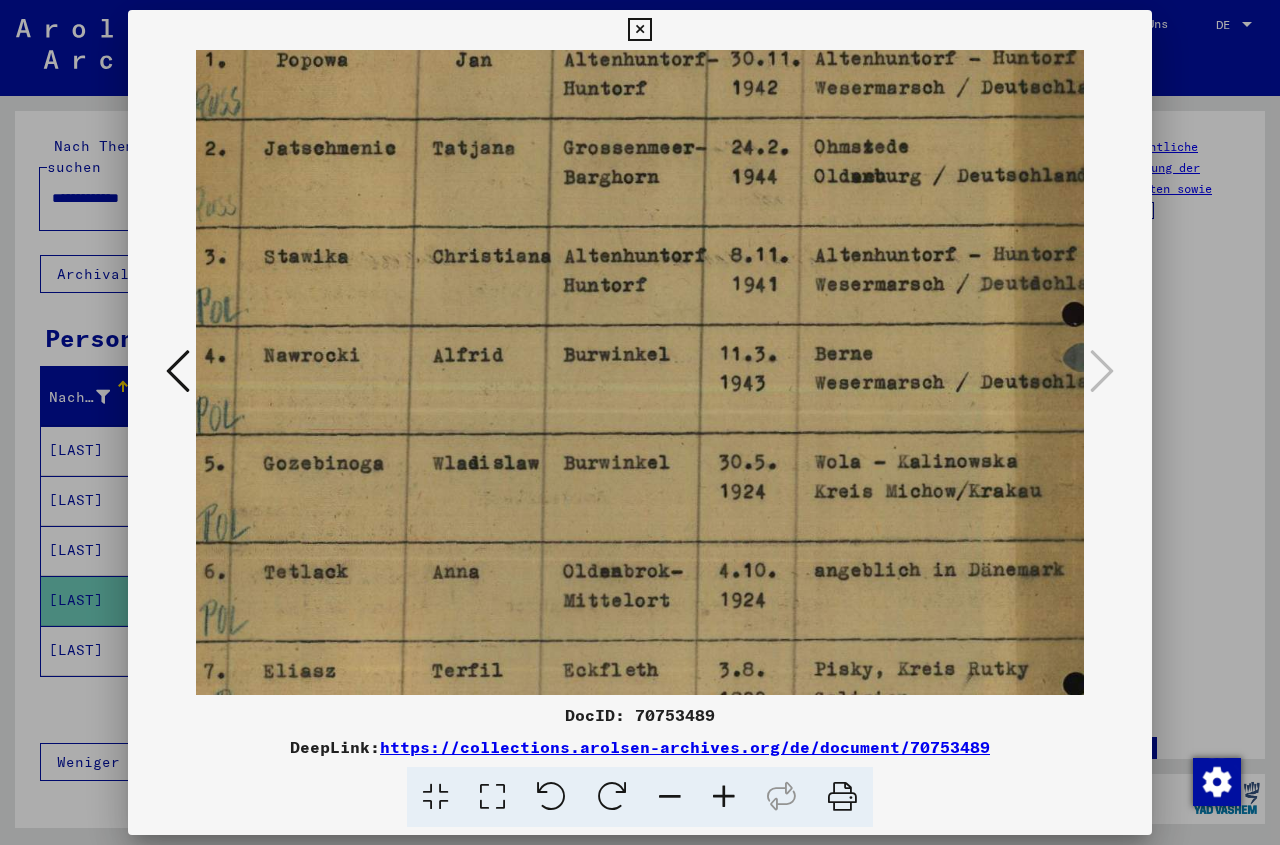 scroll, scrollTop: 245, scrollLeft: 19, axis: both 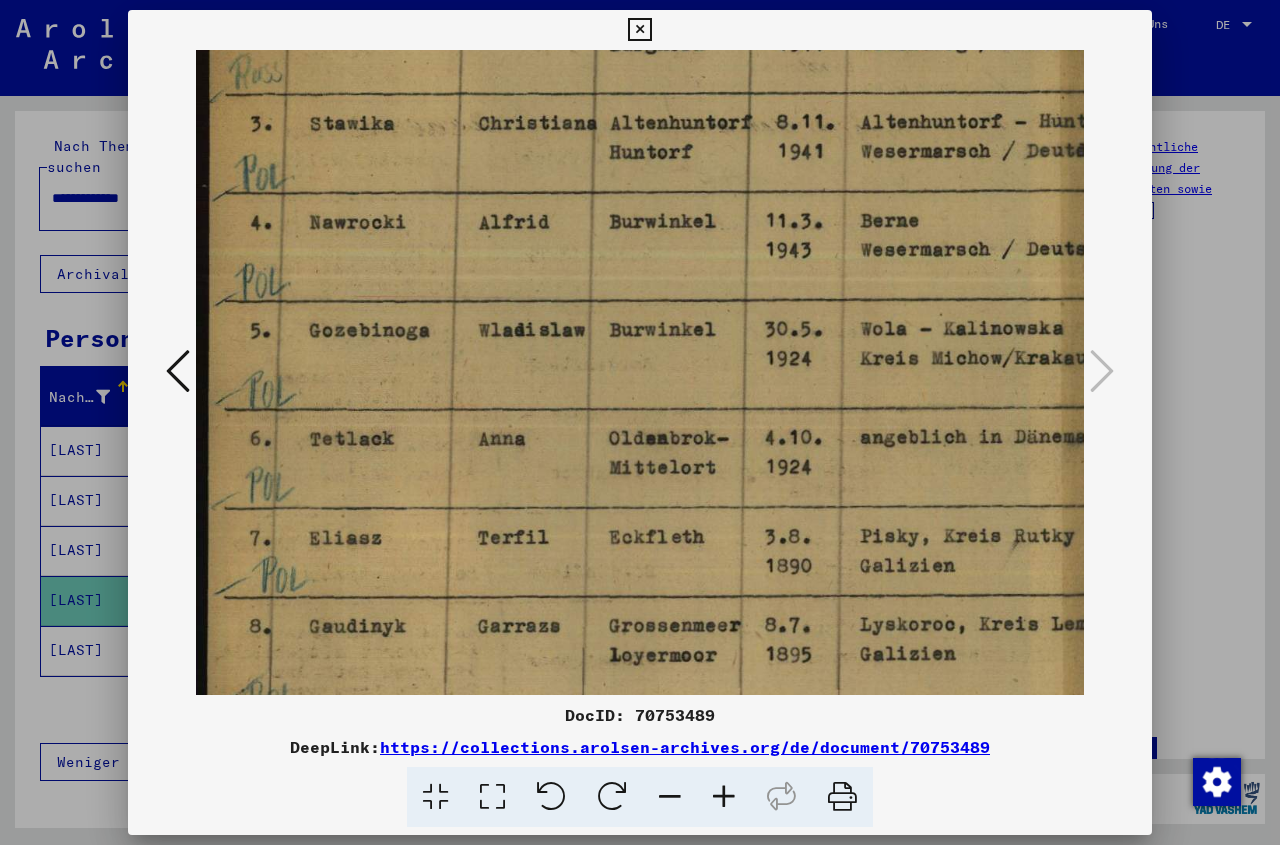 drag, startPoint x: 553, startPoint y: 652, endPoint x: 668, endPoint y: 459, distance: 224.6642 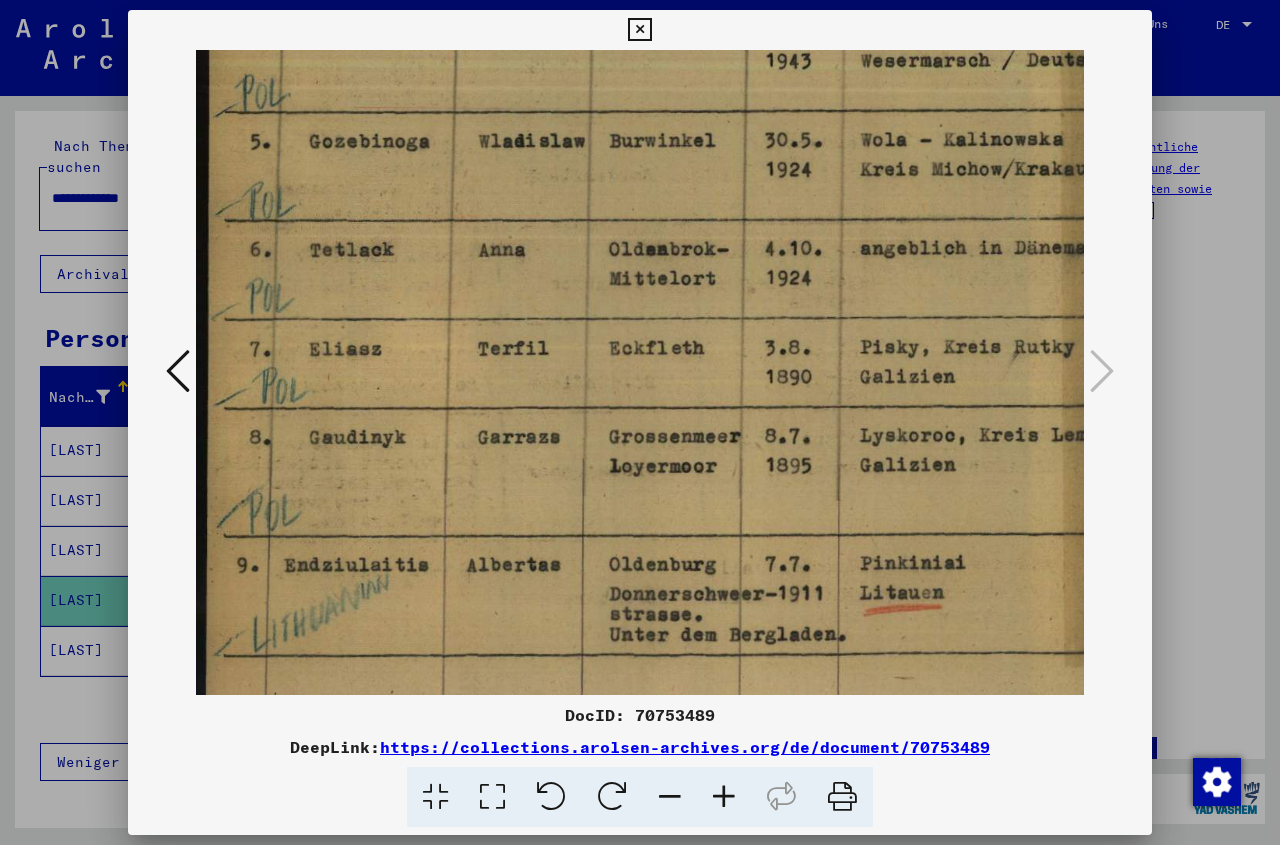 scroll, scrollTop: 554, scrollLeft: 0, axis: vertical 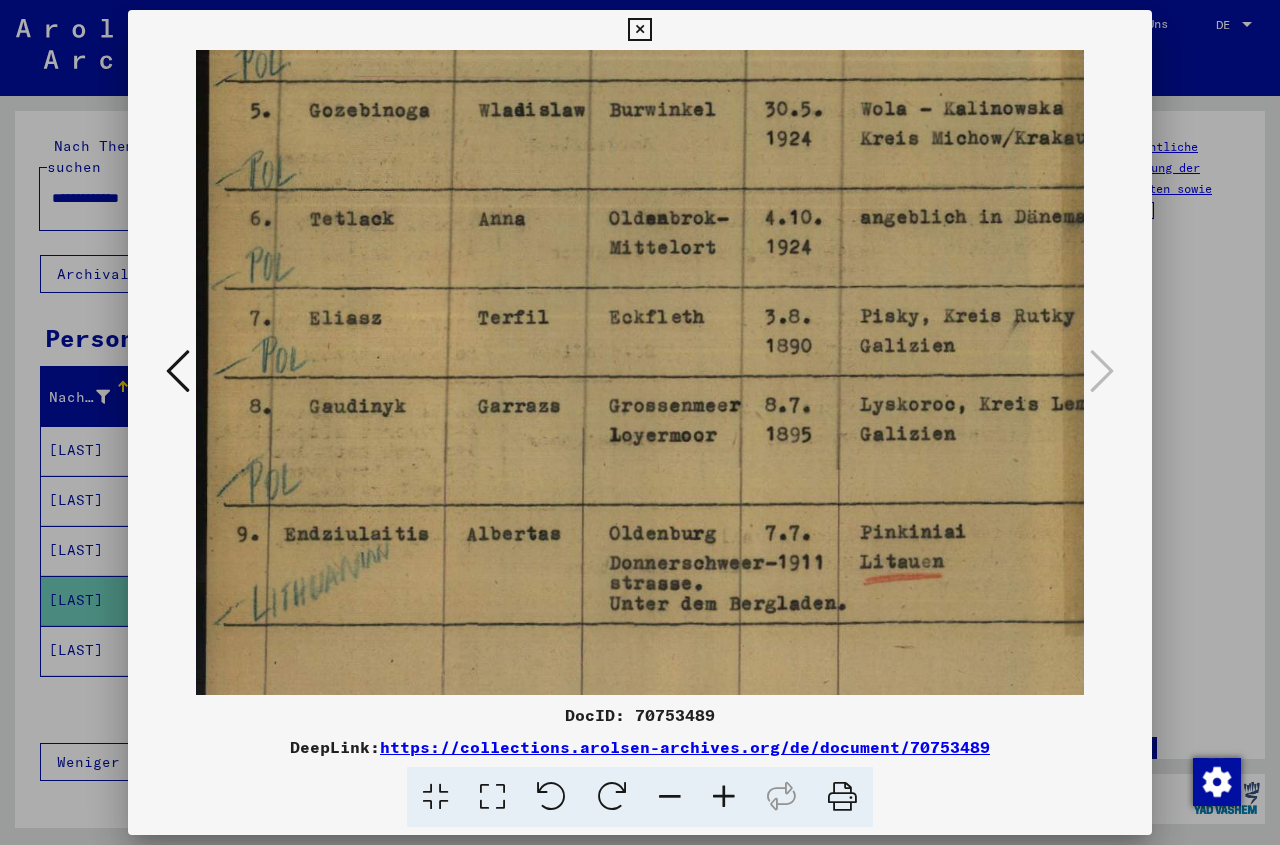 drag, startPoint x: 561, startPoint y: 664, endPoint x: 672, endPoint y: 444, distance: 246.41632 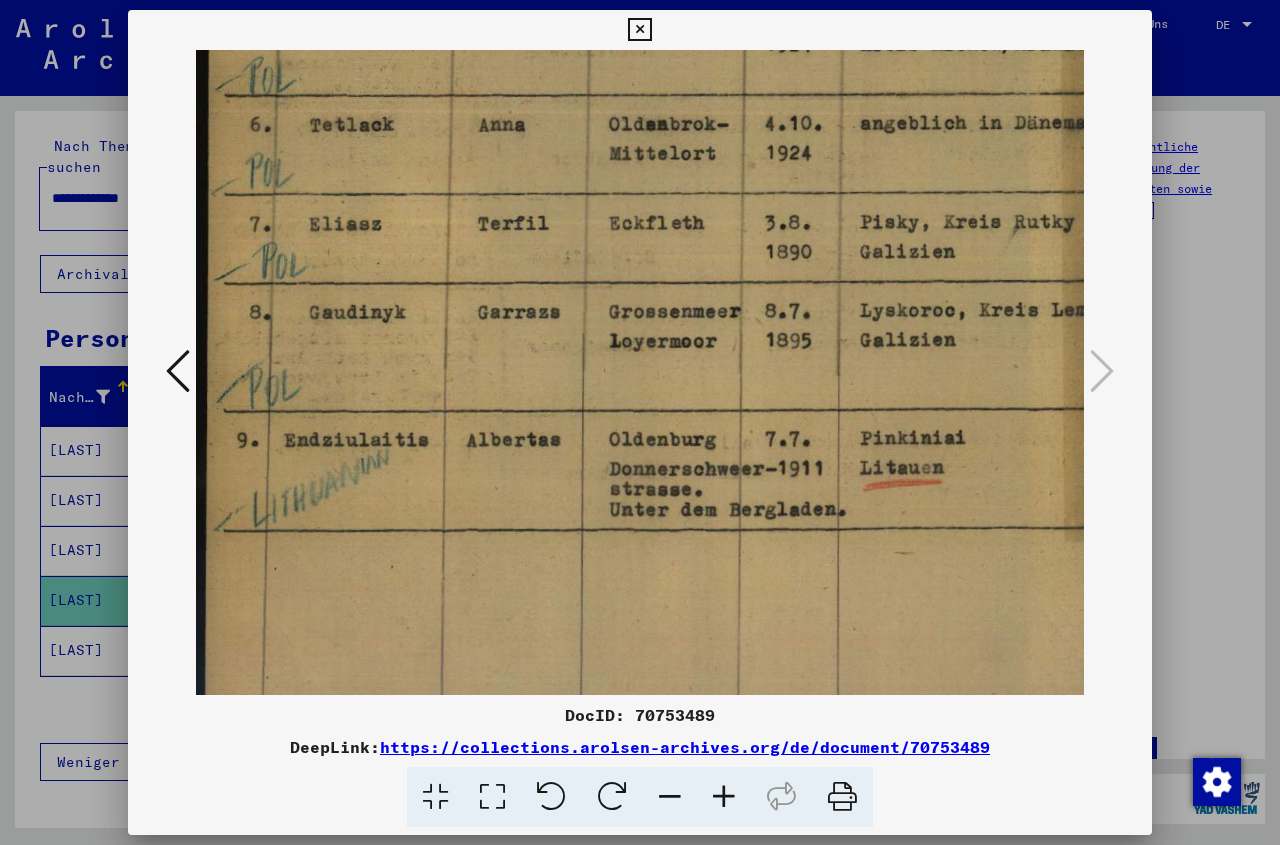 scroll, scrollTop: 650, scrollLeft: 0, axis: vertical 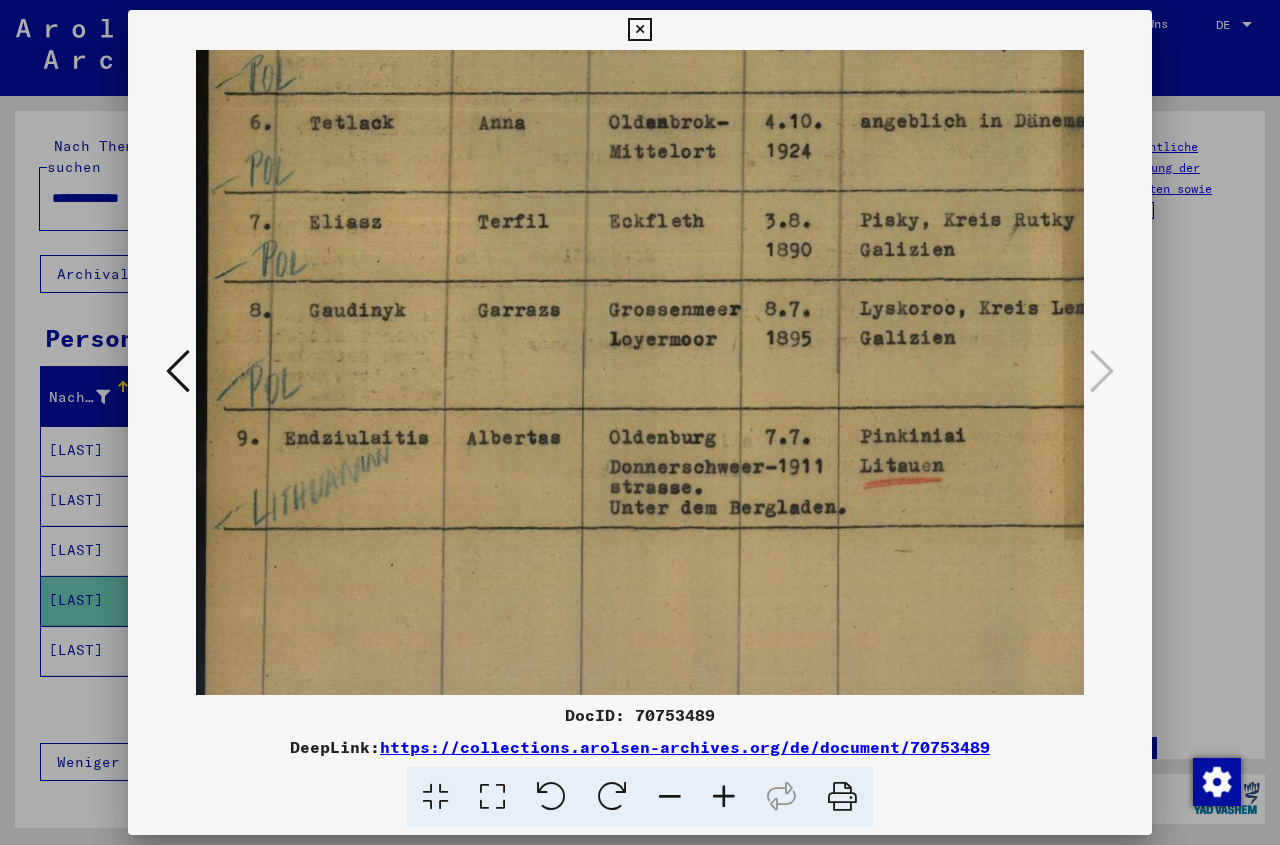 drag, startPoint x: 548, startPoint y: 640, endPoint x: 573, endPoint y: 544, distance: 99.20181 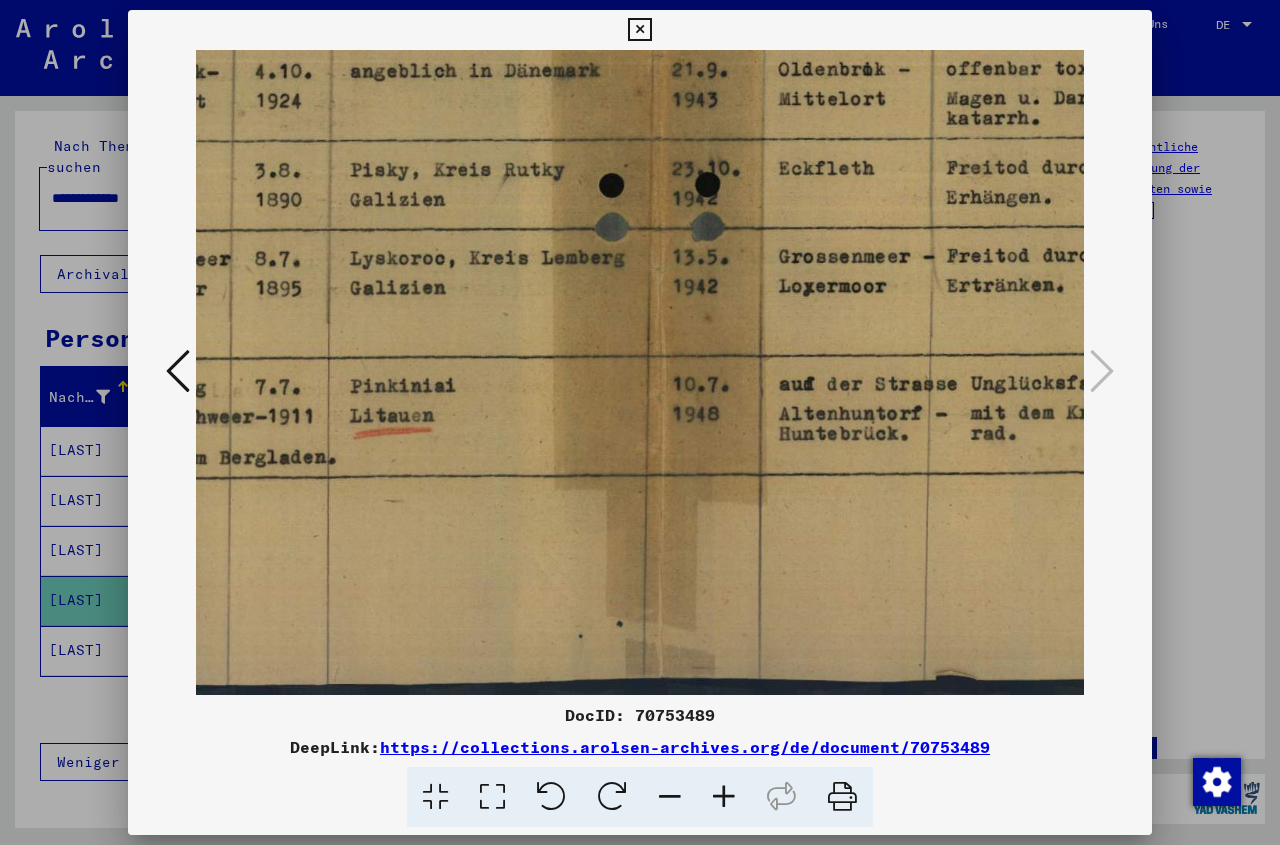drag, startPoint x: 708, startPoint y: 483, endPoint x: 198, endPoint y: 360, distance: 524.62274 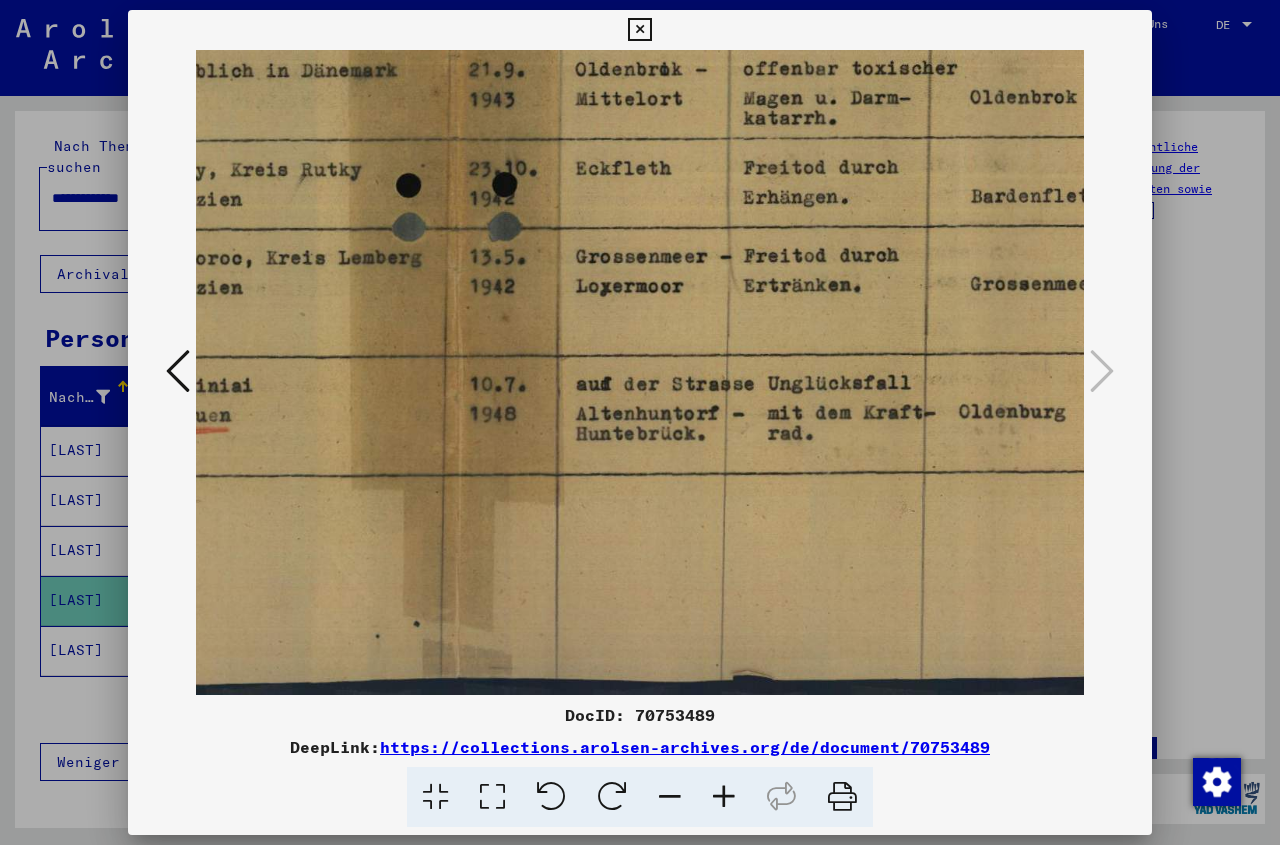 drag, startPoint x: 755, startPoint y: 416, endPoint x: 556, endPoint y: 412, distance: 199.04019 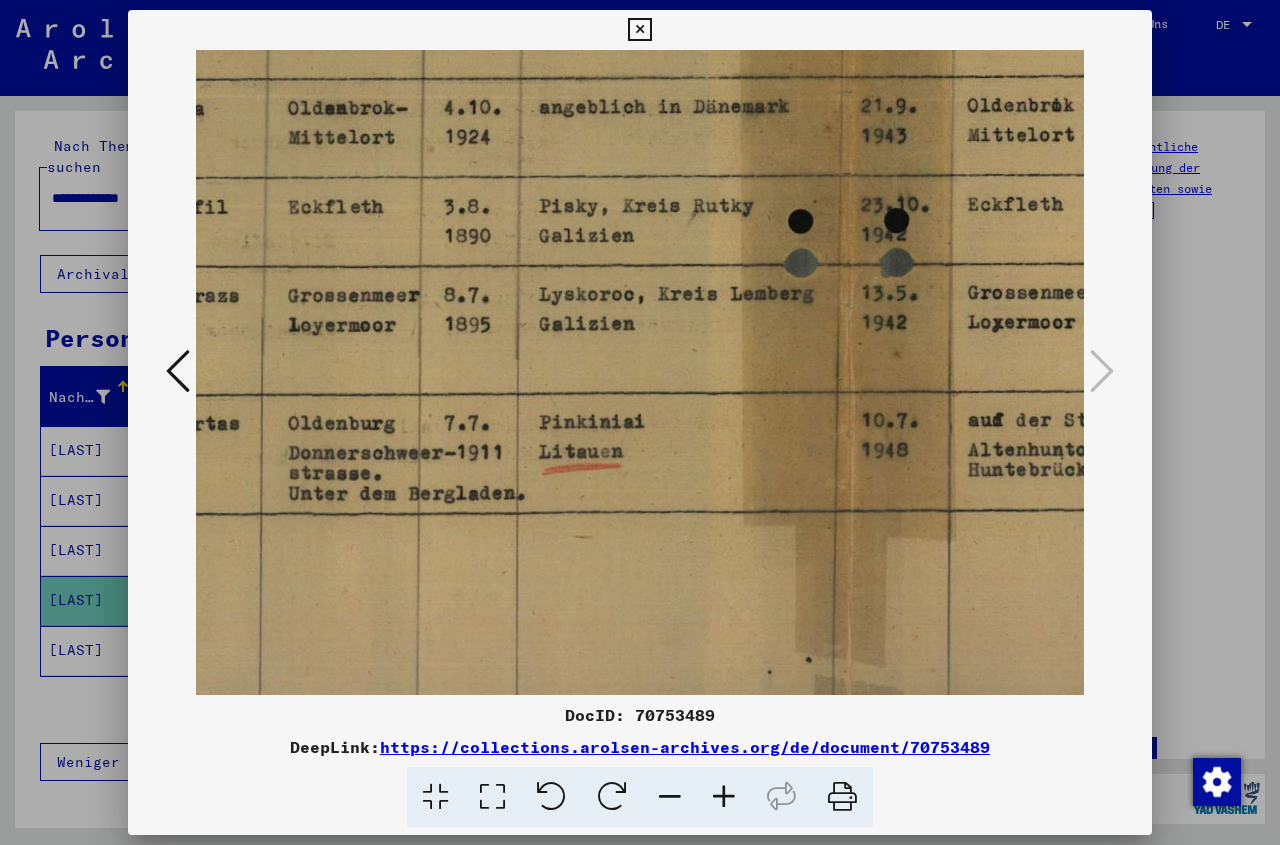 drag, startPoint x: 540, startPoint y: 416, endPoint x: 937, endPoint y: 452, distance: 398.6289 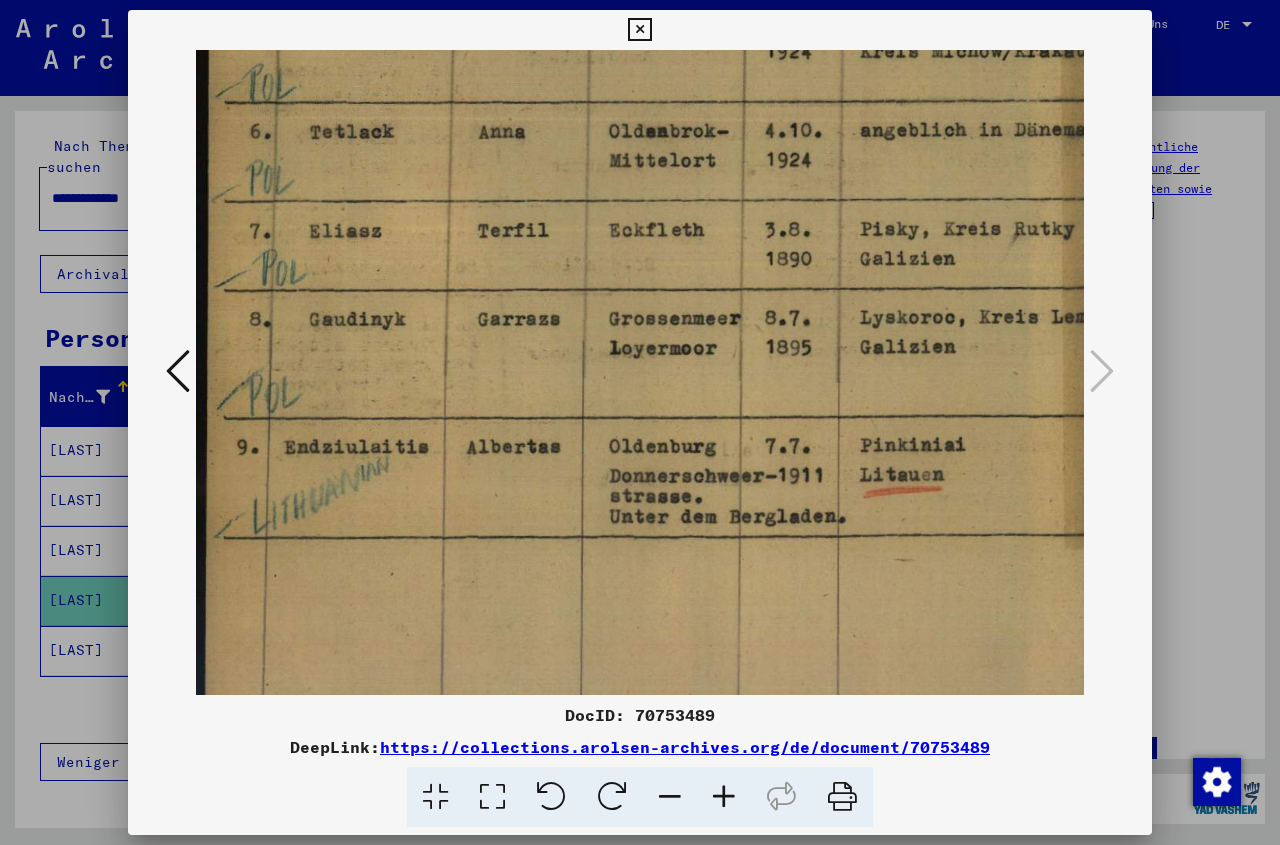scroll, scrollTop: 644, scrollLeft: 0, axis: vertical 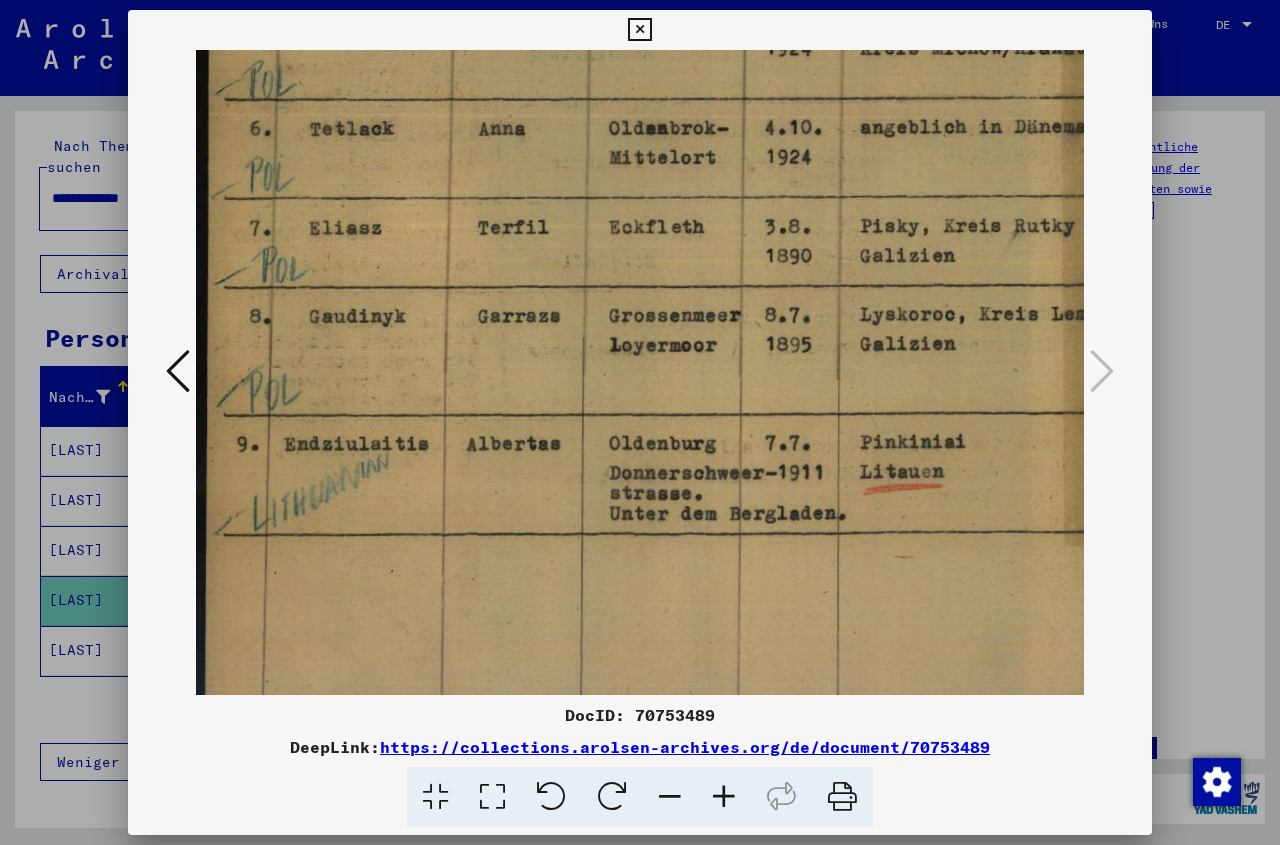 drag, startPoint x: 486, startPoint y: 465, endPoint x: 934, endPoint y: 485, distance: 448.4462 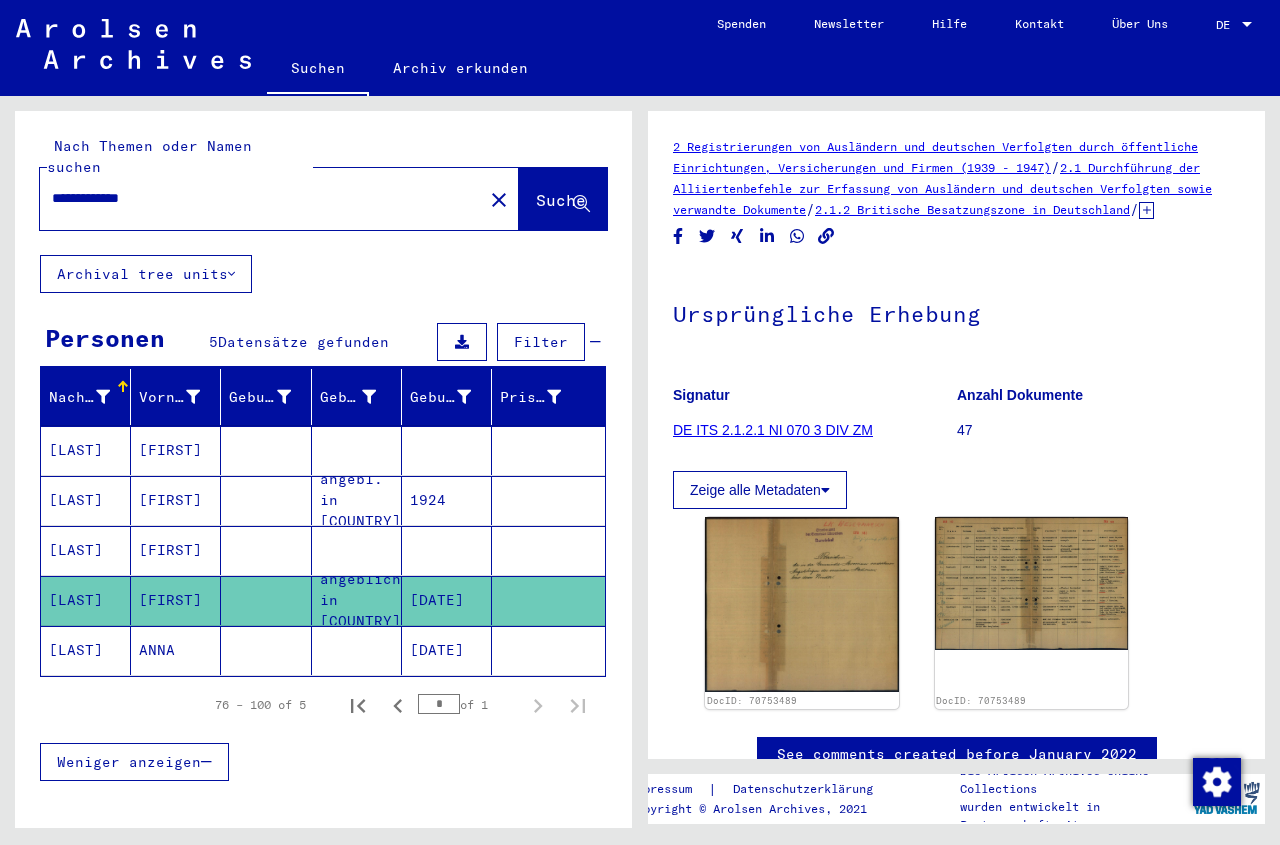 click 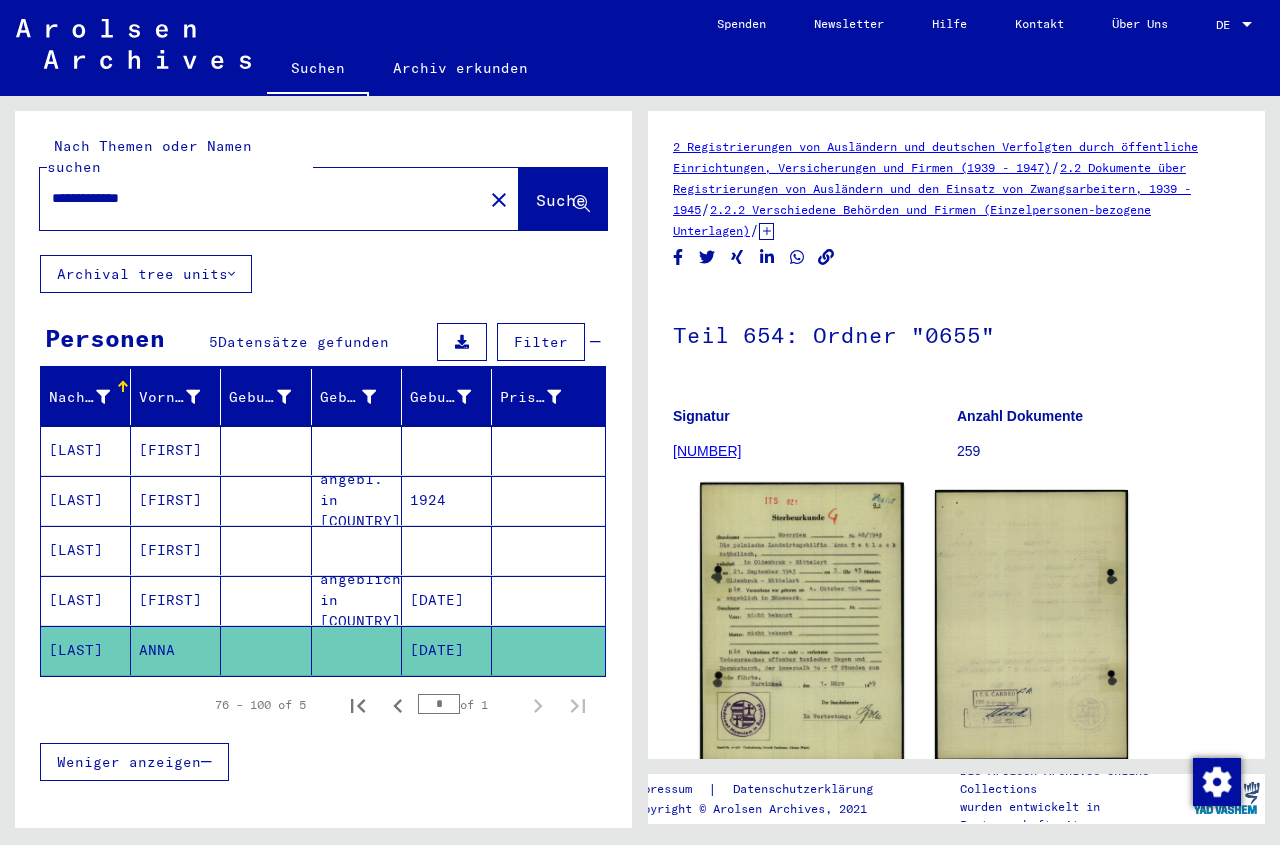 click 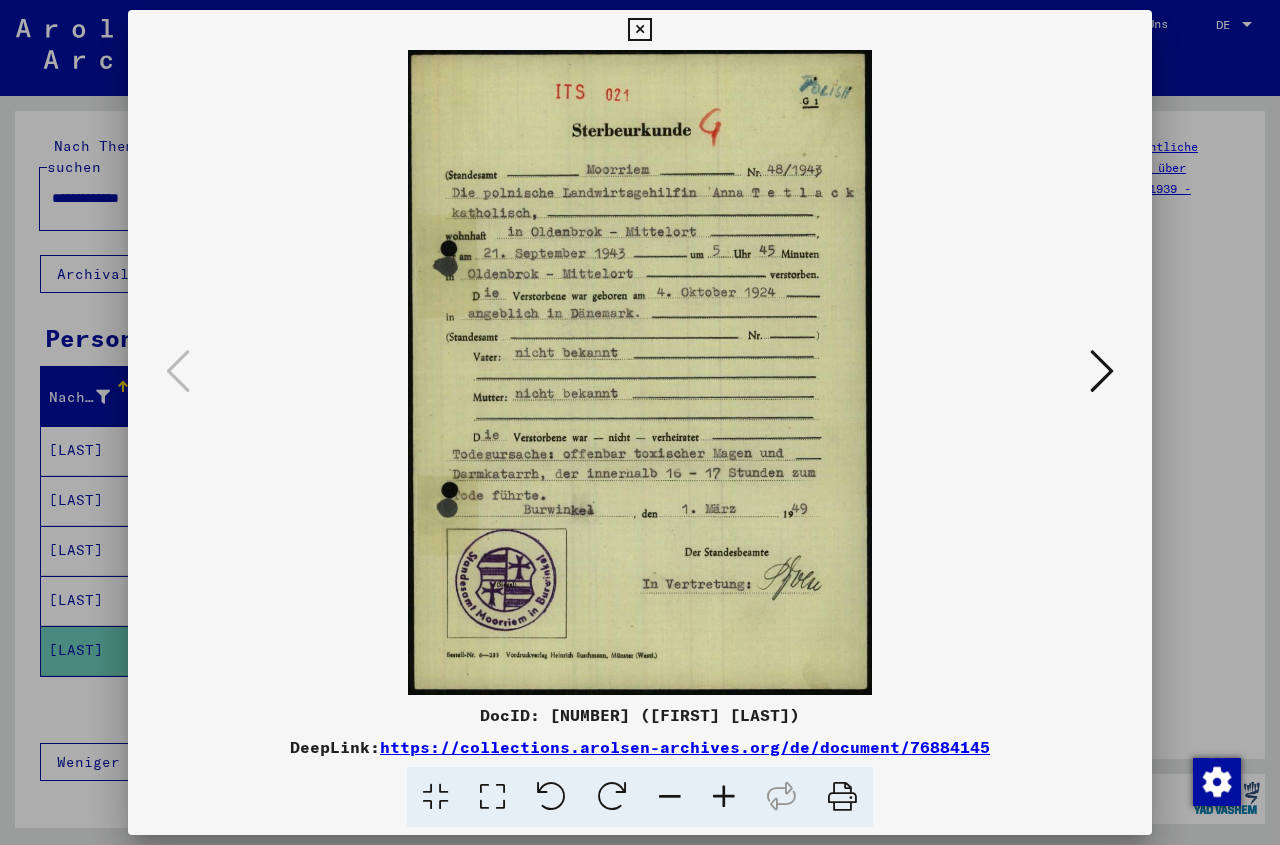 click at bounding box center [639, 30] 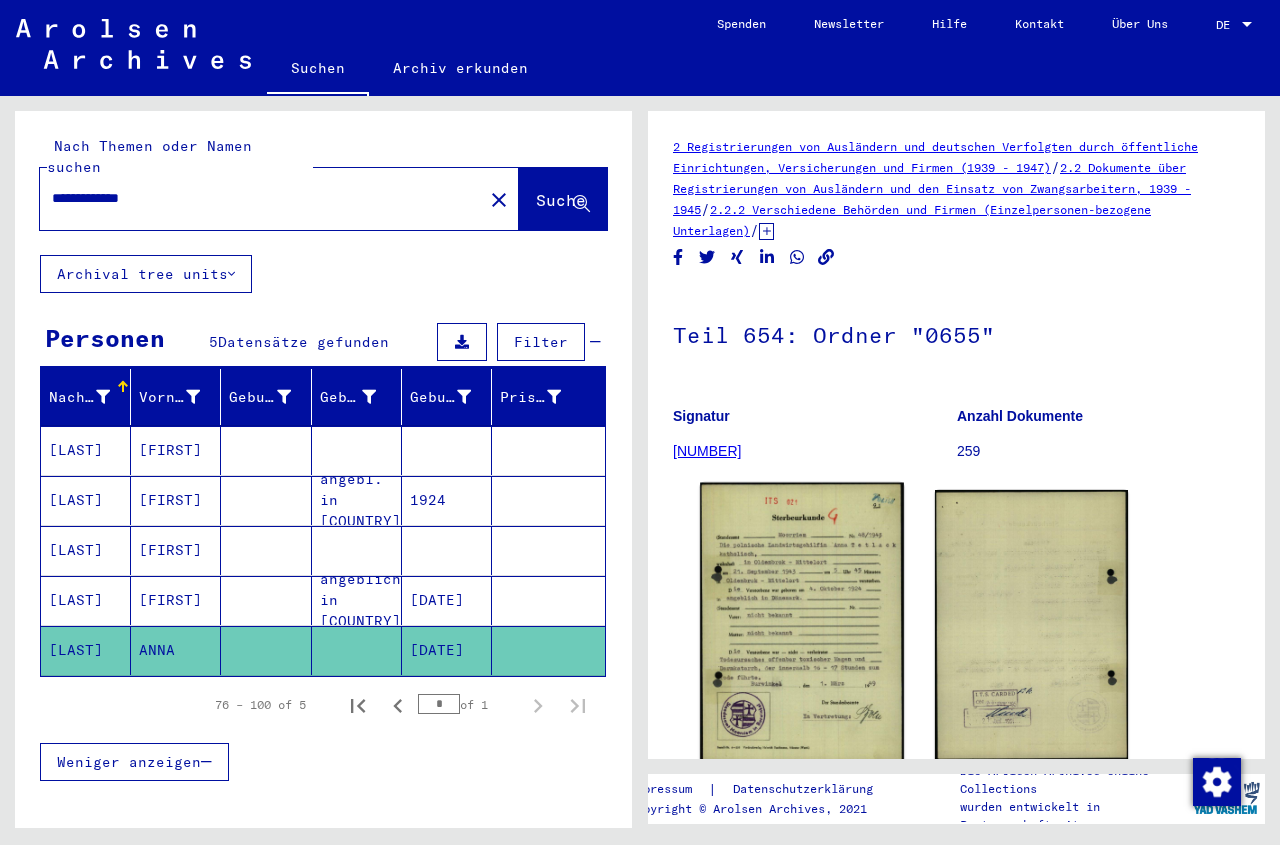 click 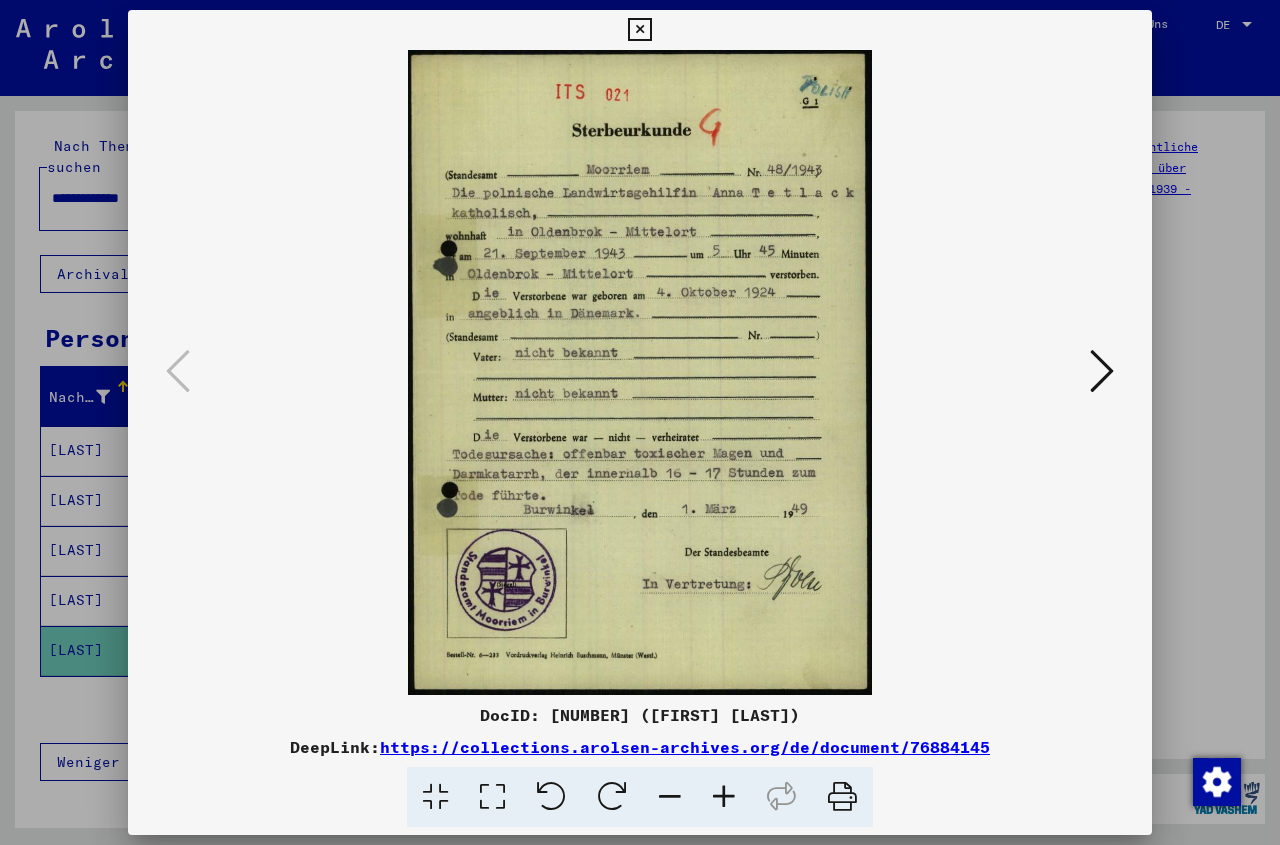 drag, startPoint x: 1140, startPoint y: 30, endPoint x: 1121, endPoint y: 42, distance: 22.472204 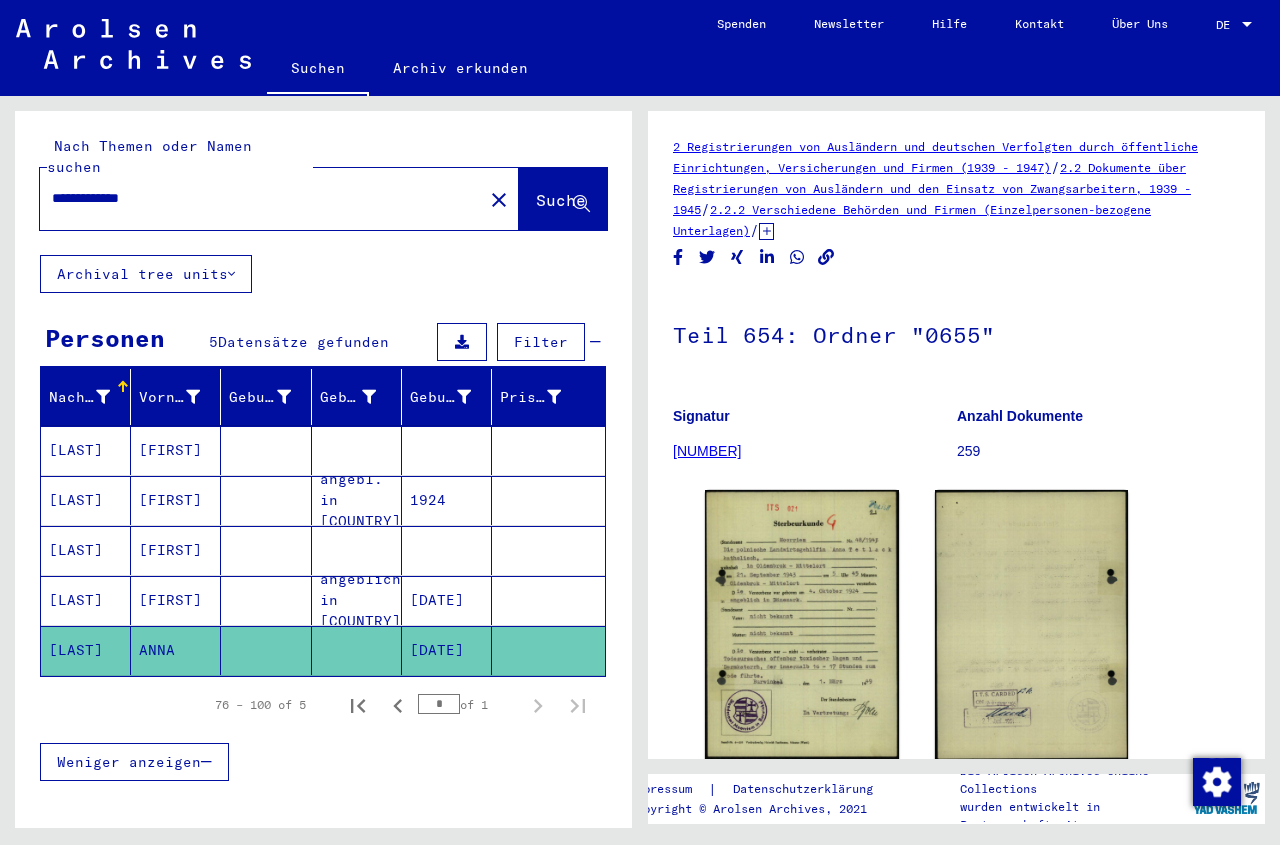 click on "**********" at bounding box center [261, 198] 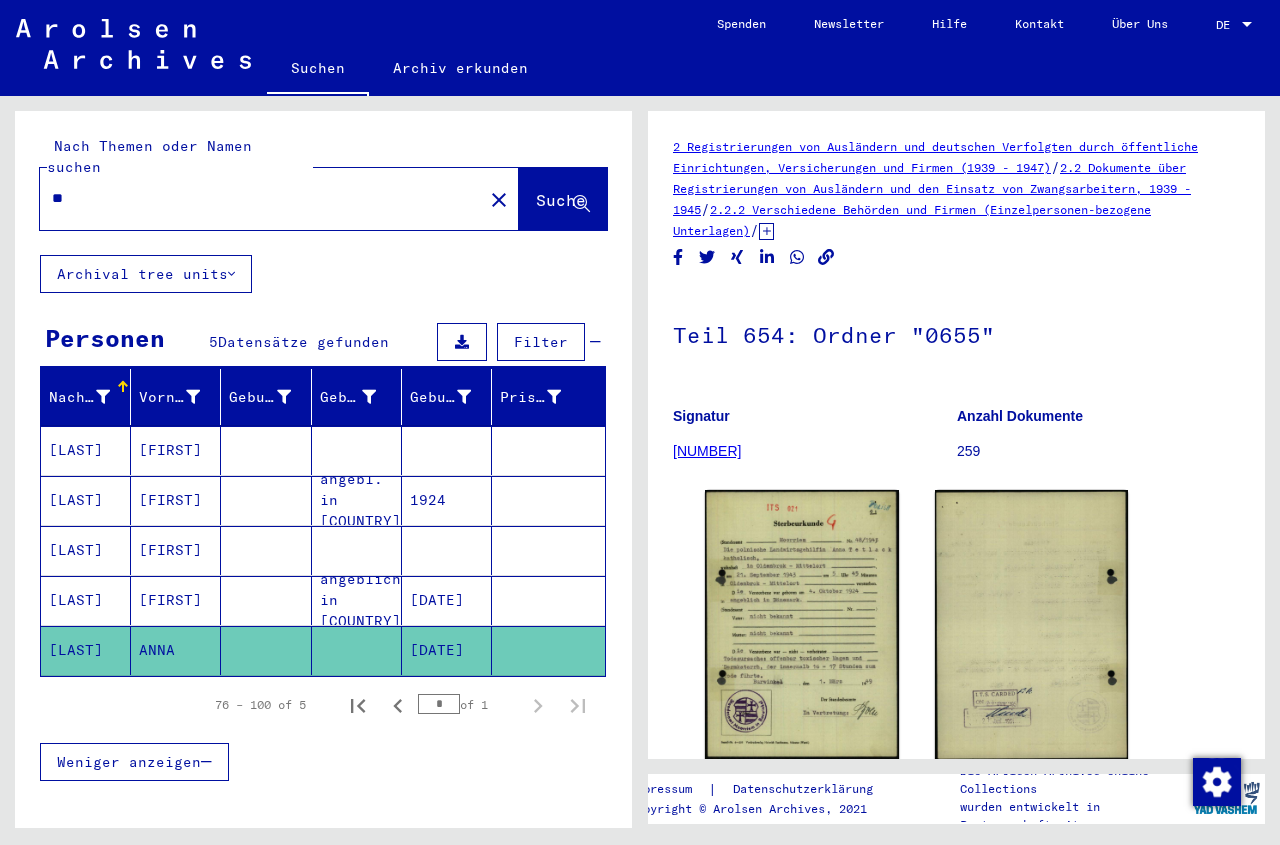 type on "*" 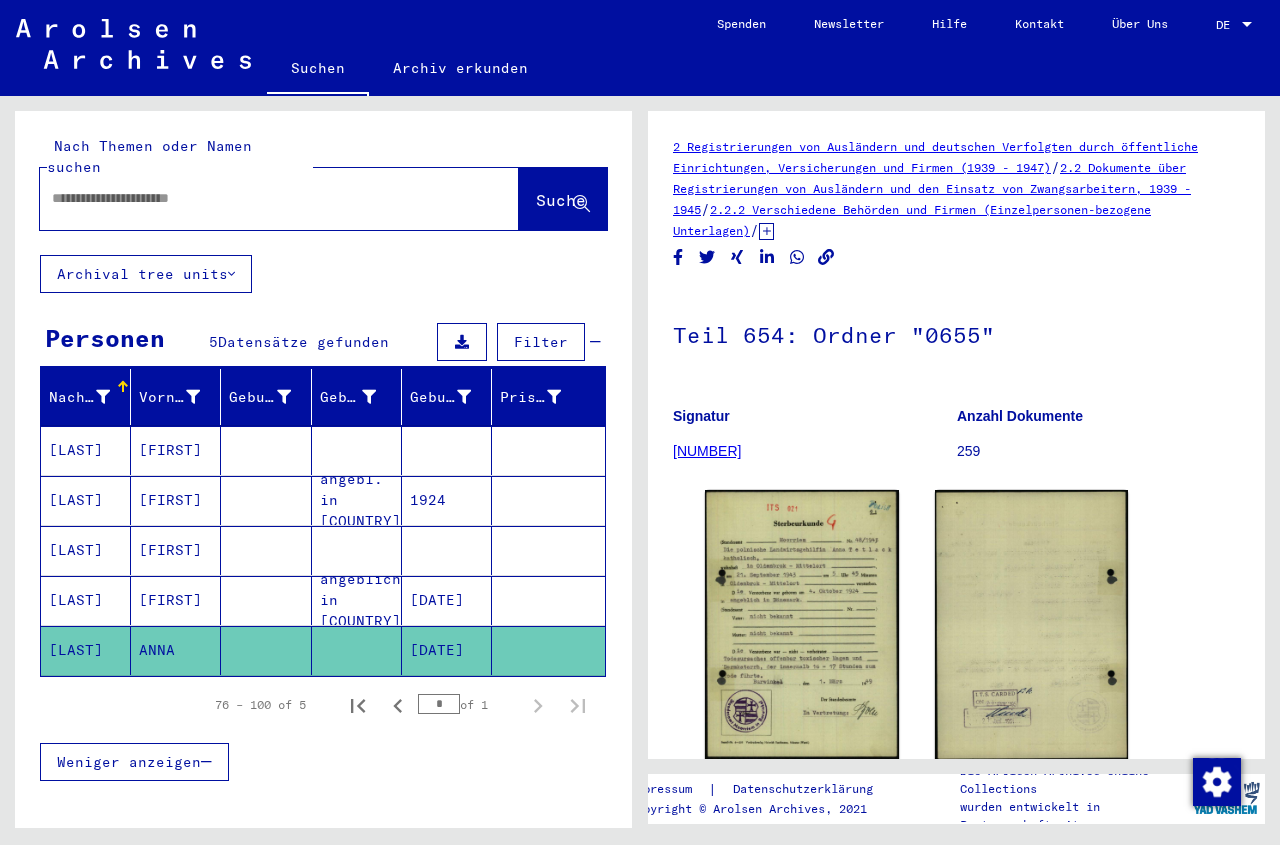 paste on "**********" 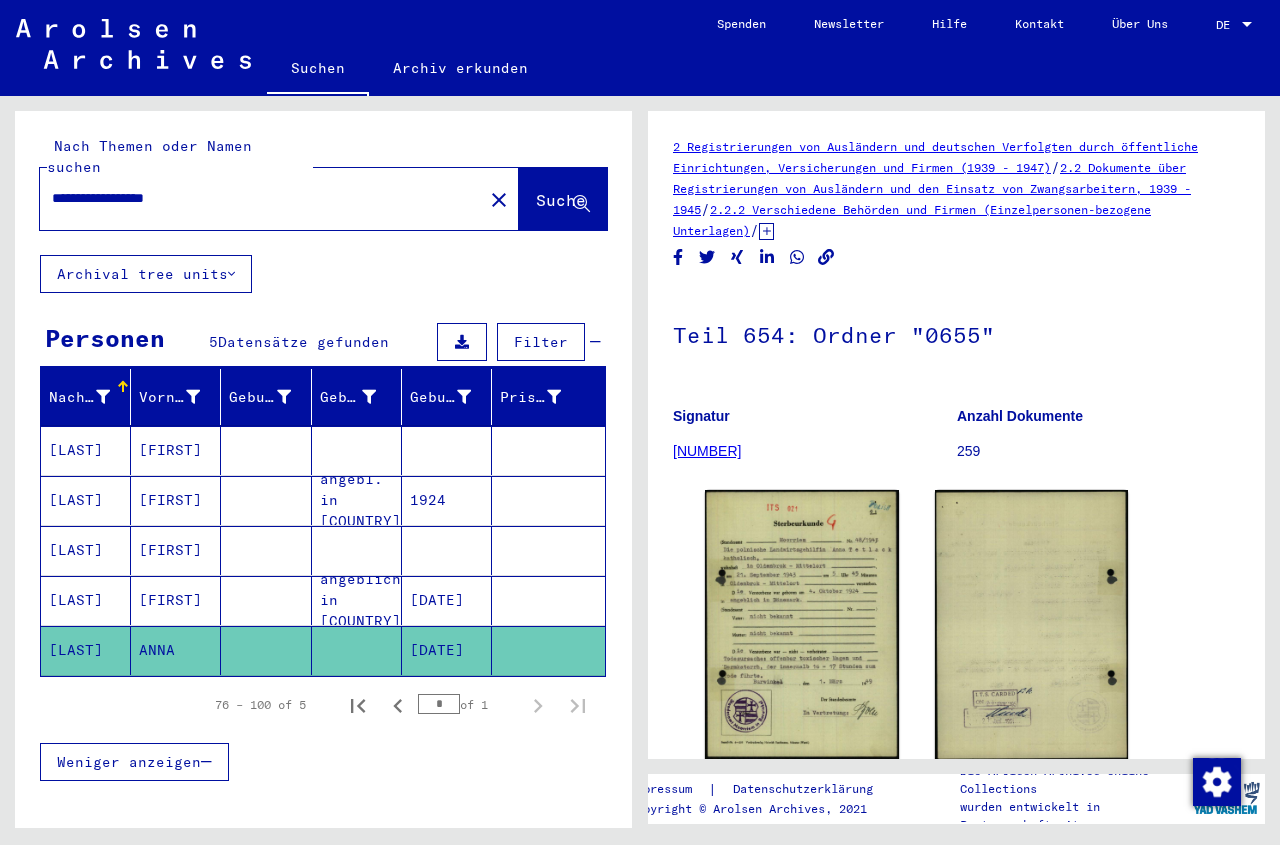 click on "Suche" 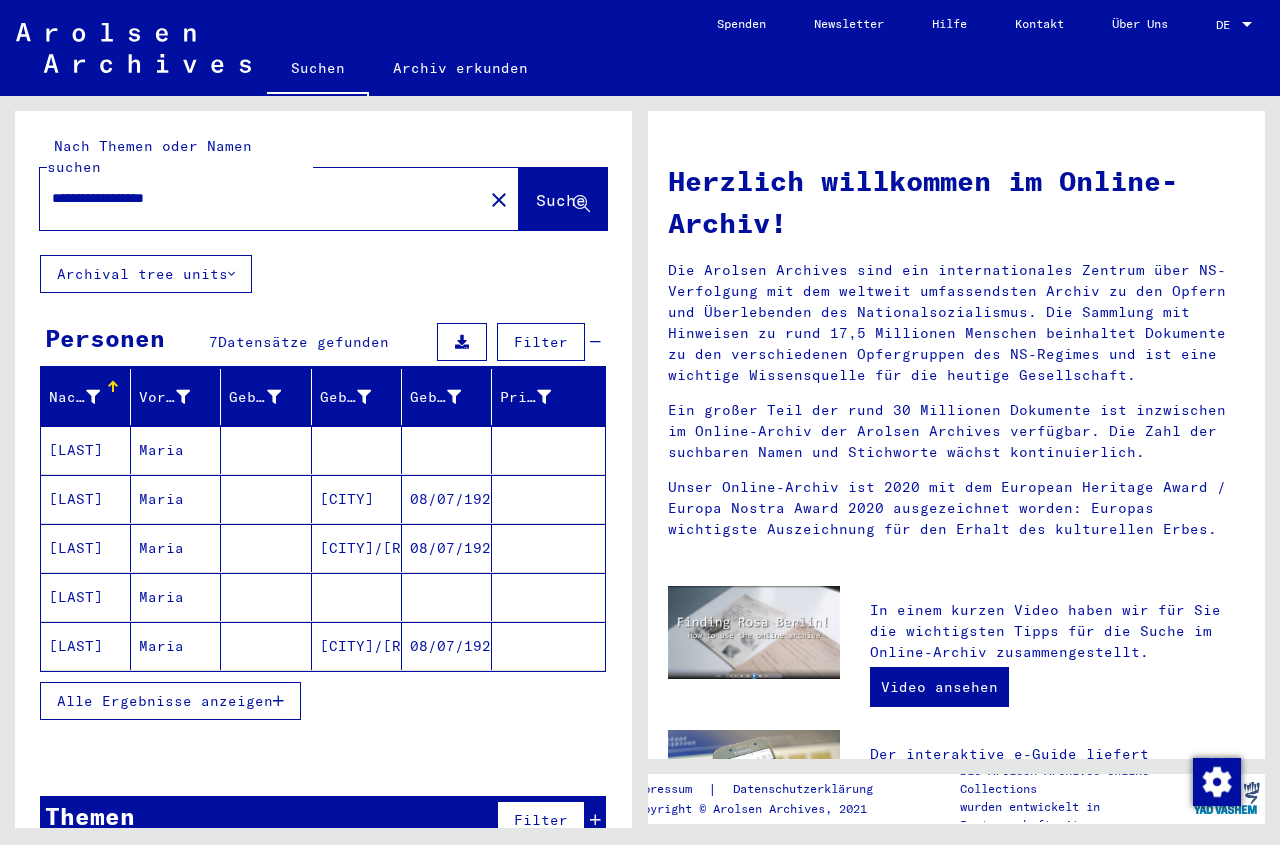 click at bounding box center [357, 499] 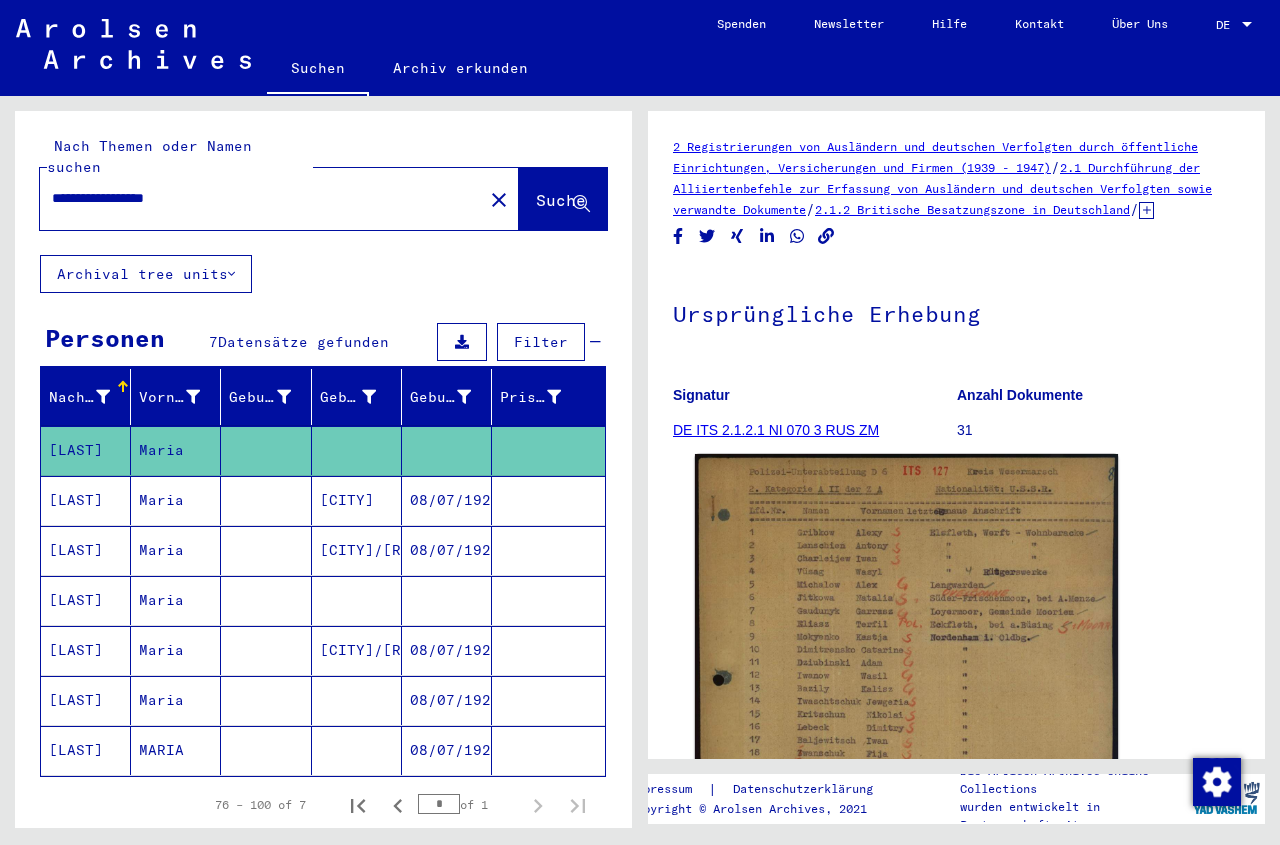 click 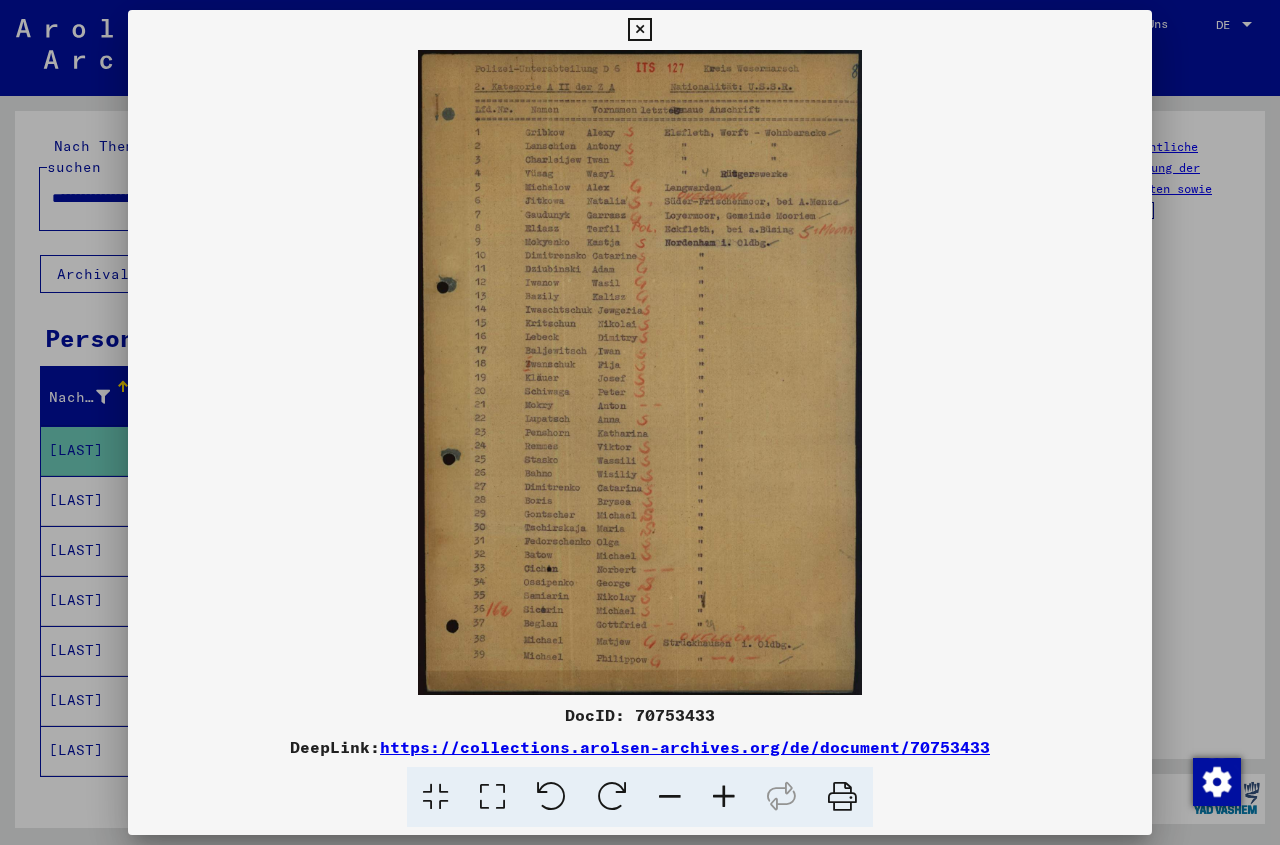 click at bounding box center [639, 30] 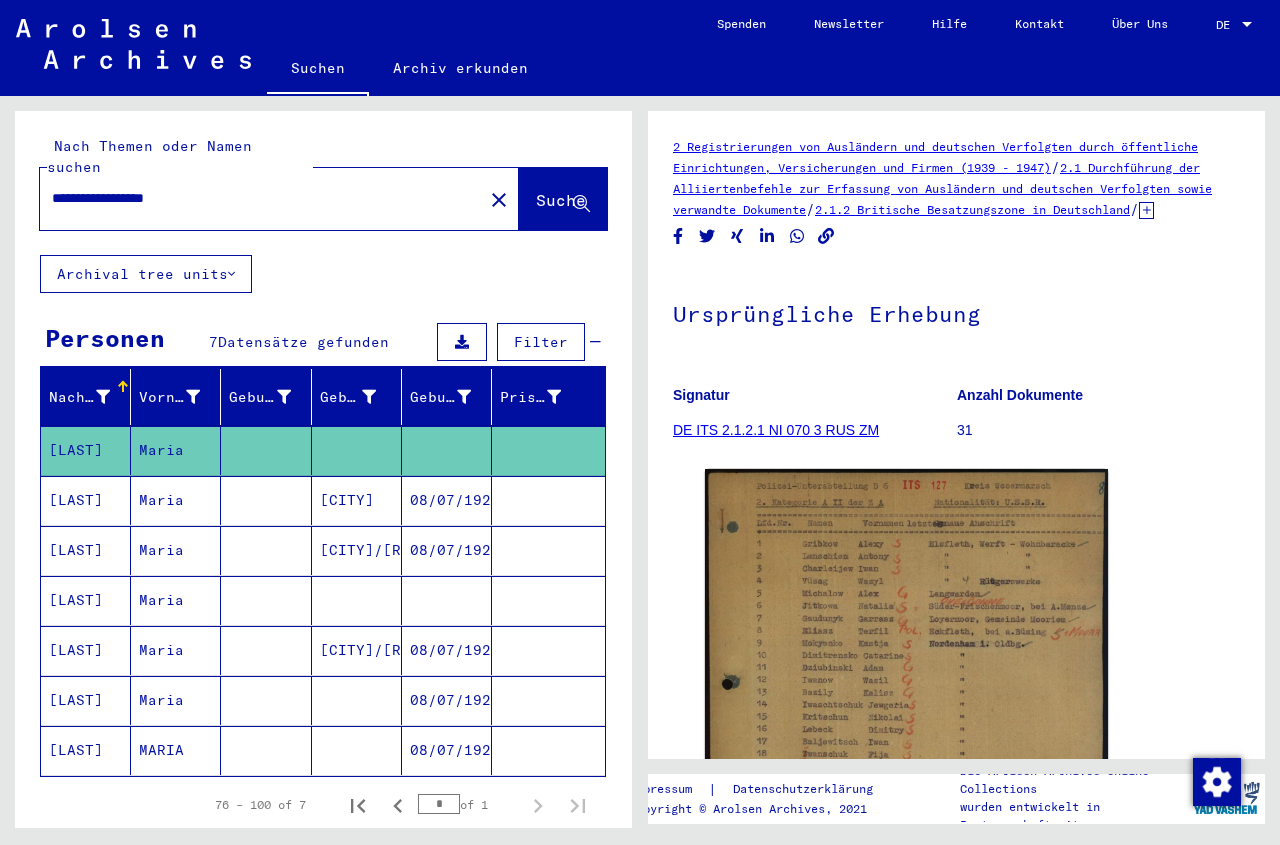 click on "08/07/1922" at bounding box center [447, 550] 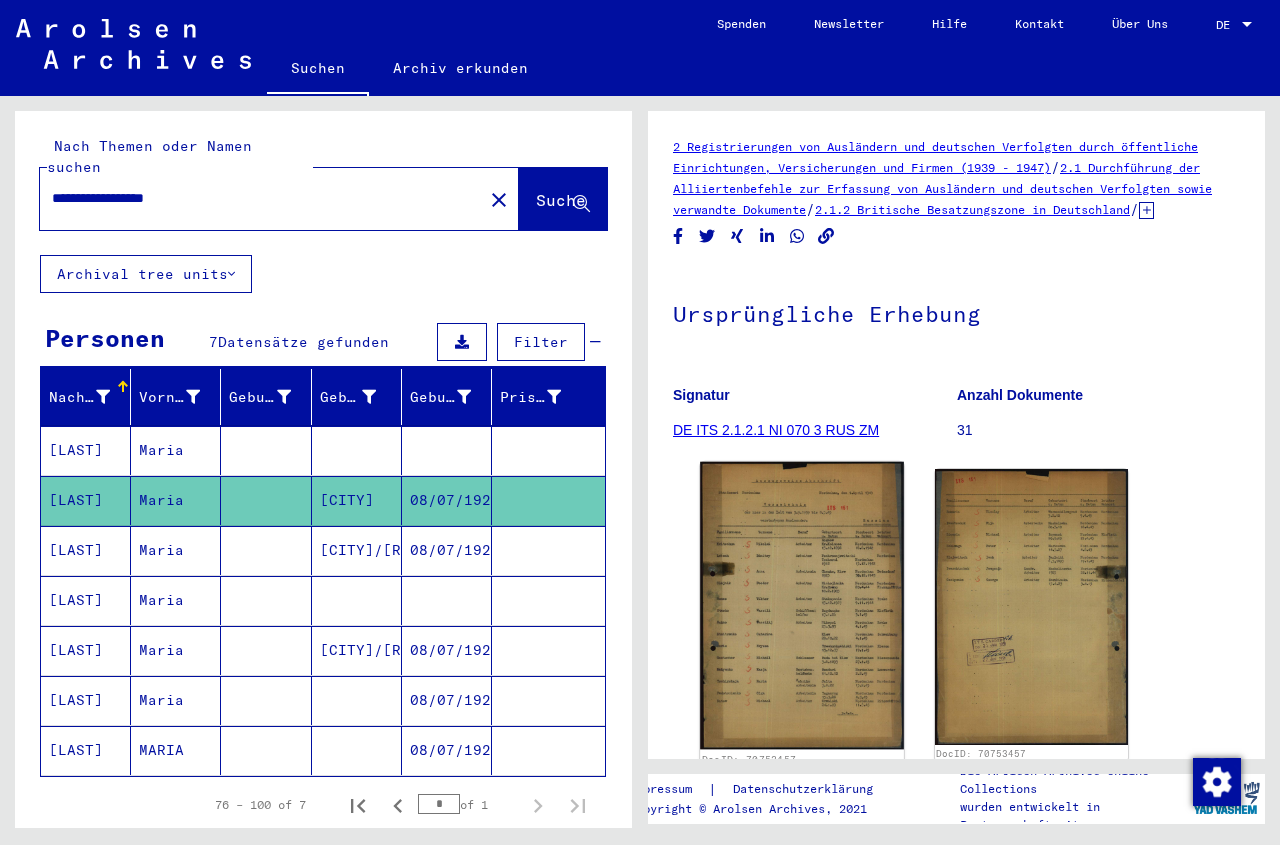 click 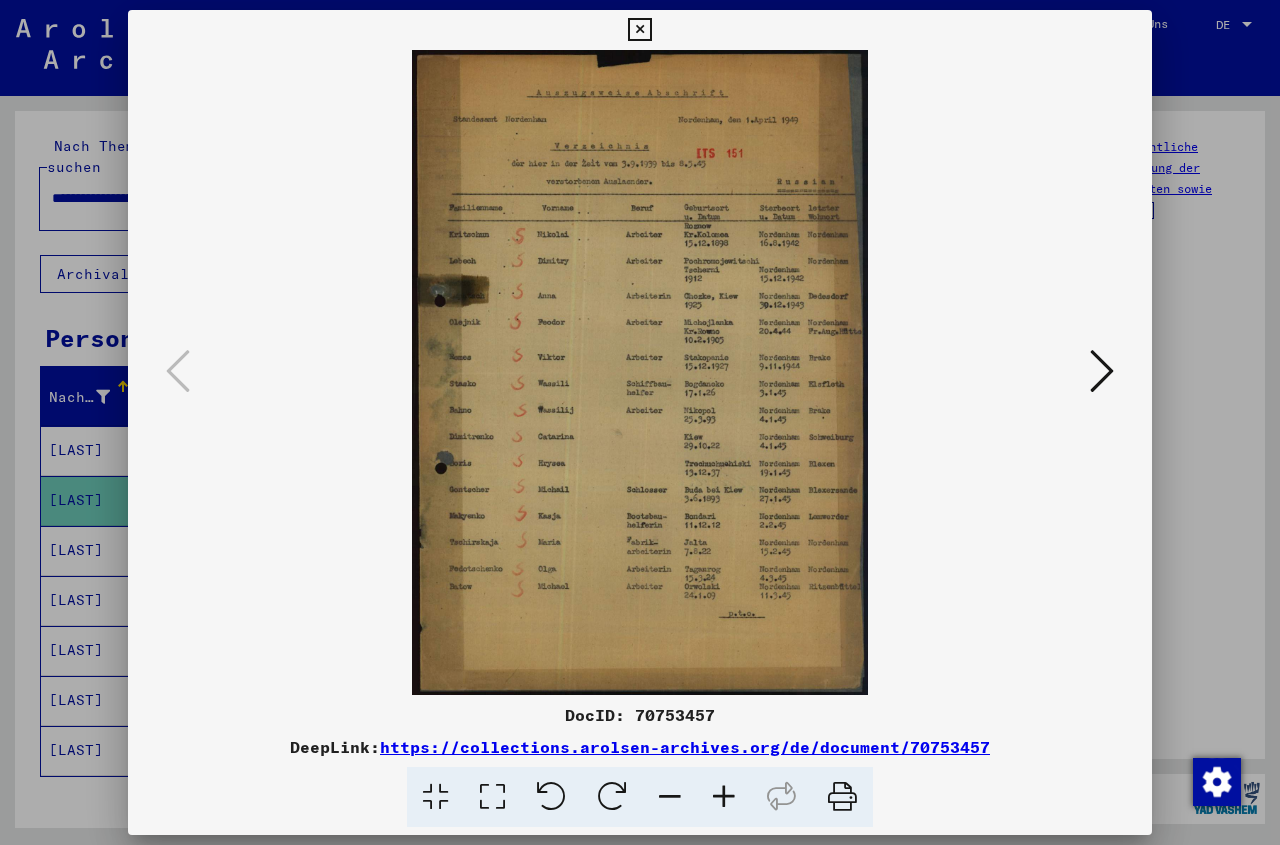 click at bounding box center (639, 30) 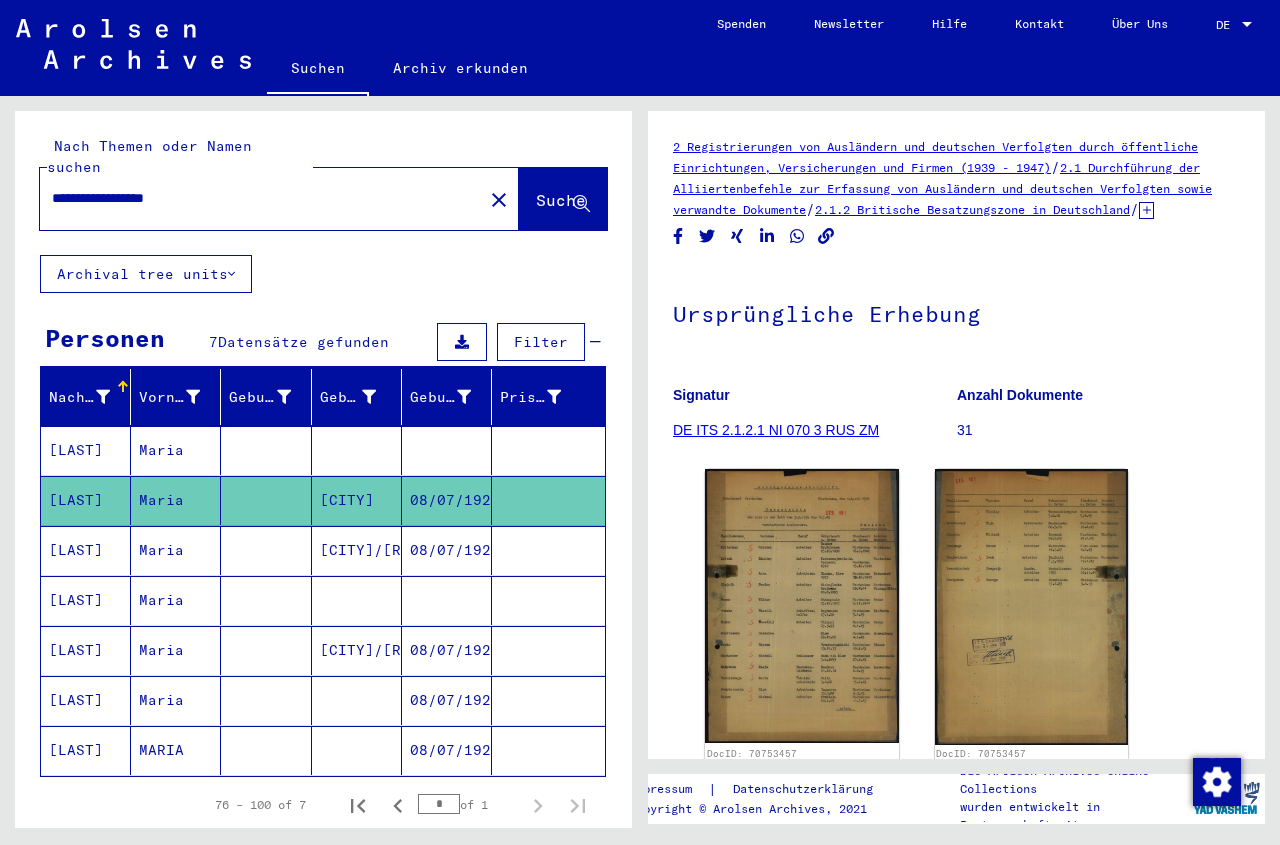 click on "08/07/1922" at bounding box center [447, 600] 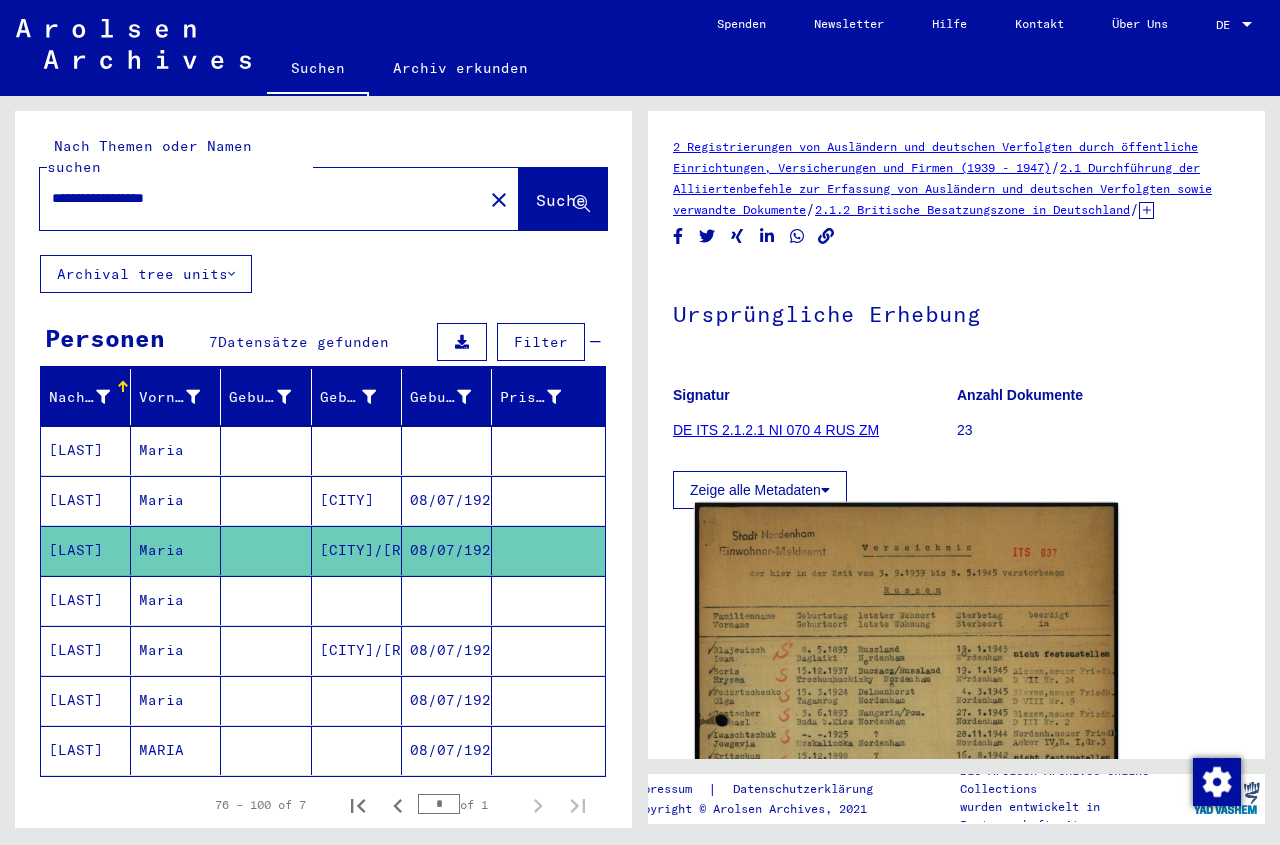 click 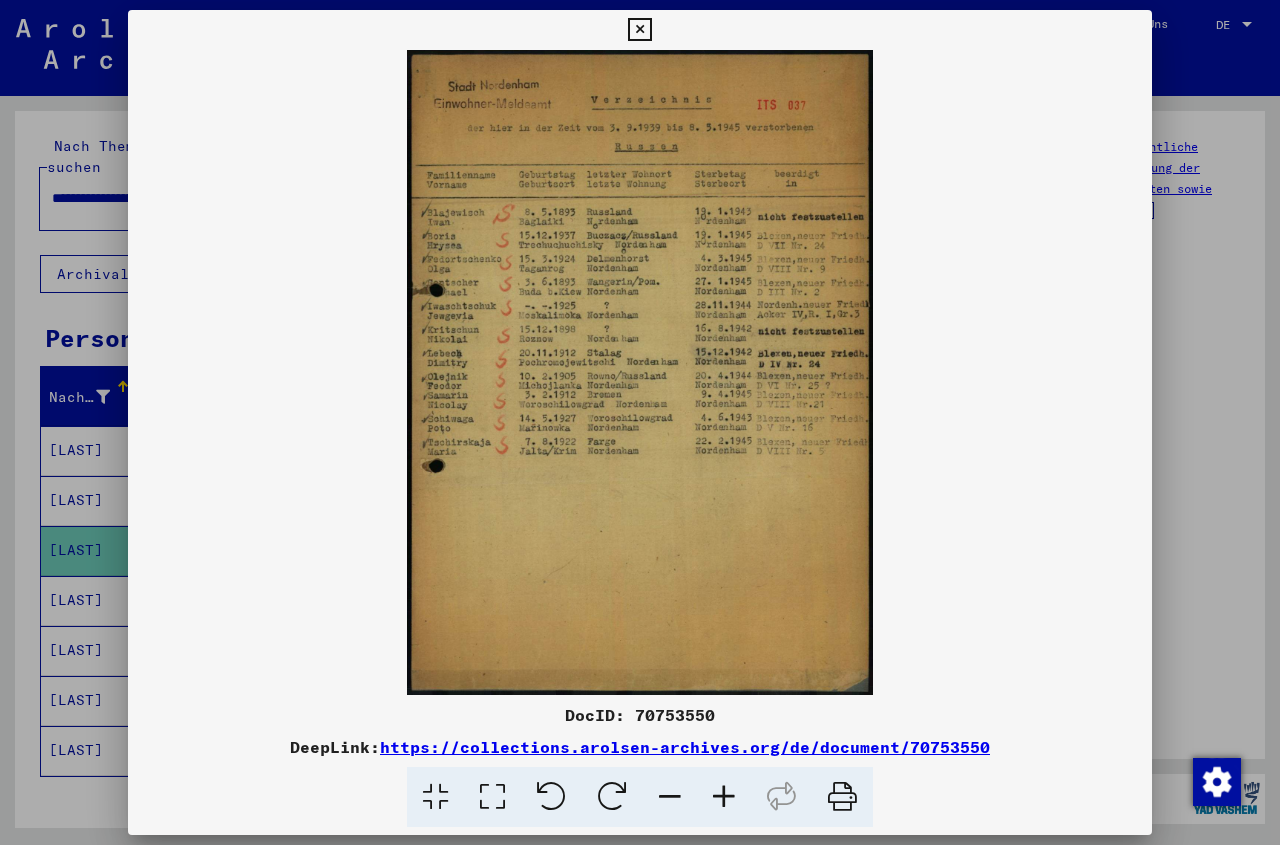 click at bounding box center (639, 30) 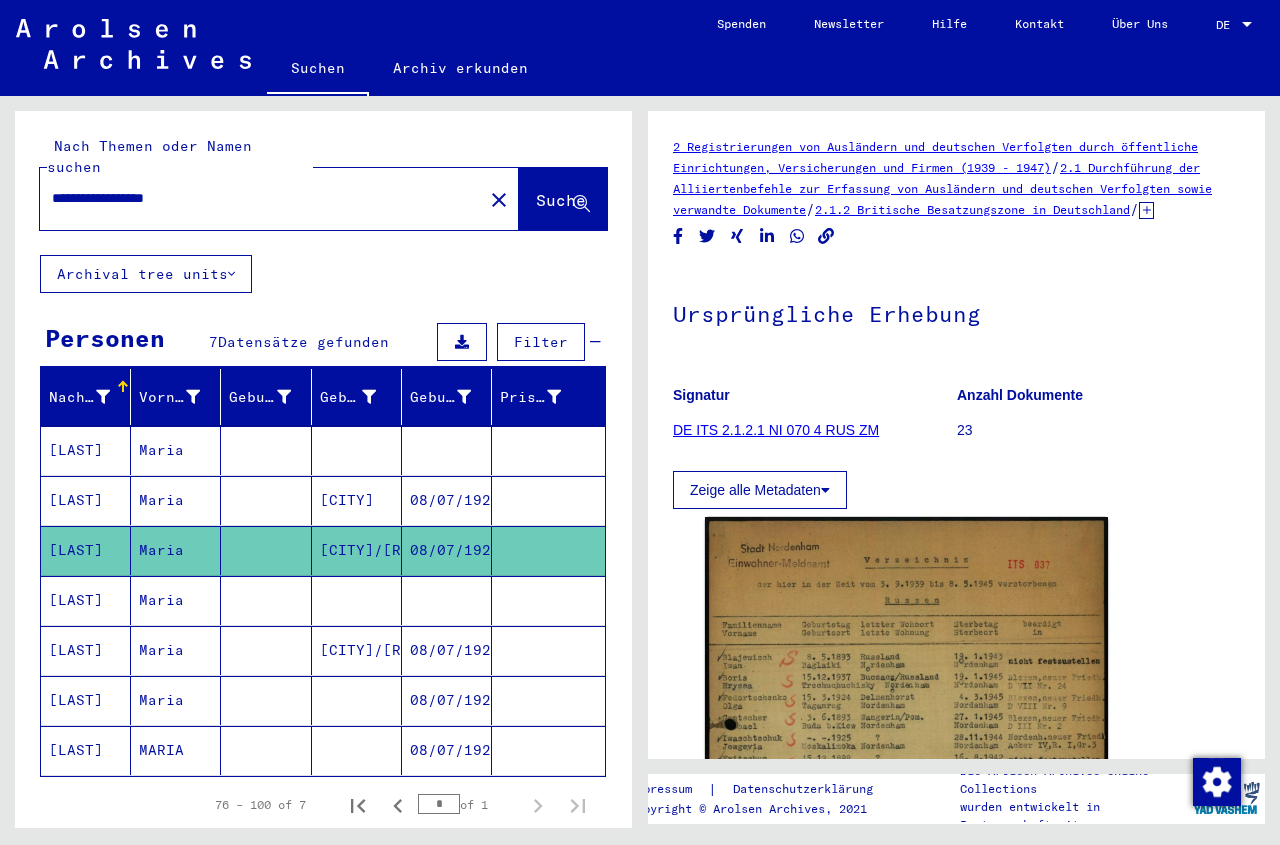 click at bounding box center [266, 650] 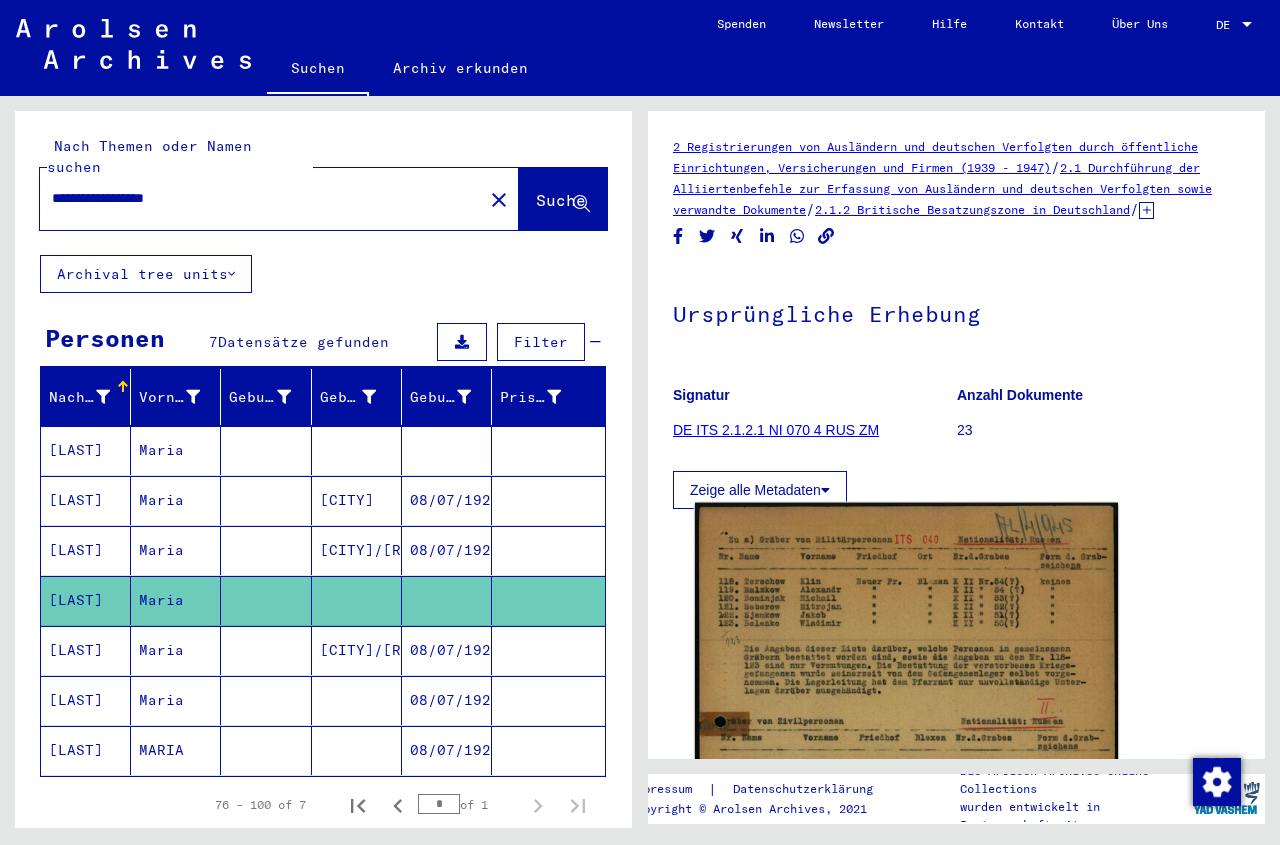 click 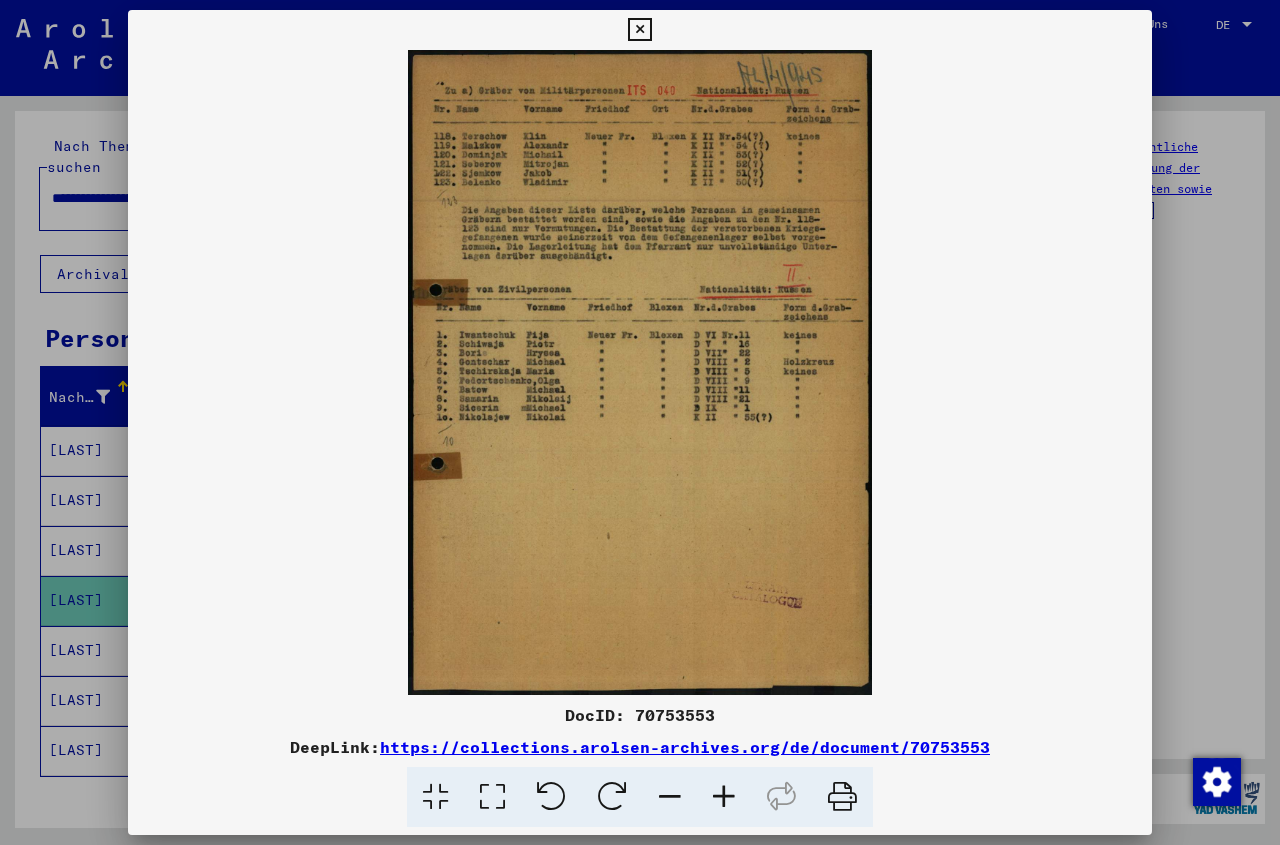click at bounding box center [639, 30] 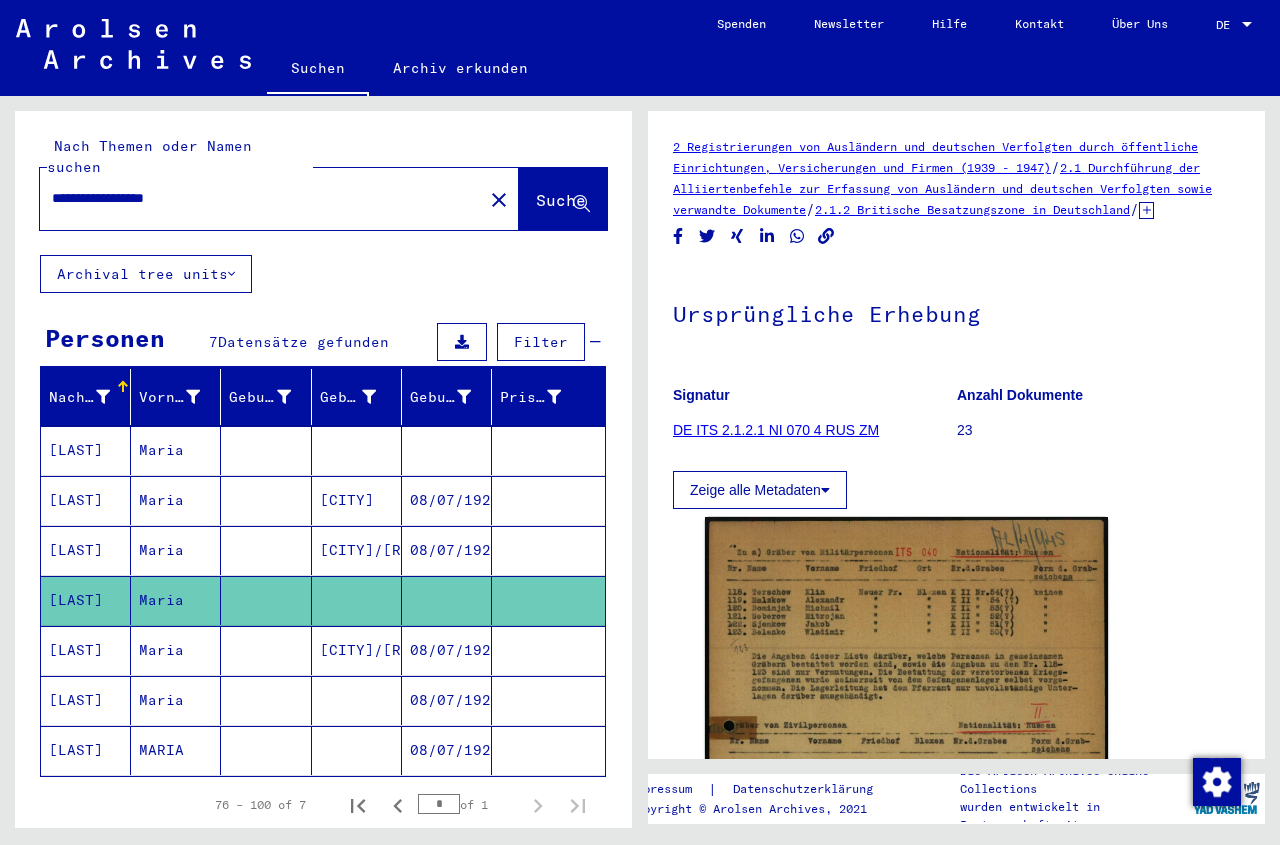 click on "08/07/1922" at bounding box center [447, 700] 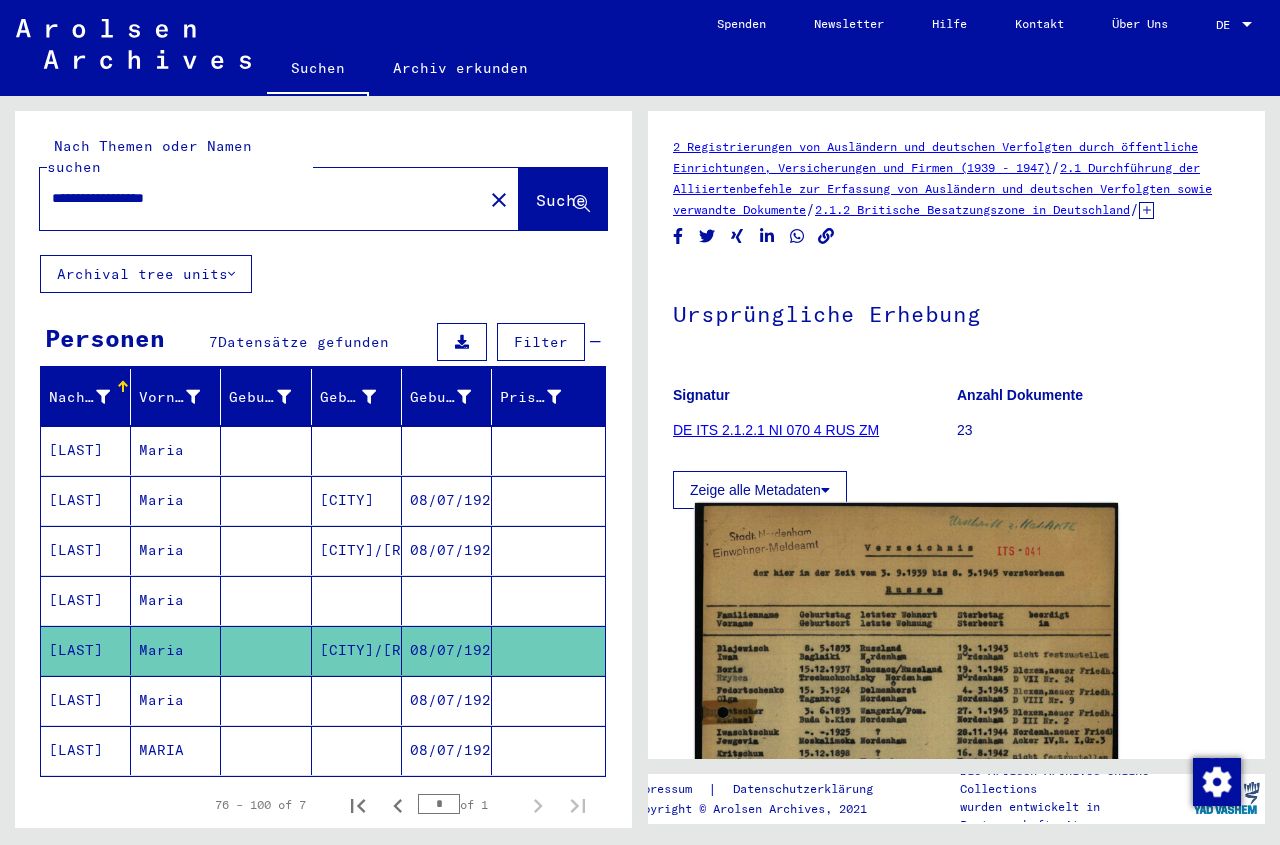 click 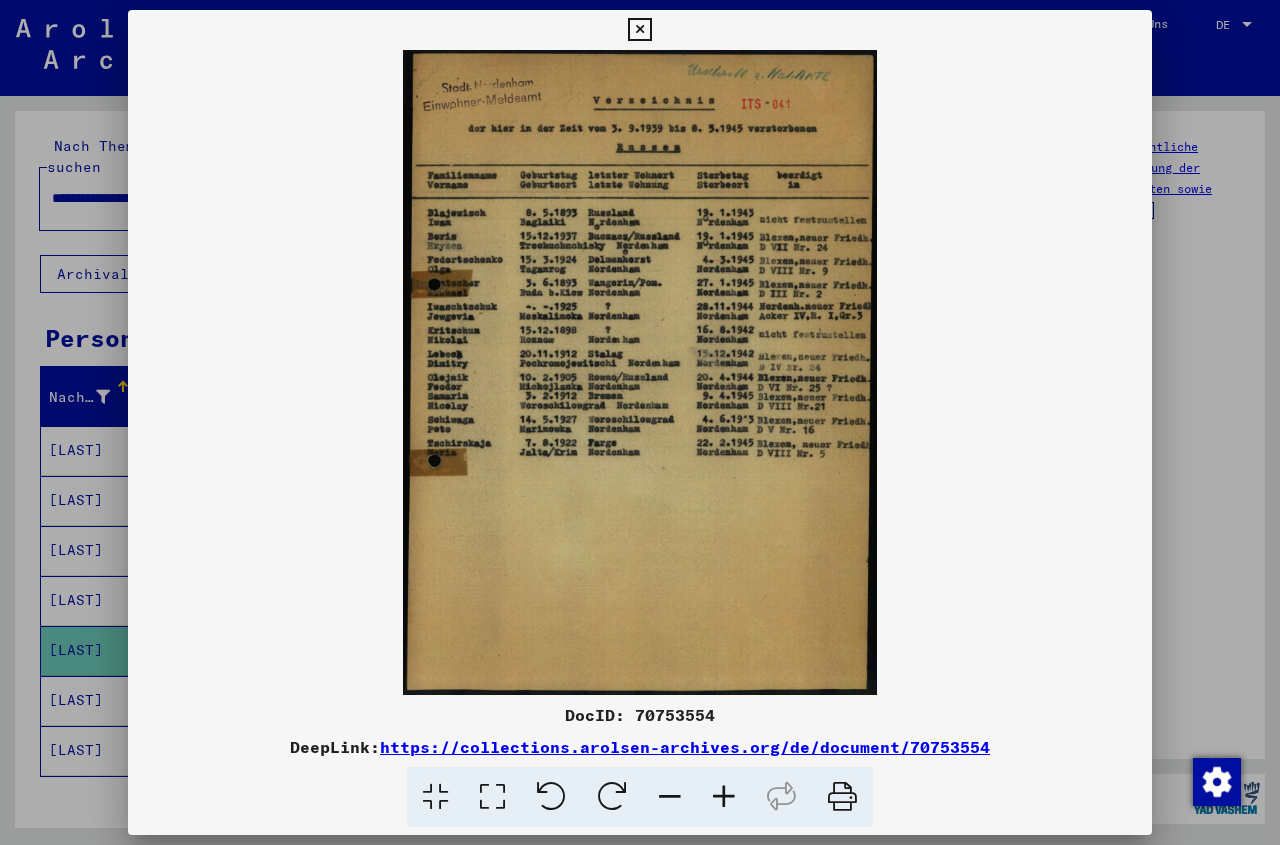 click at bounding box center [639, 30] 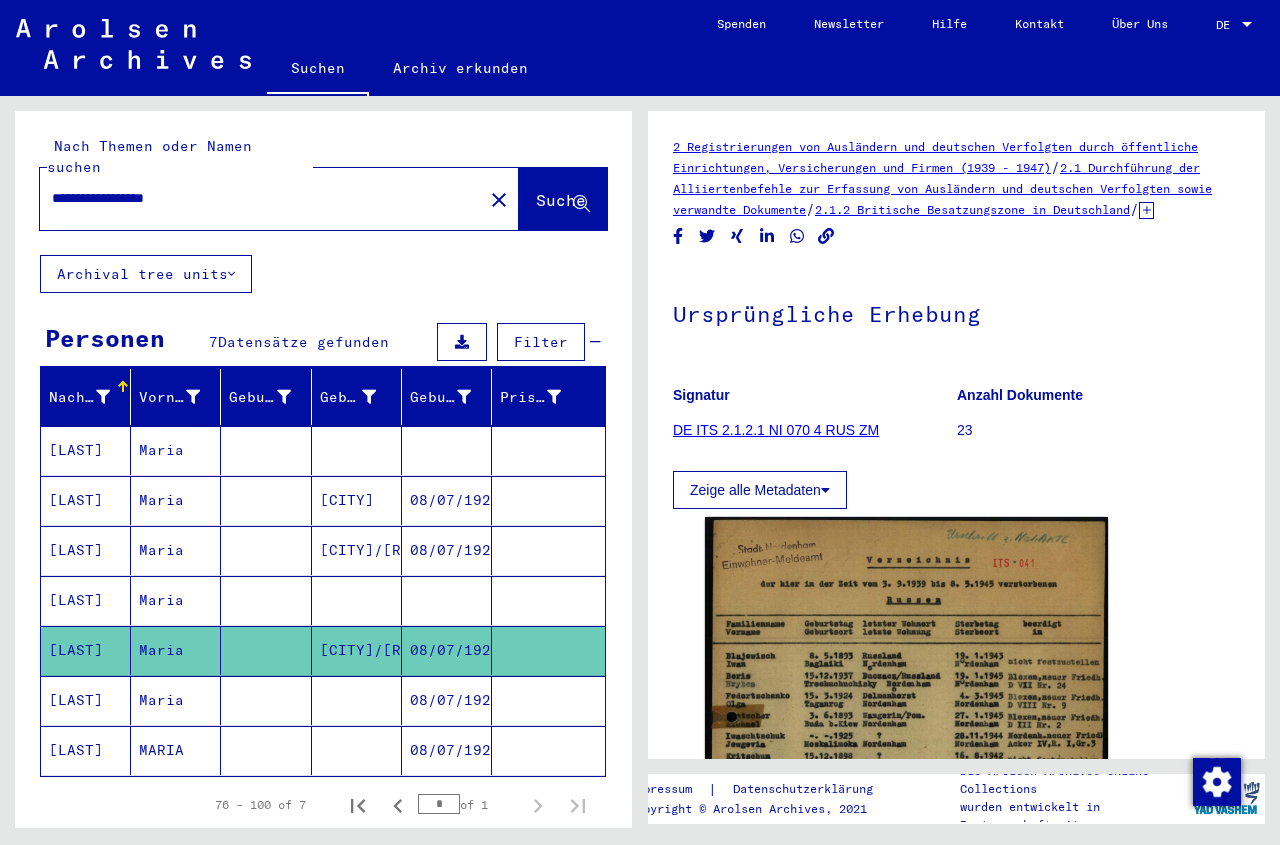 click at bounding box center [447, 650] 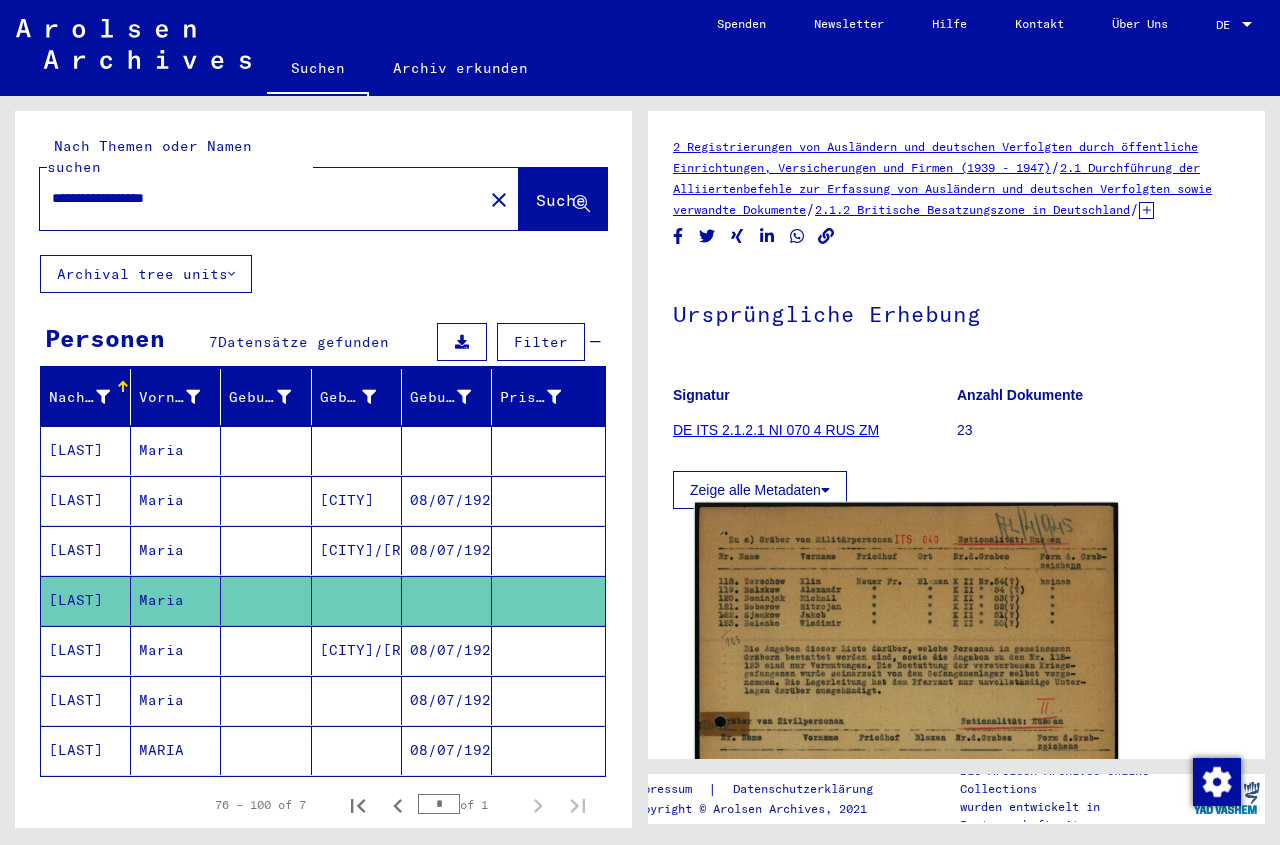 click 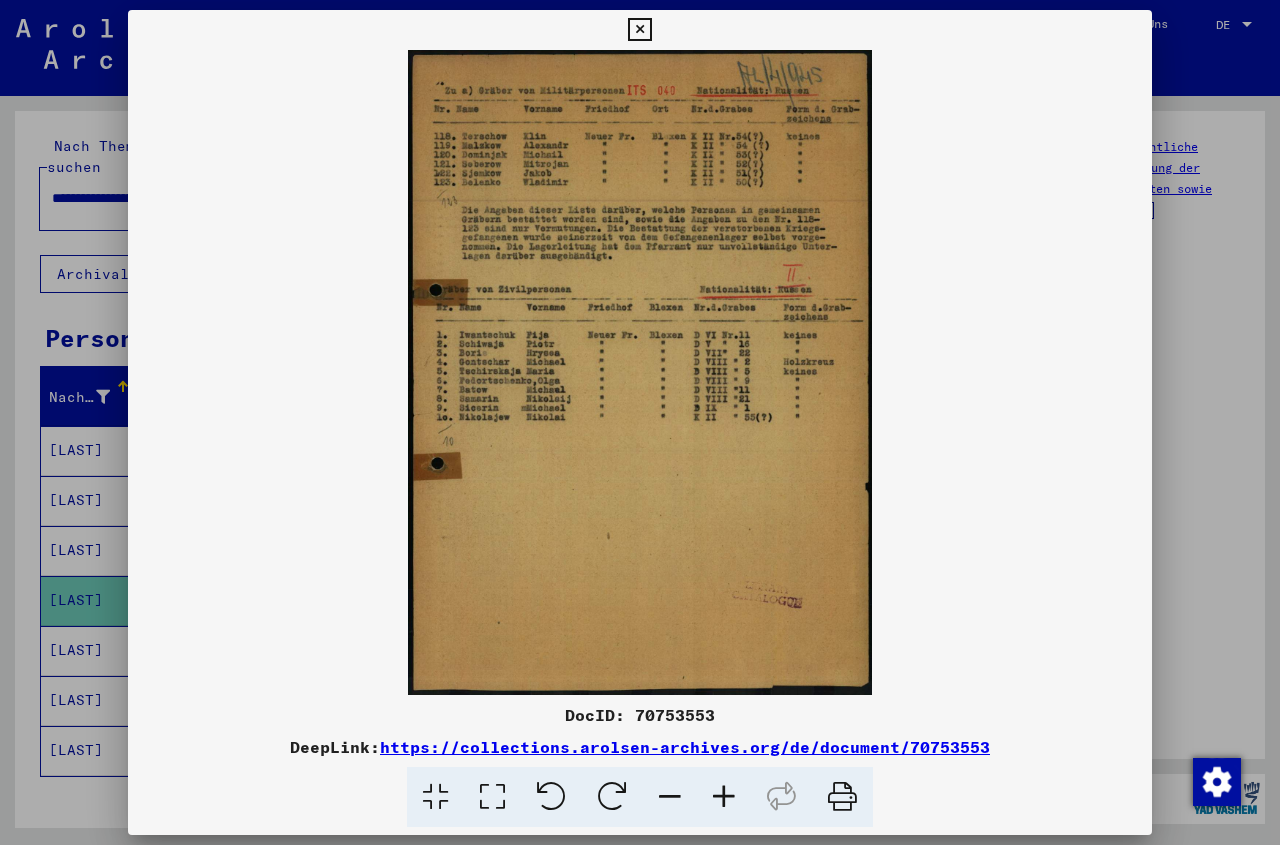 click at bounding box center (639, 30) 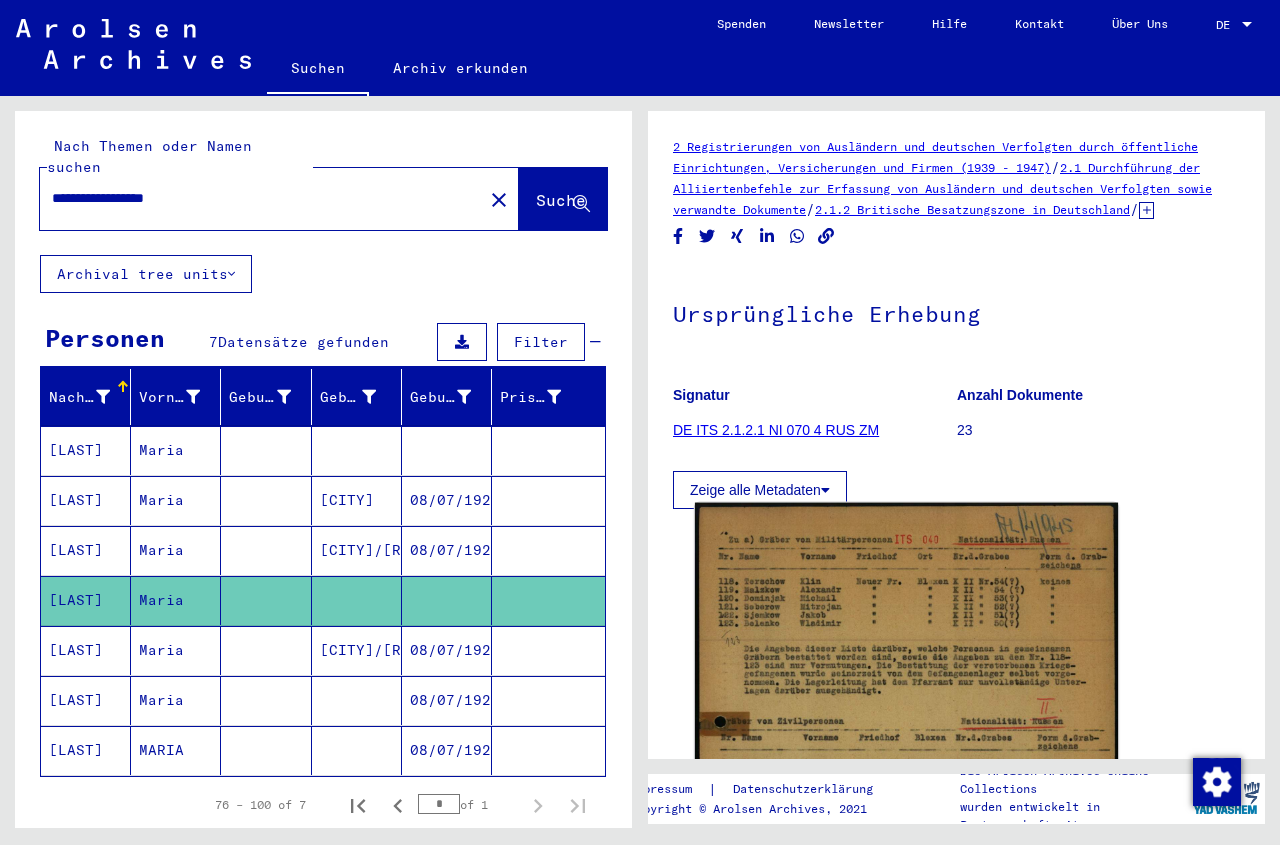 click 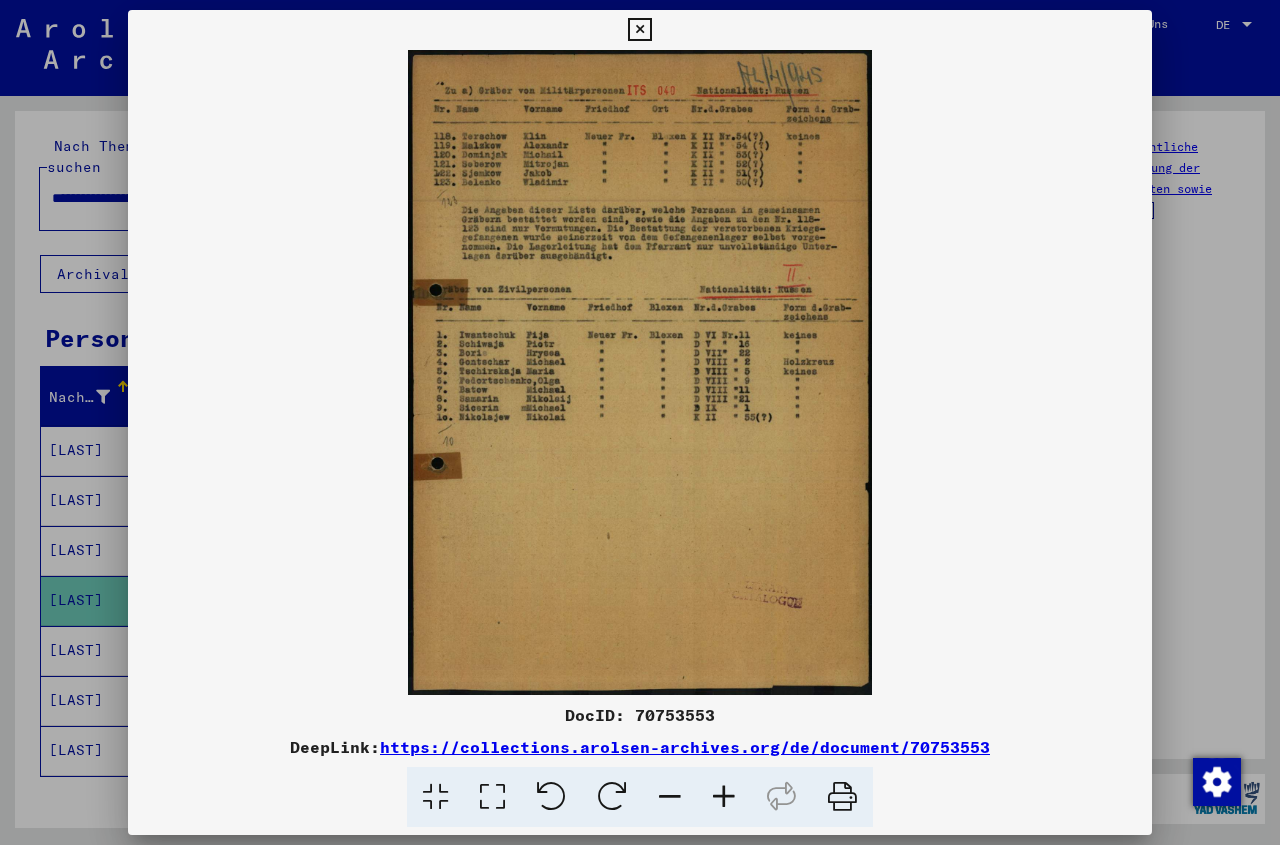 click at bounding box center (724, 797) 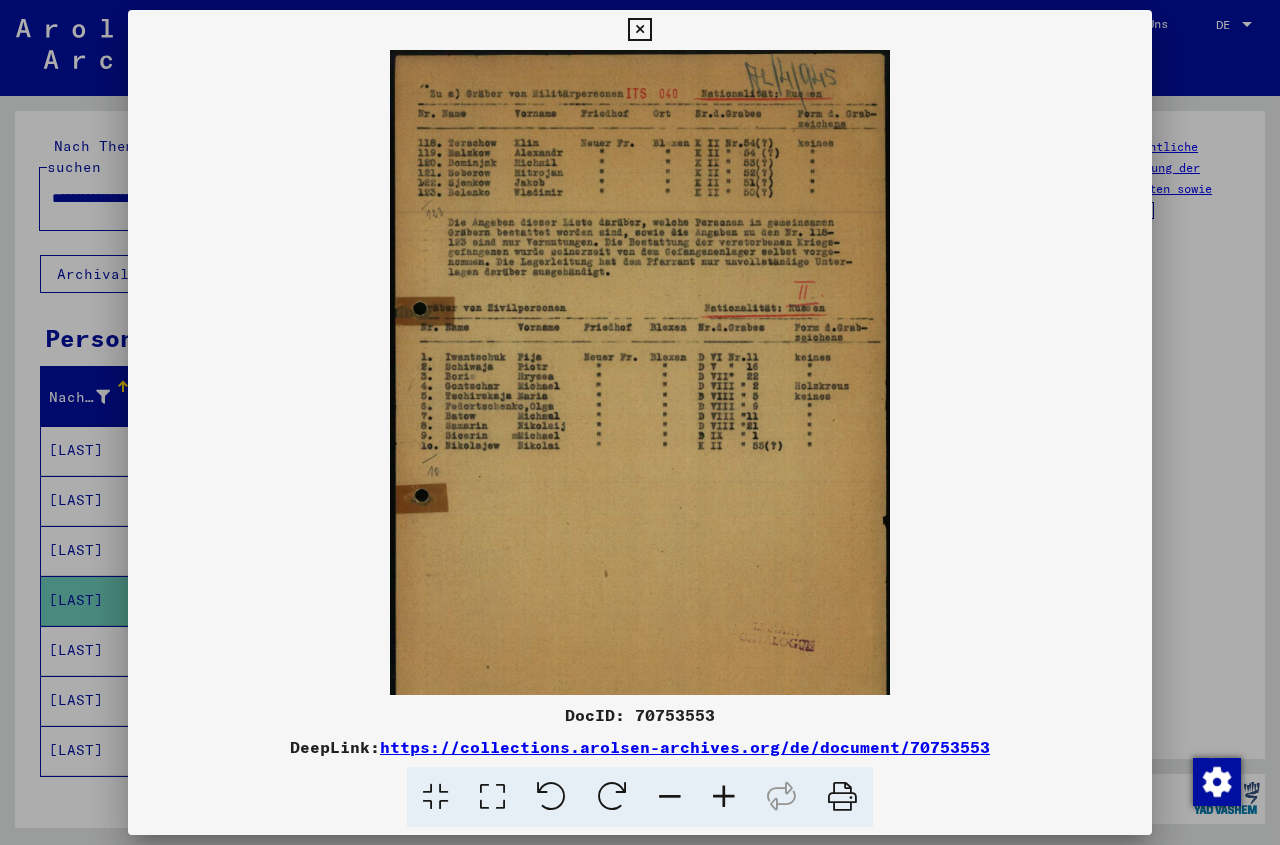 click at bounding box center [724, 797] 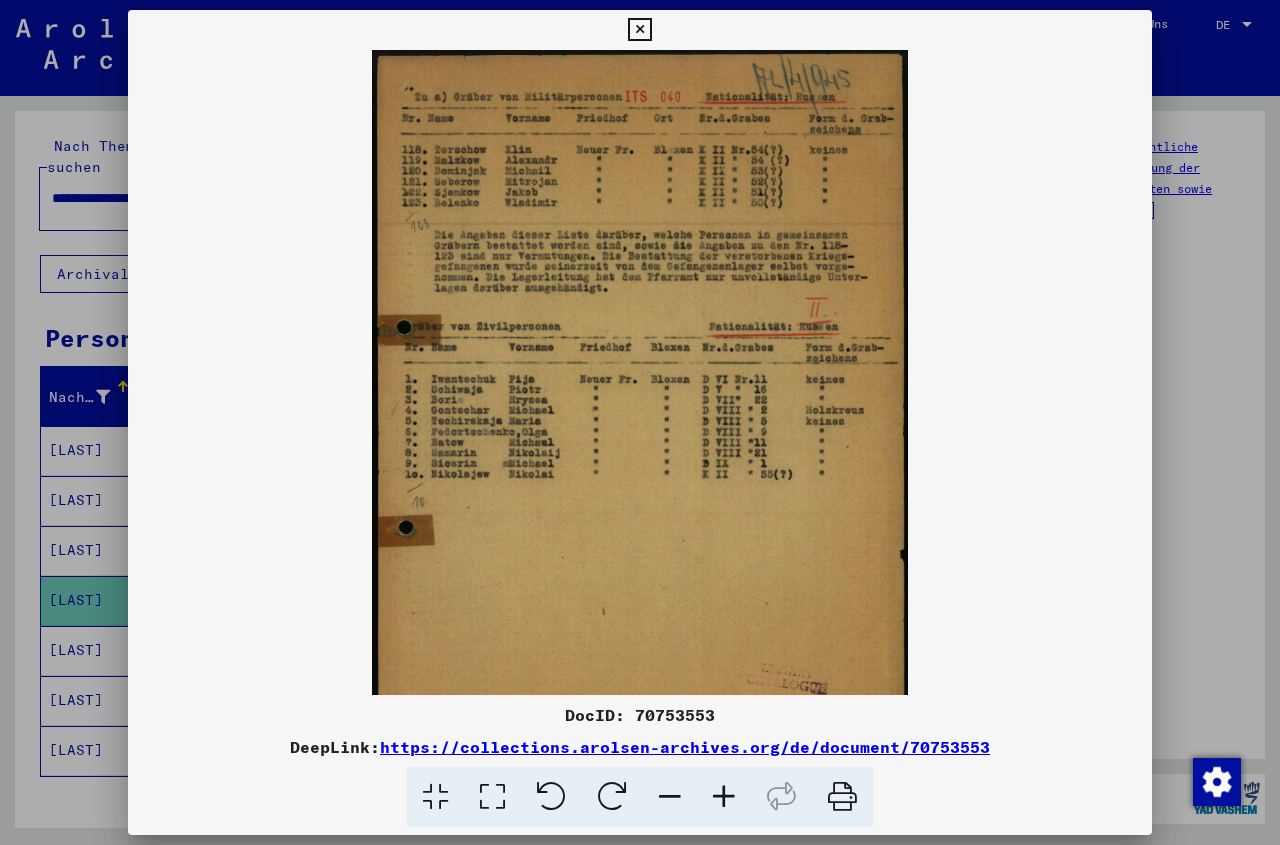 click at bounding box center [724, 797] 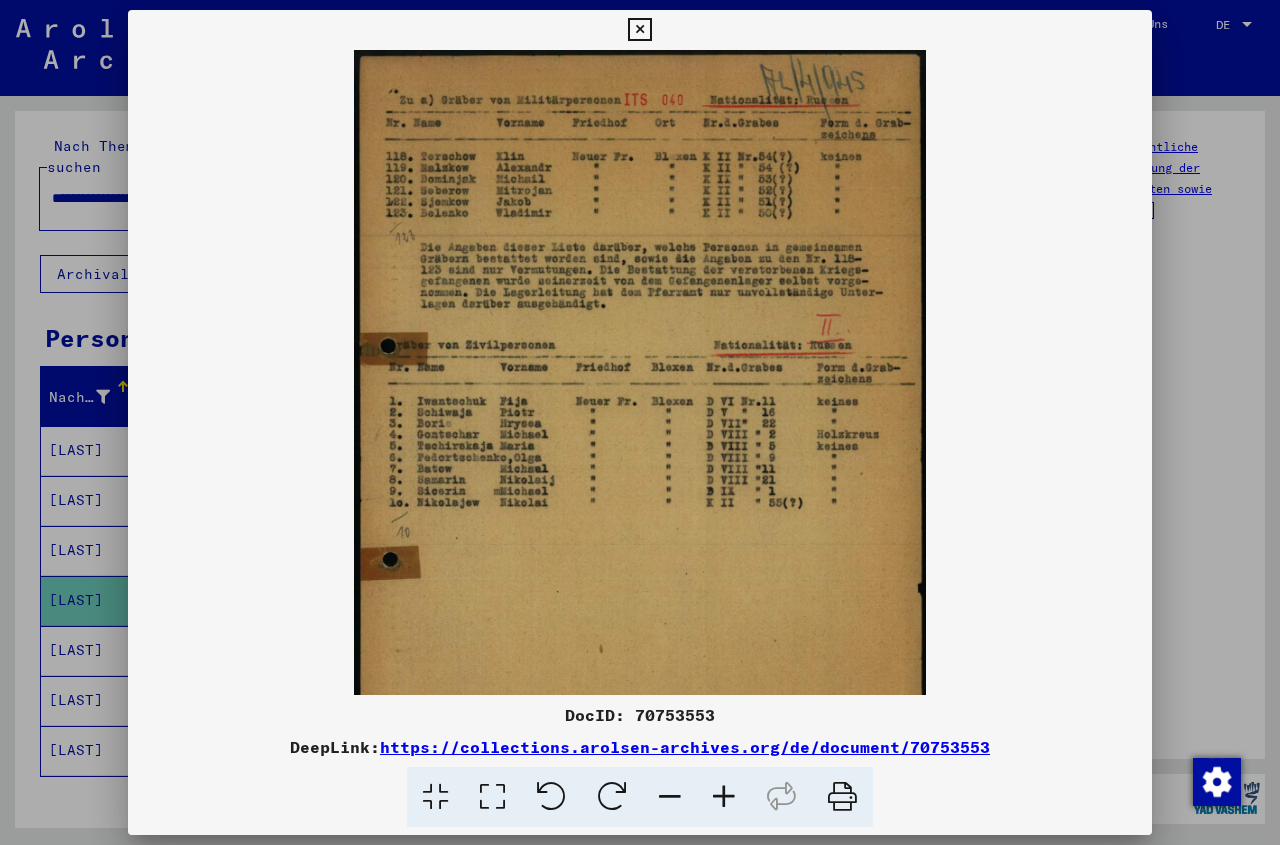 click at bounding box center (724, 797) 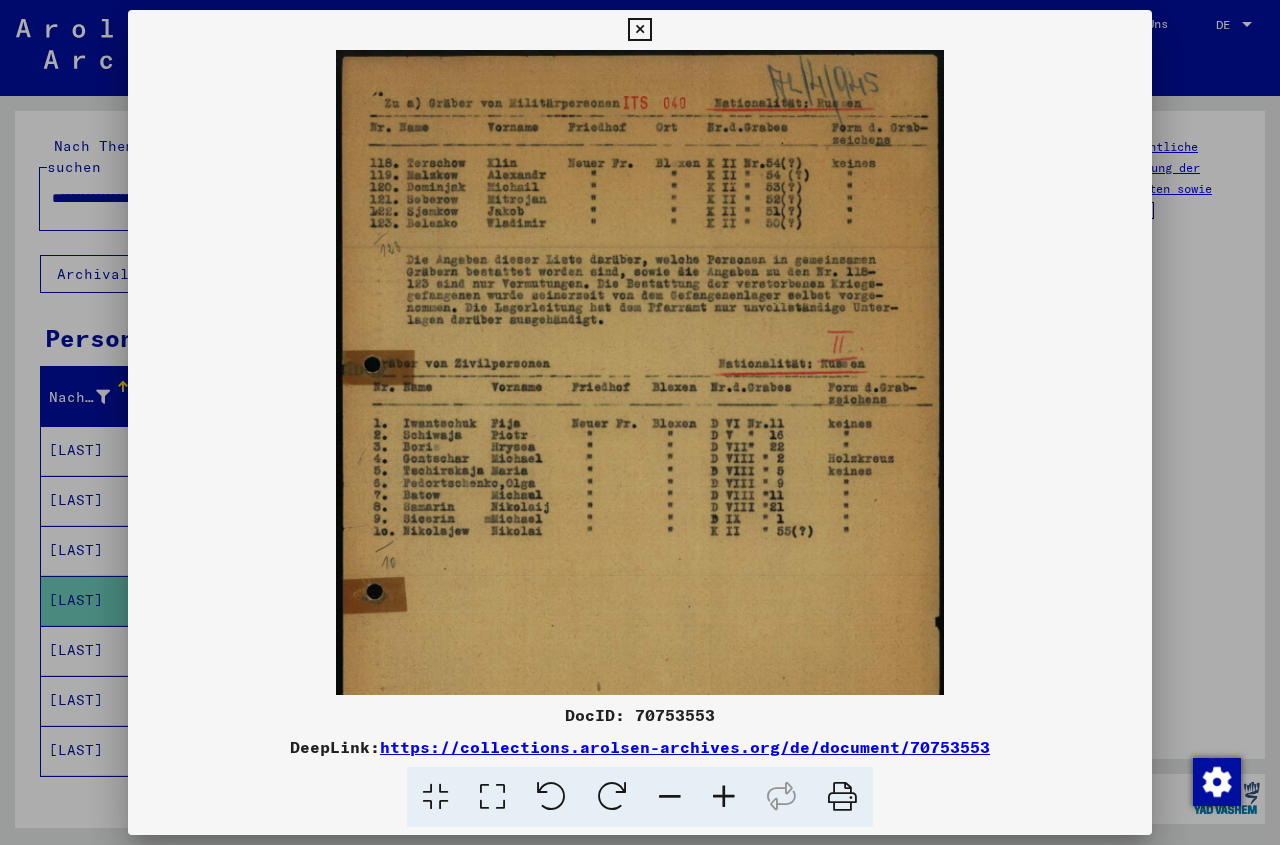 click at bounding box center [724, 797] 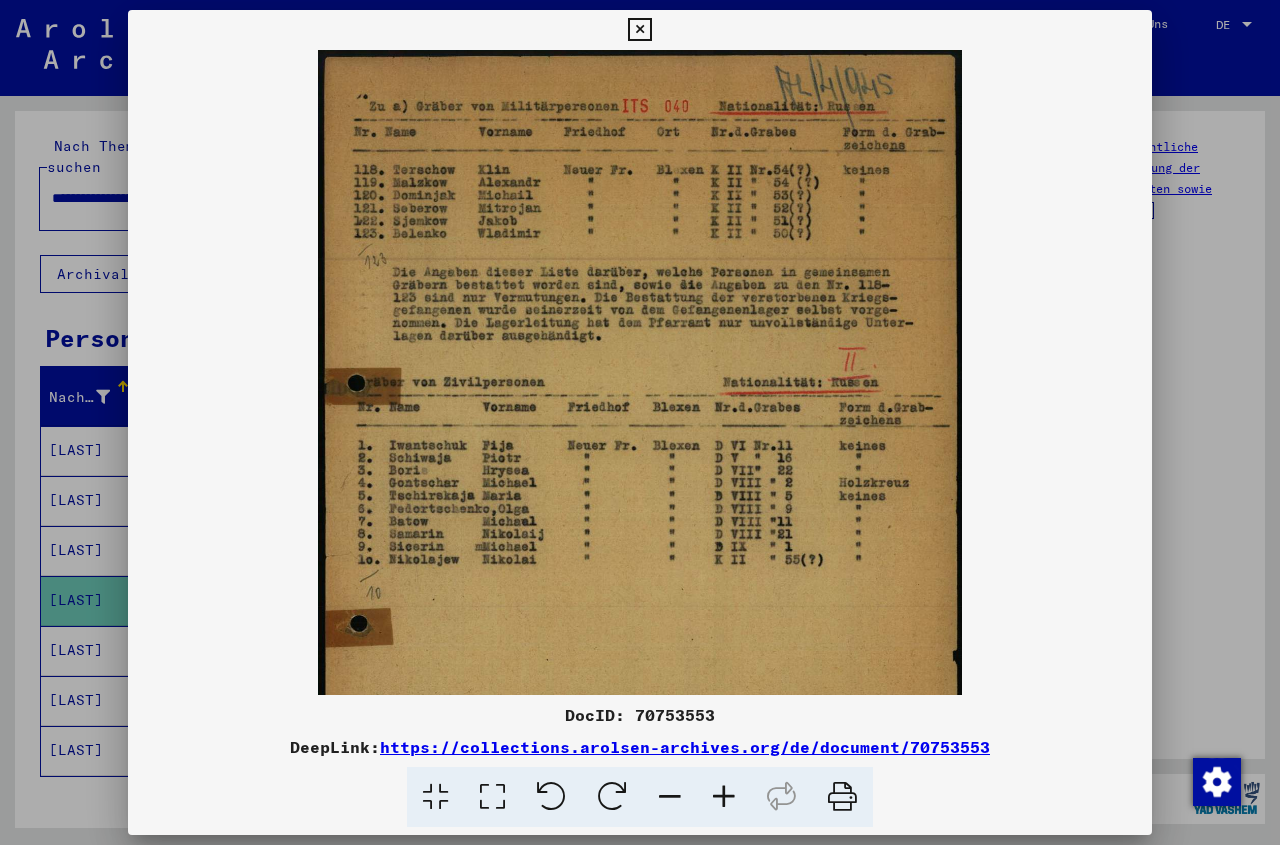 click at bounding box center [724, 797] 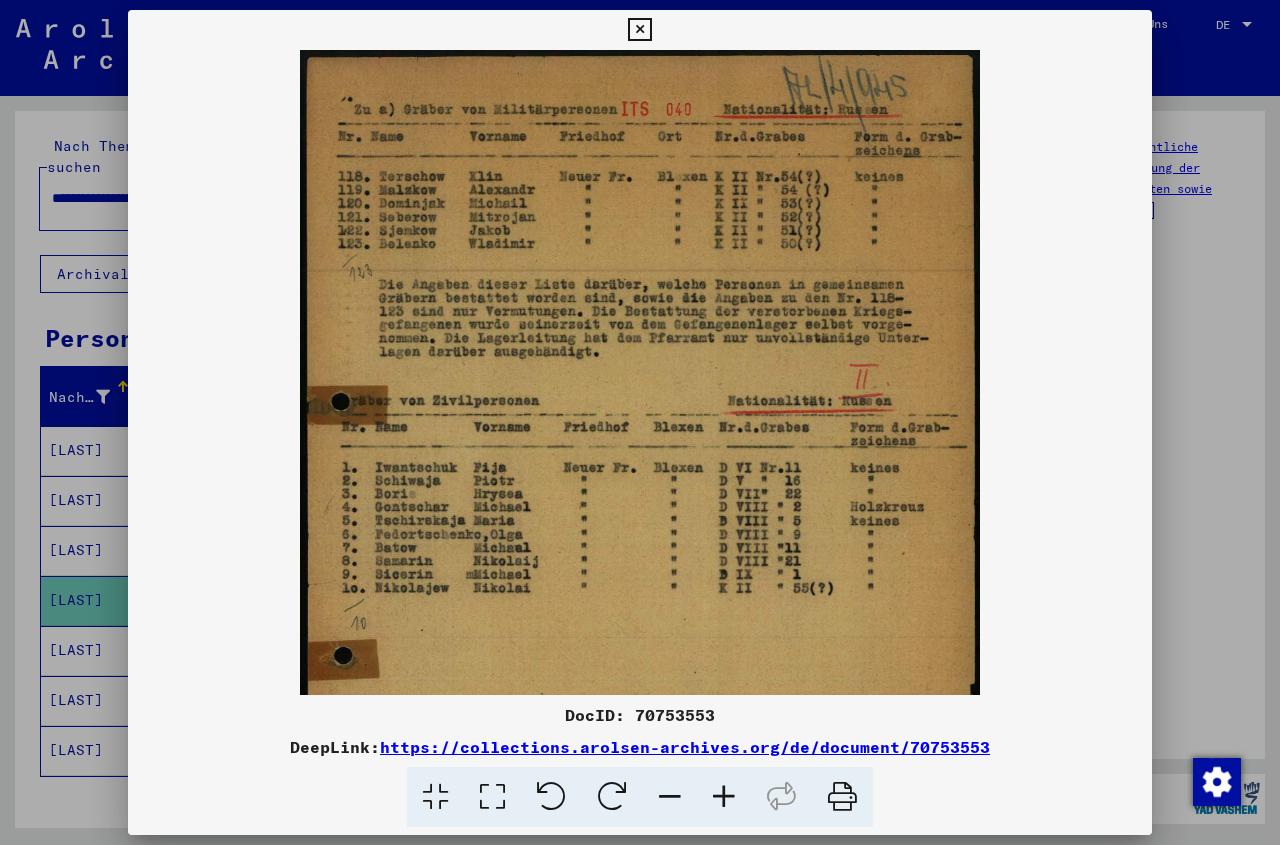 click at bounding box center [724, 797] 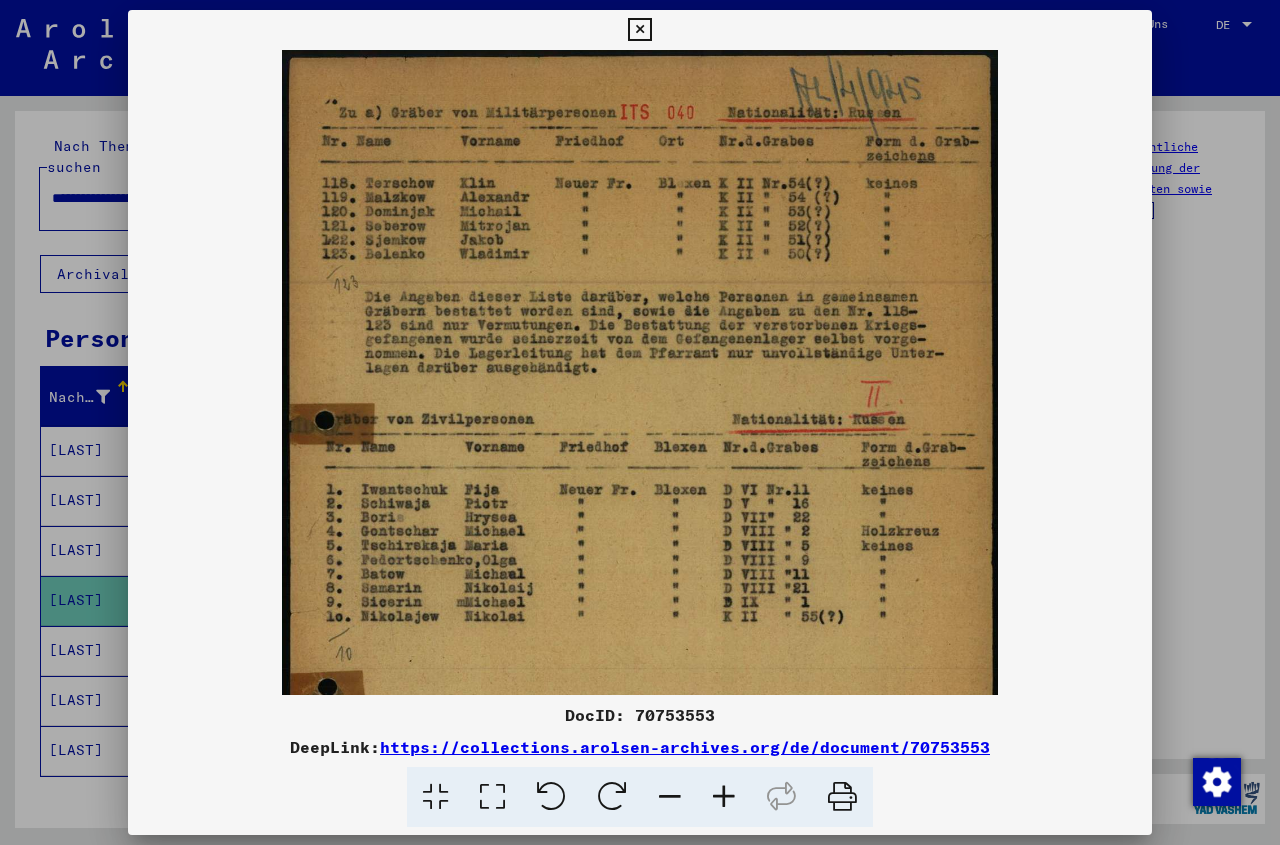 click at bounding box center [724, 797] 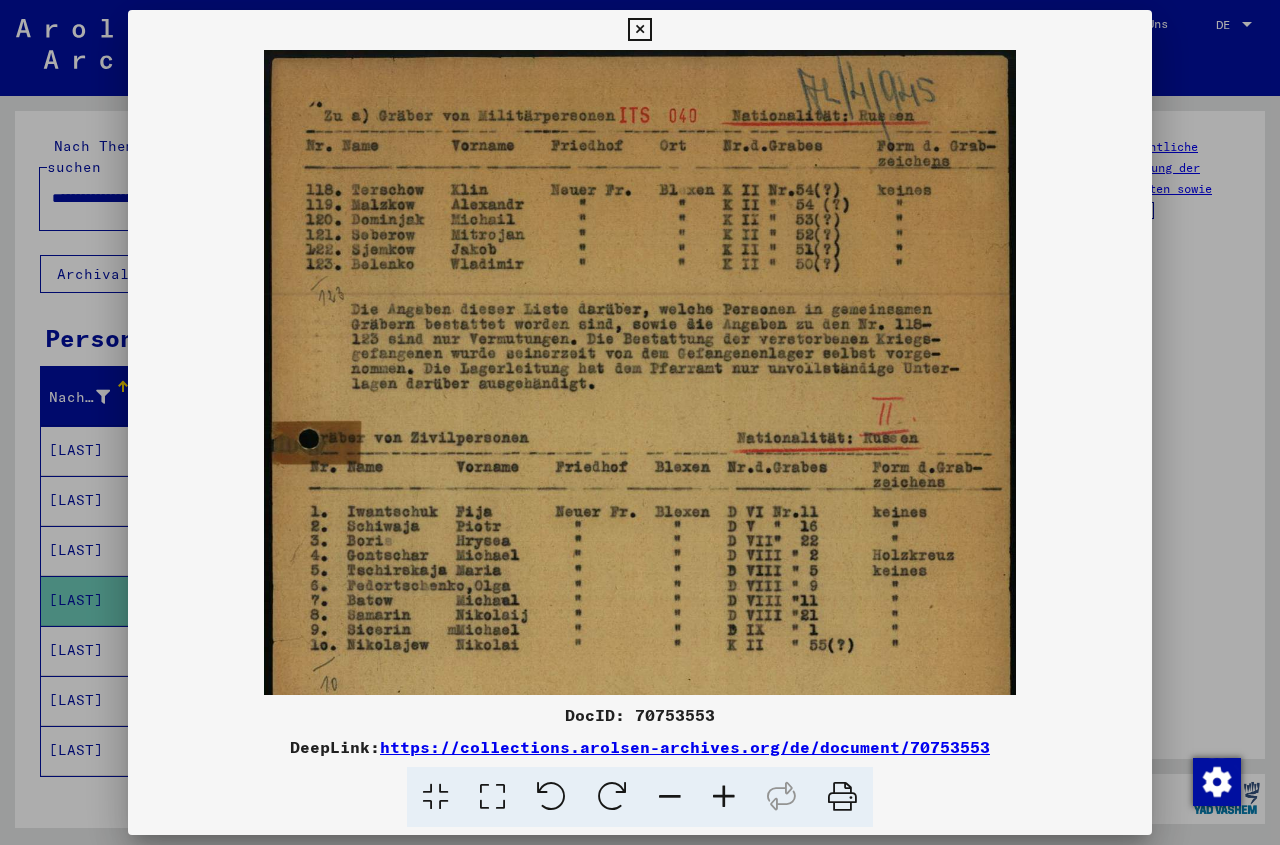 click at bounding box center [724, 797] 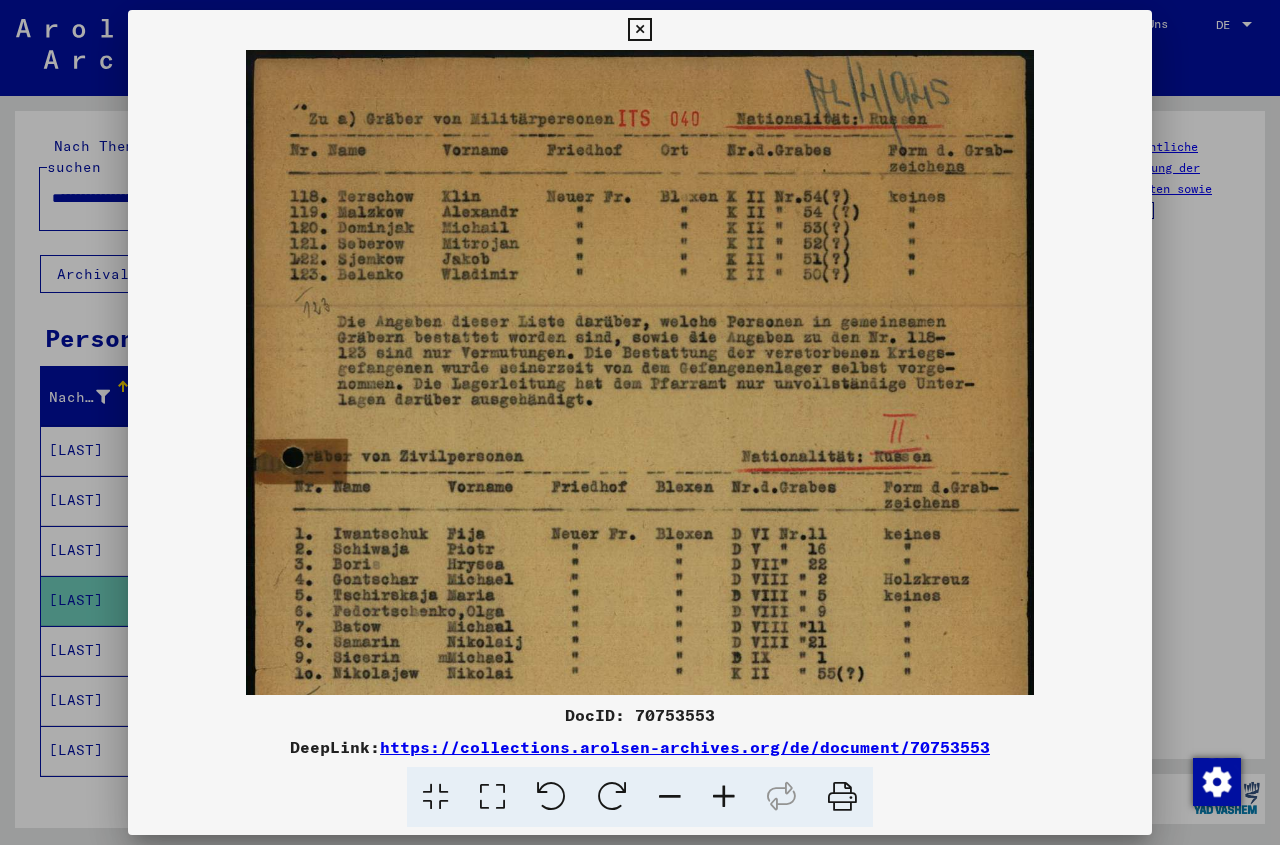 click at bounding box center [639, 30] 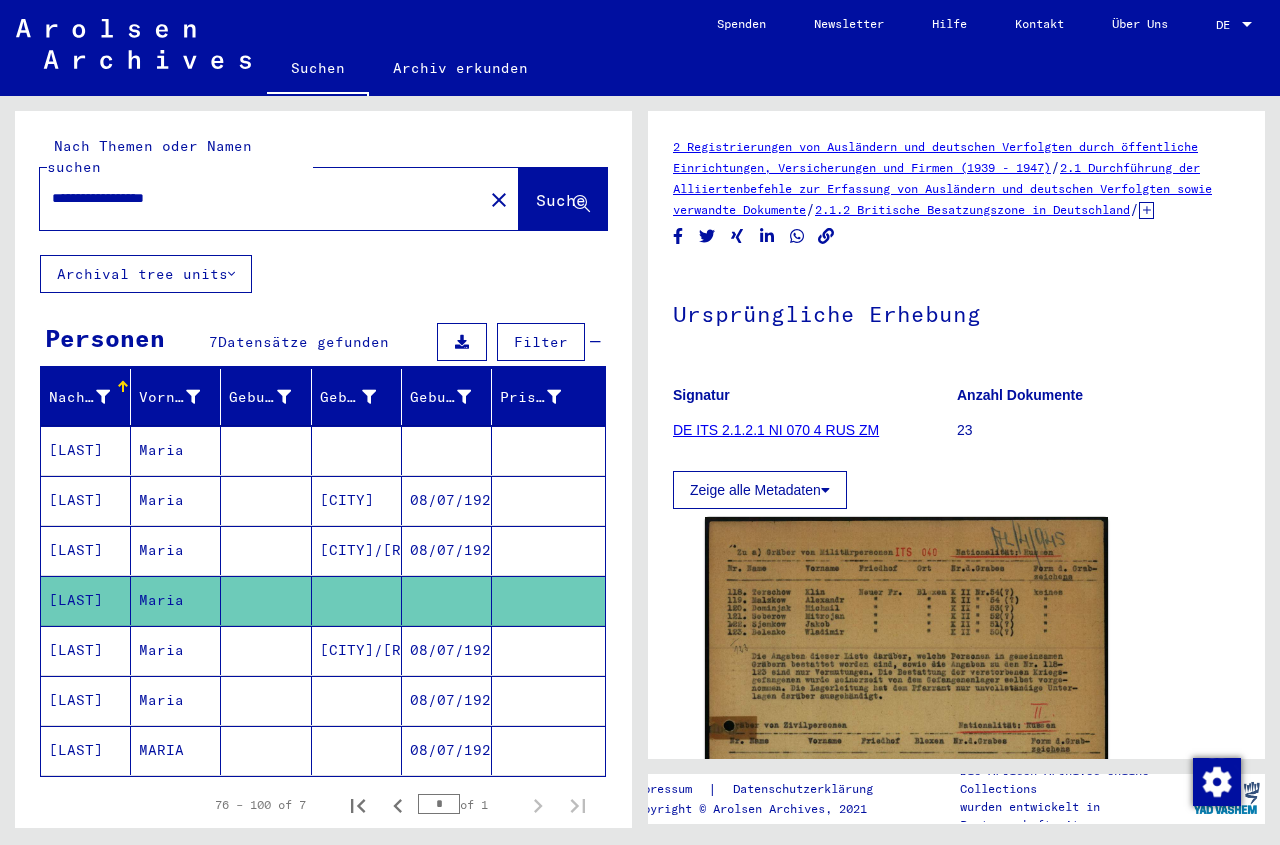 click at bounding box center (548, 600) 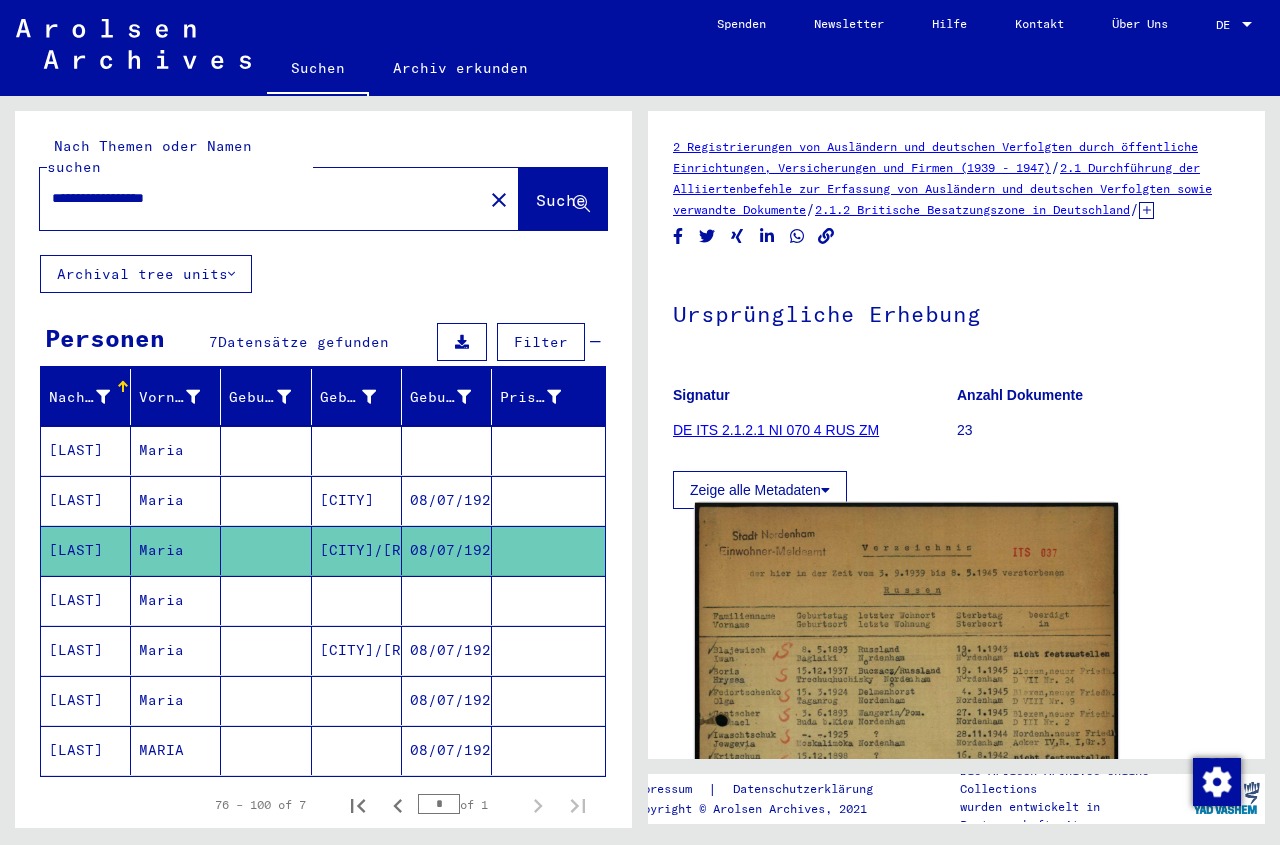 click 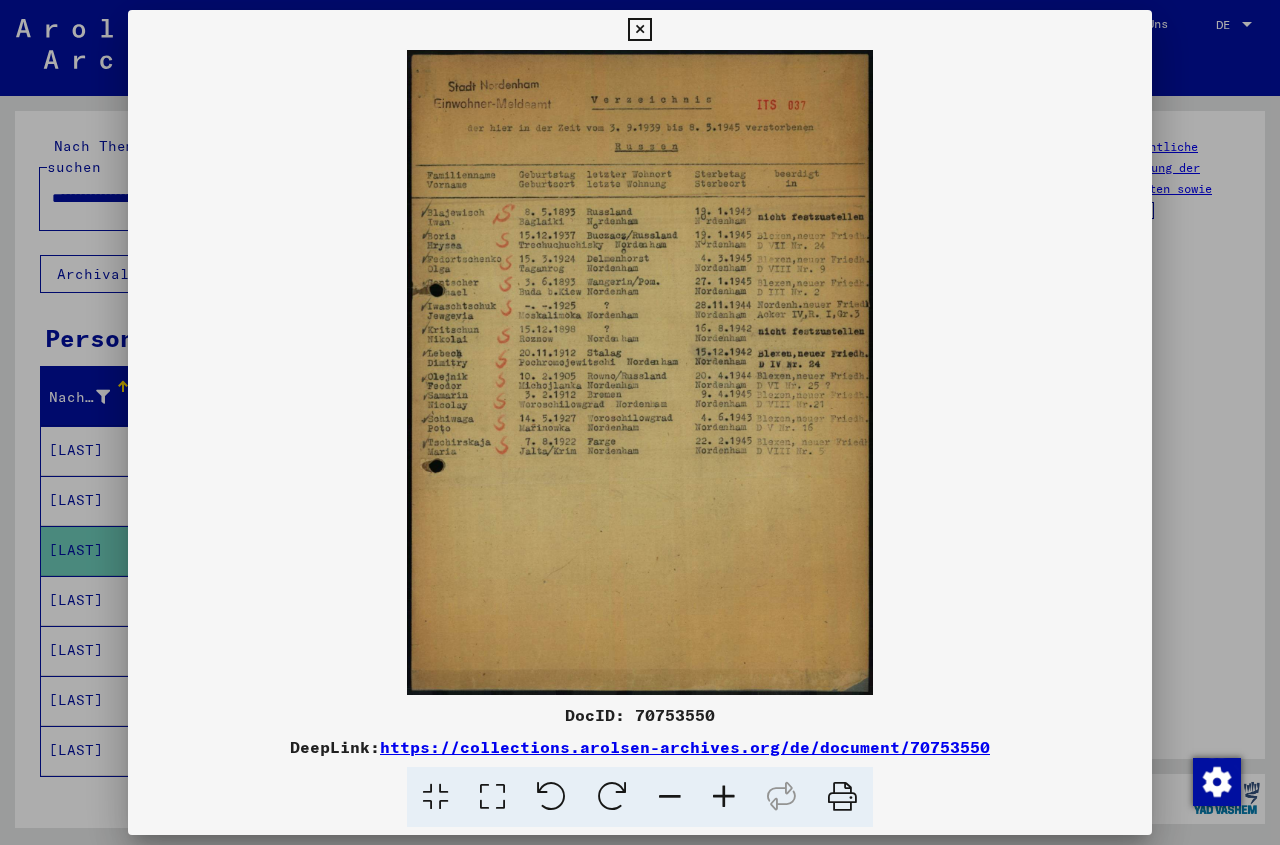 click at bounding box center [639, 30] 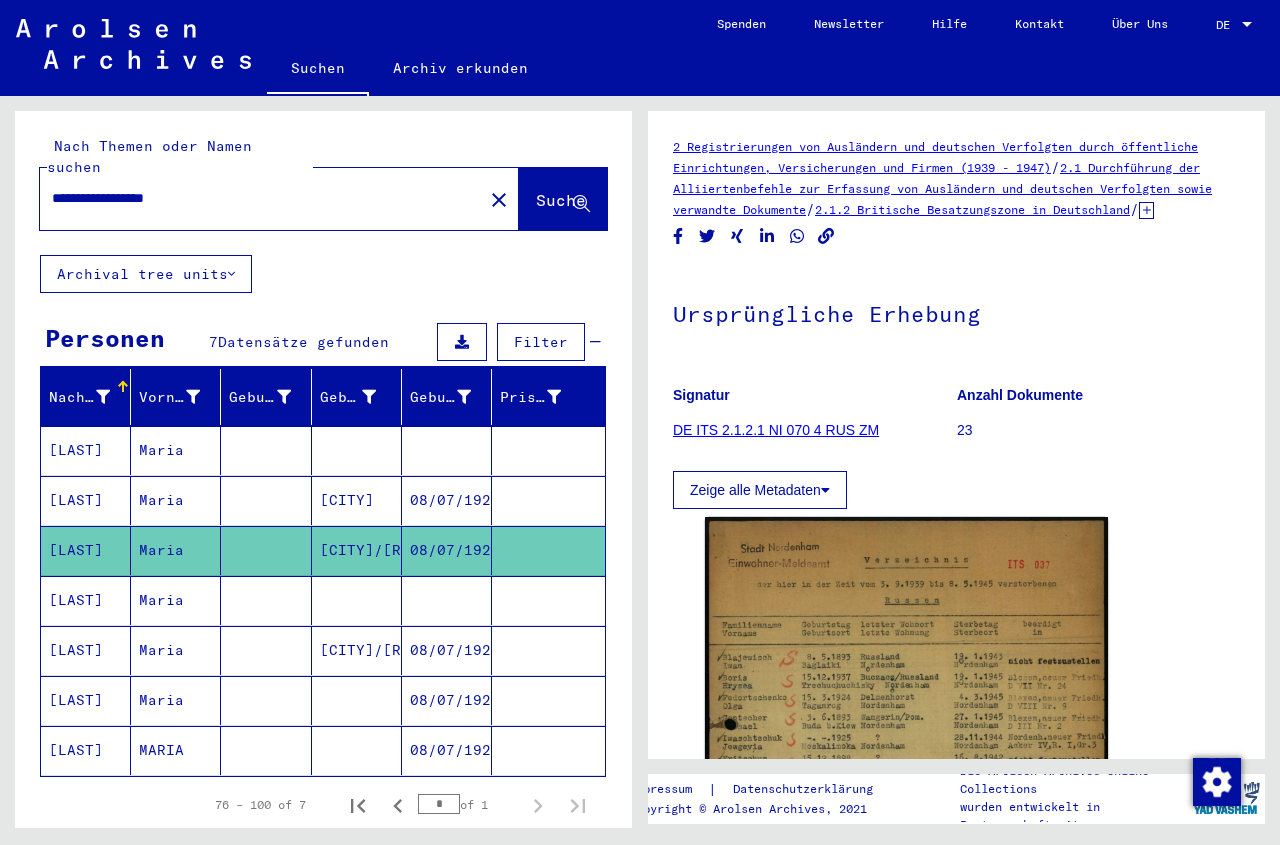click on "08/07/1922" at bounding box center [447, 700] 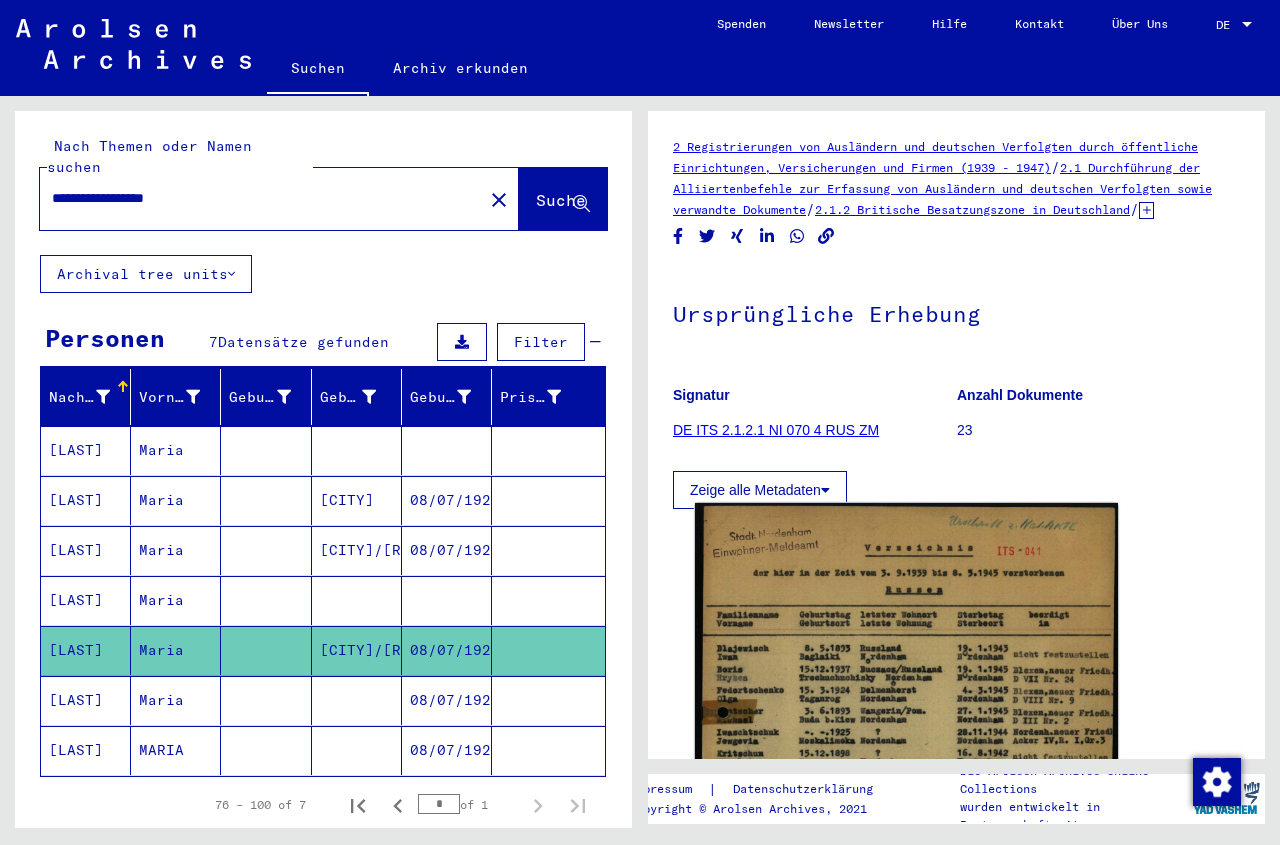 click 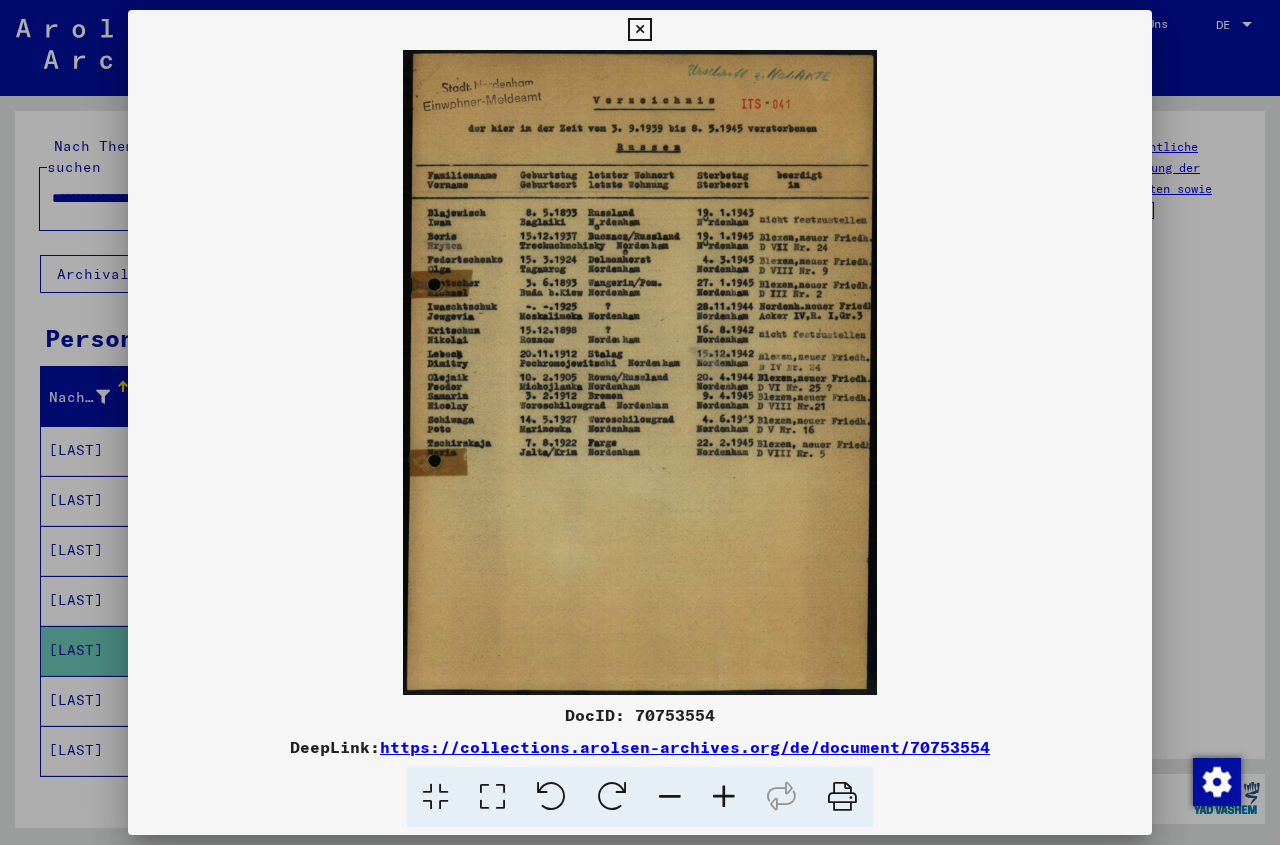 click at bounding box center [724, 797] 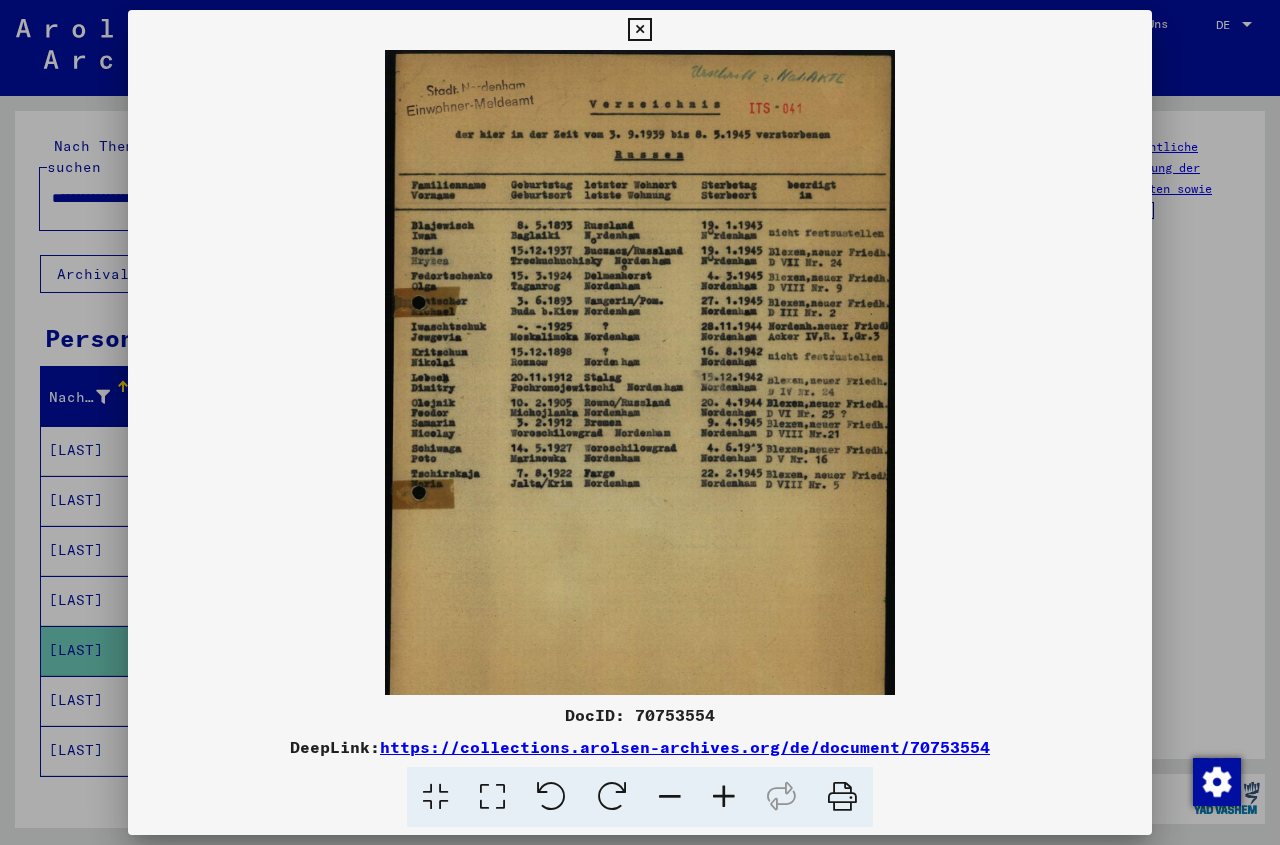 click at bounding box center [724, 797] 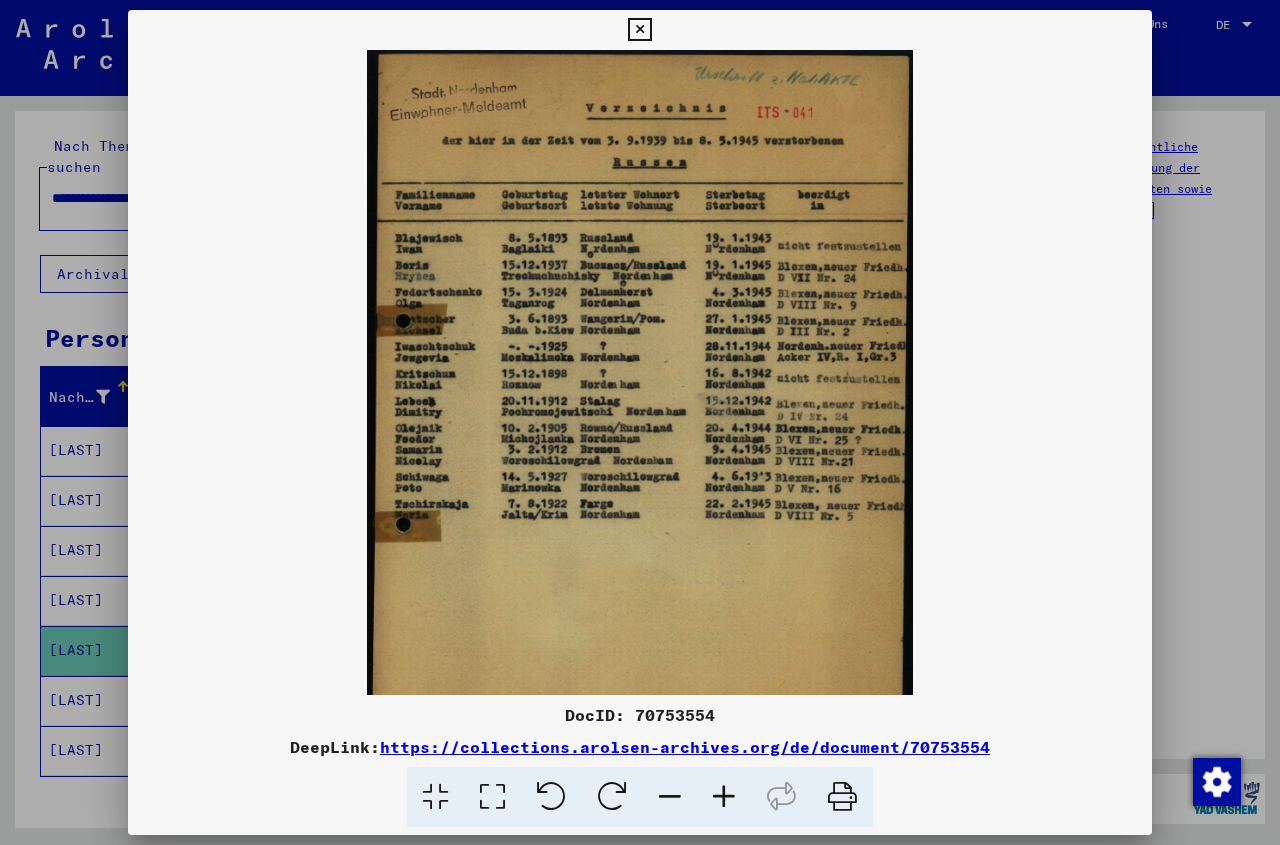 click at bounding box center [724, 797] 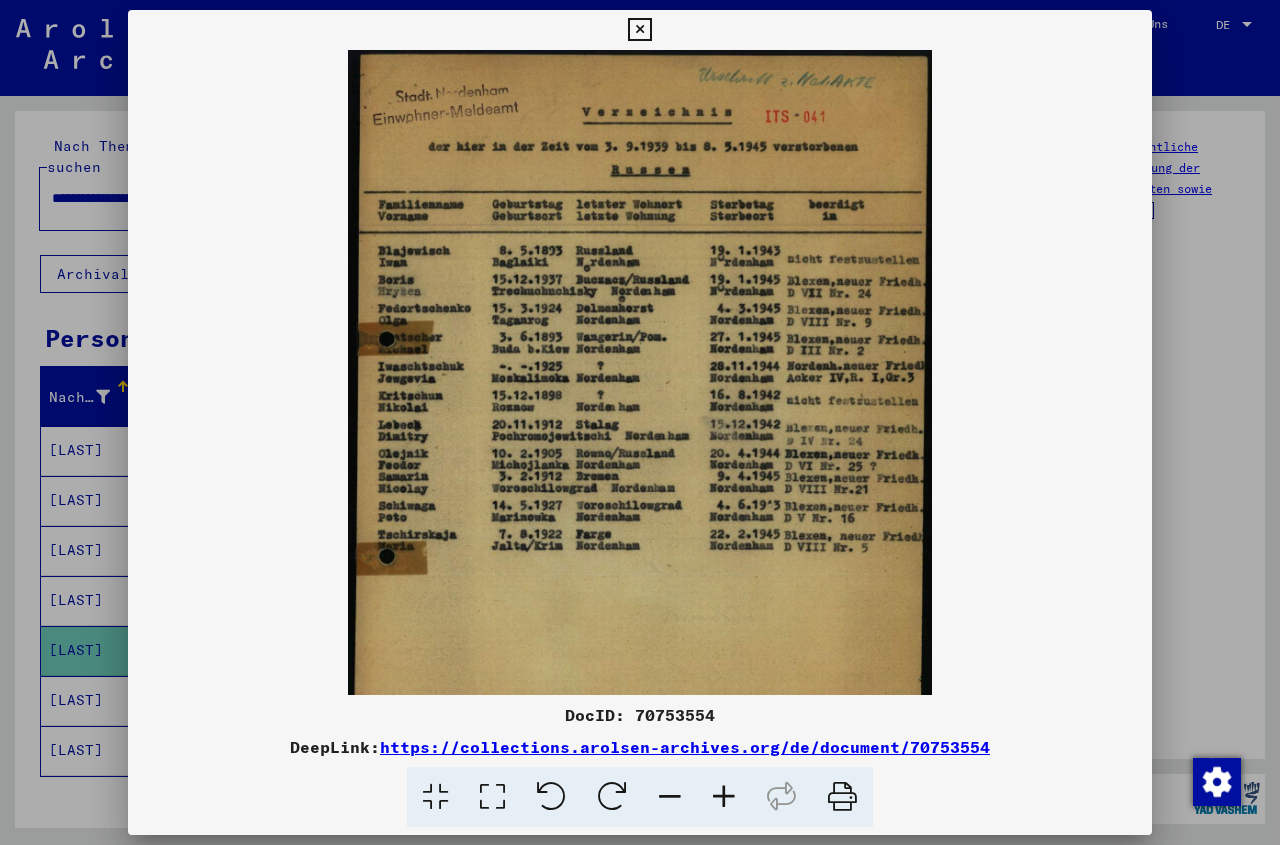 click at bounding box center [724, 797] 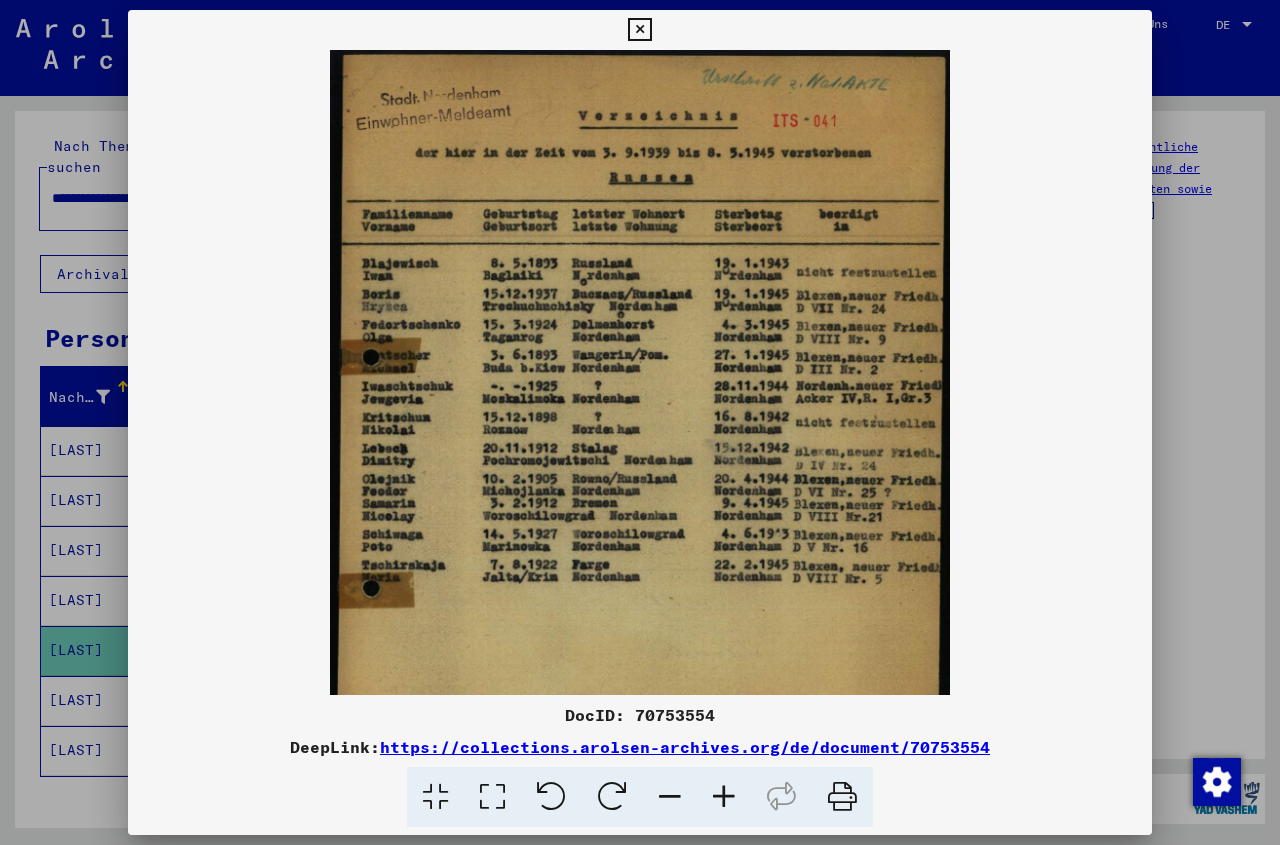 click at bounding box center (724, 797) 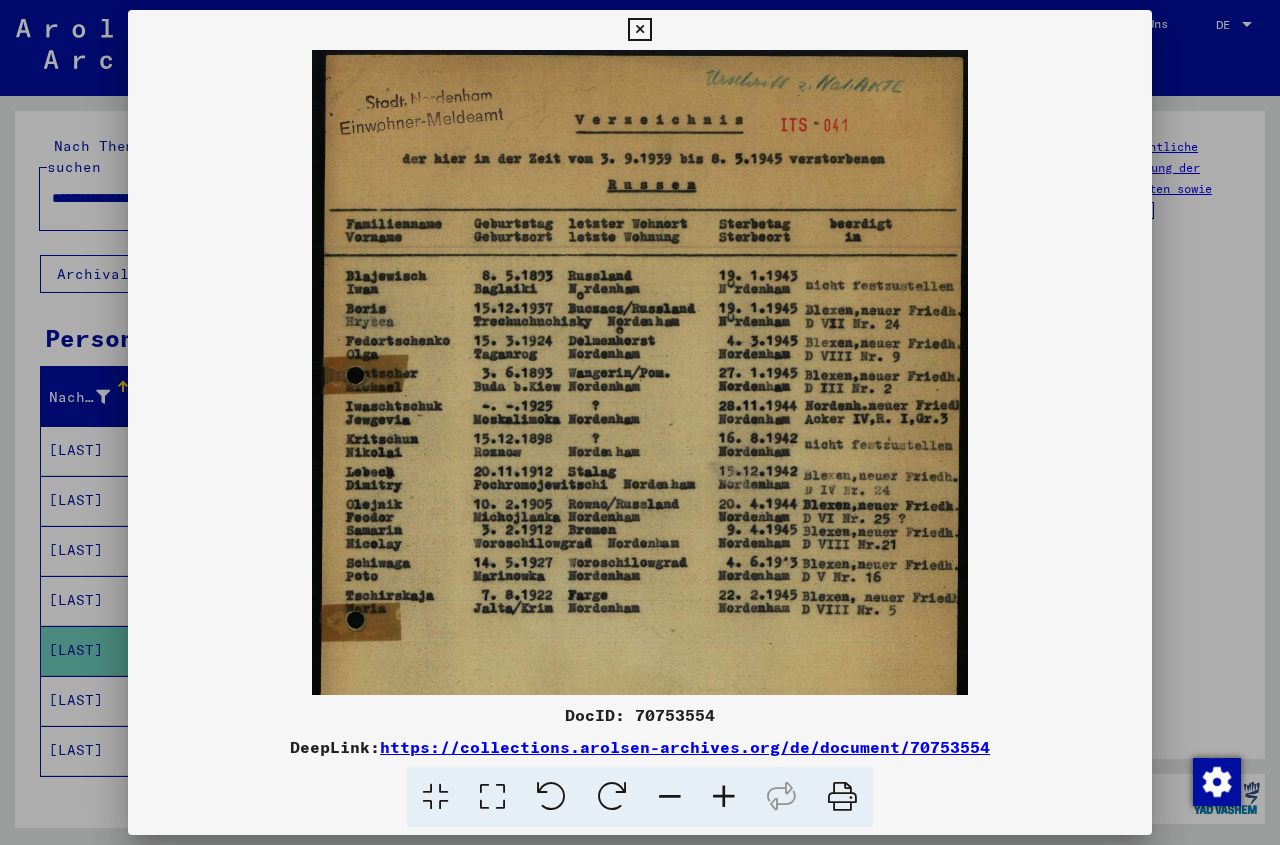 click at bounding box center (724, 797) 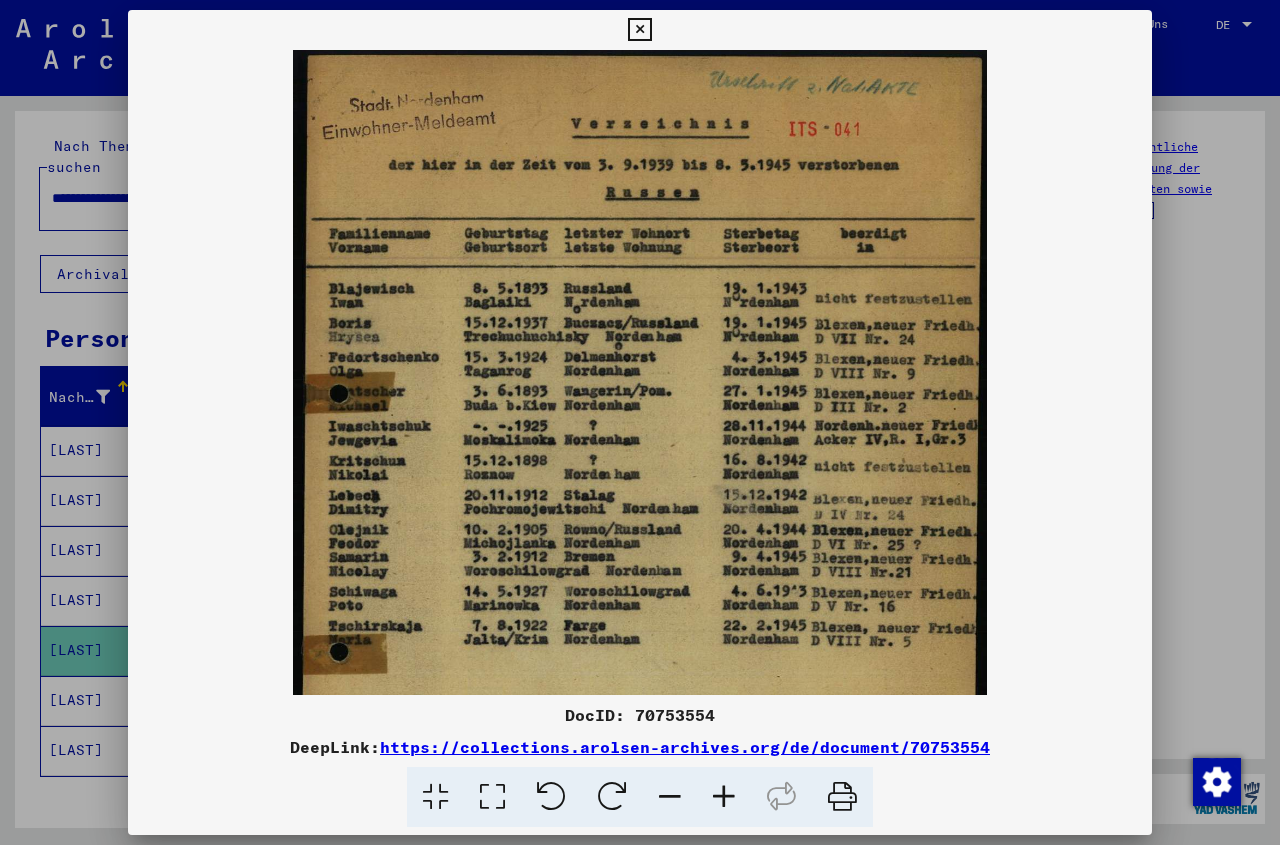 click at bounding box center (724, 797) 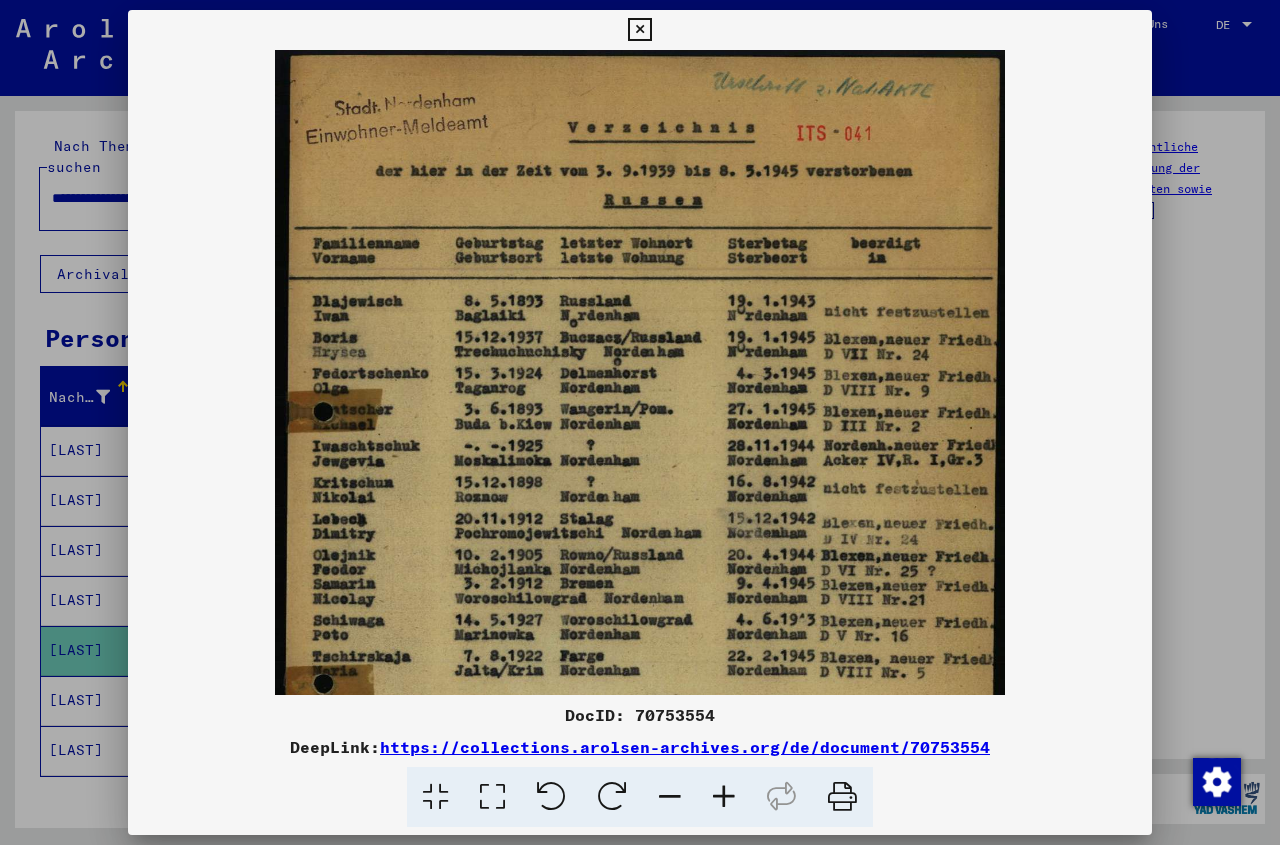 click at bounding box center (724, 797) 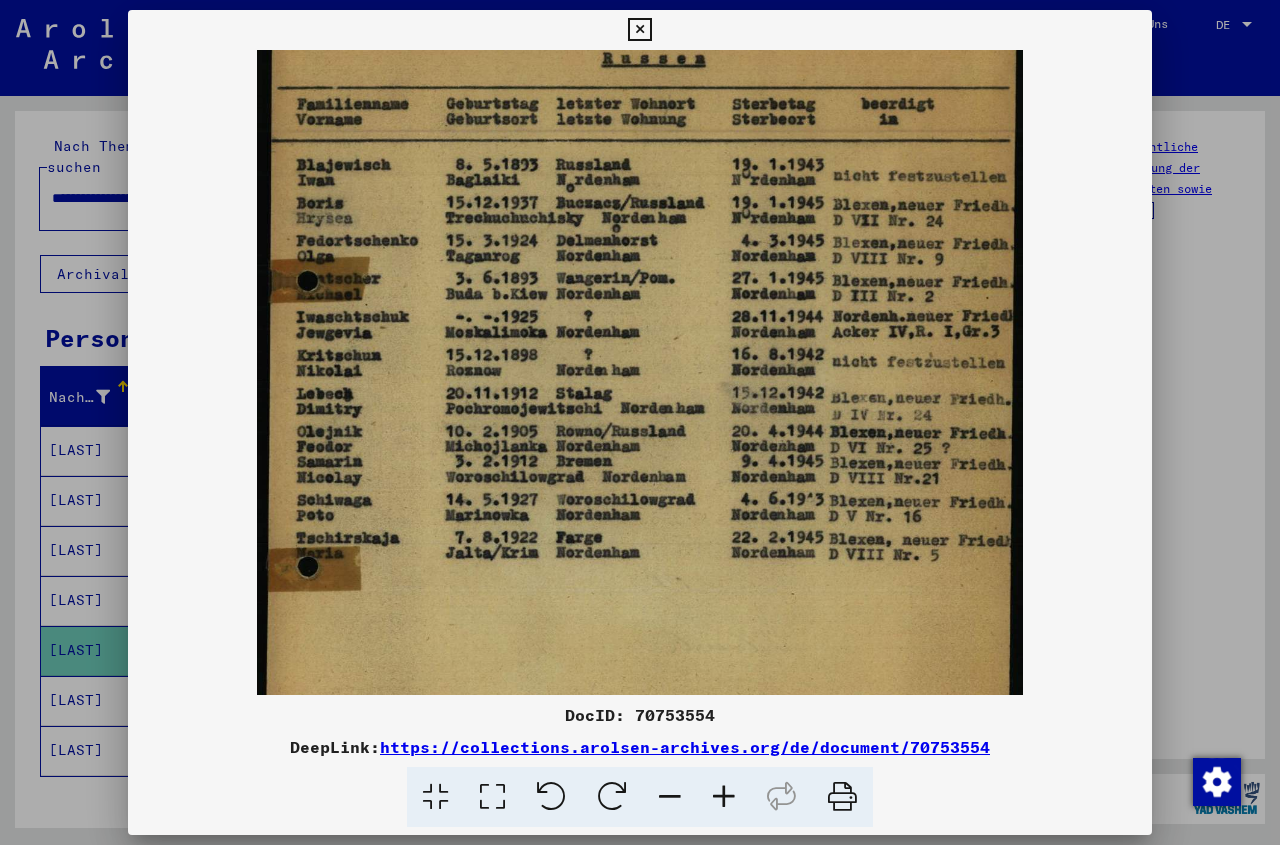 scroll, scrollTop: 179, scrollLeft: 0, axis: vertical 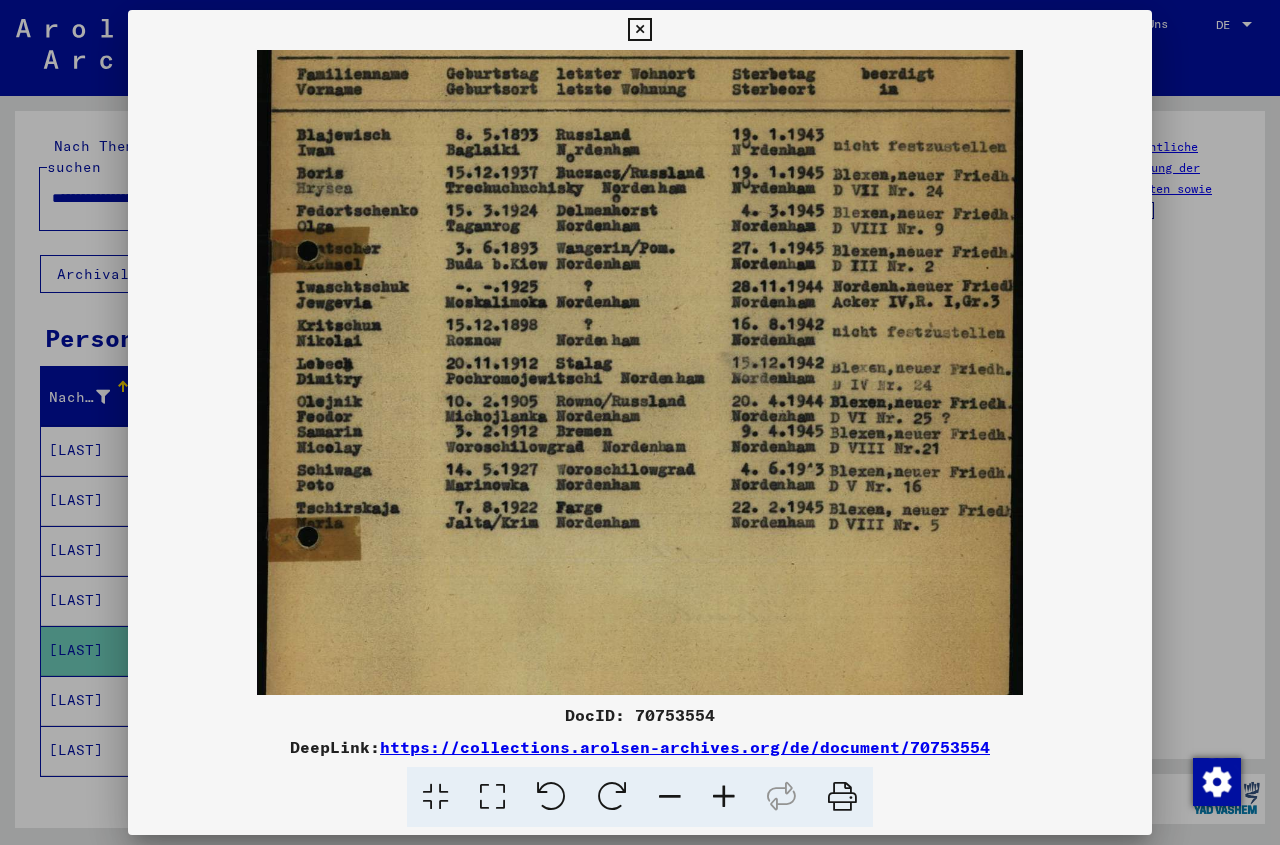 drag, startPoint x: 415, startPoint y: 557, endPoint x: 469, endPoint y: 378, distance: 186.96791 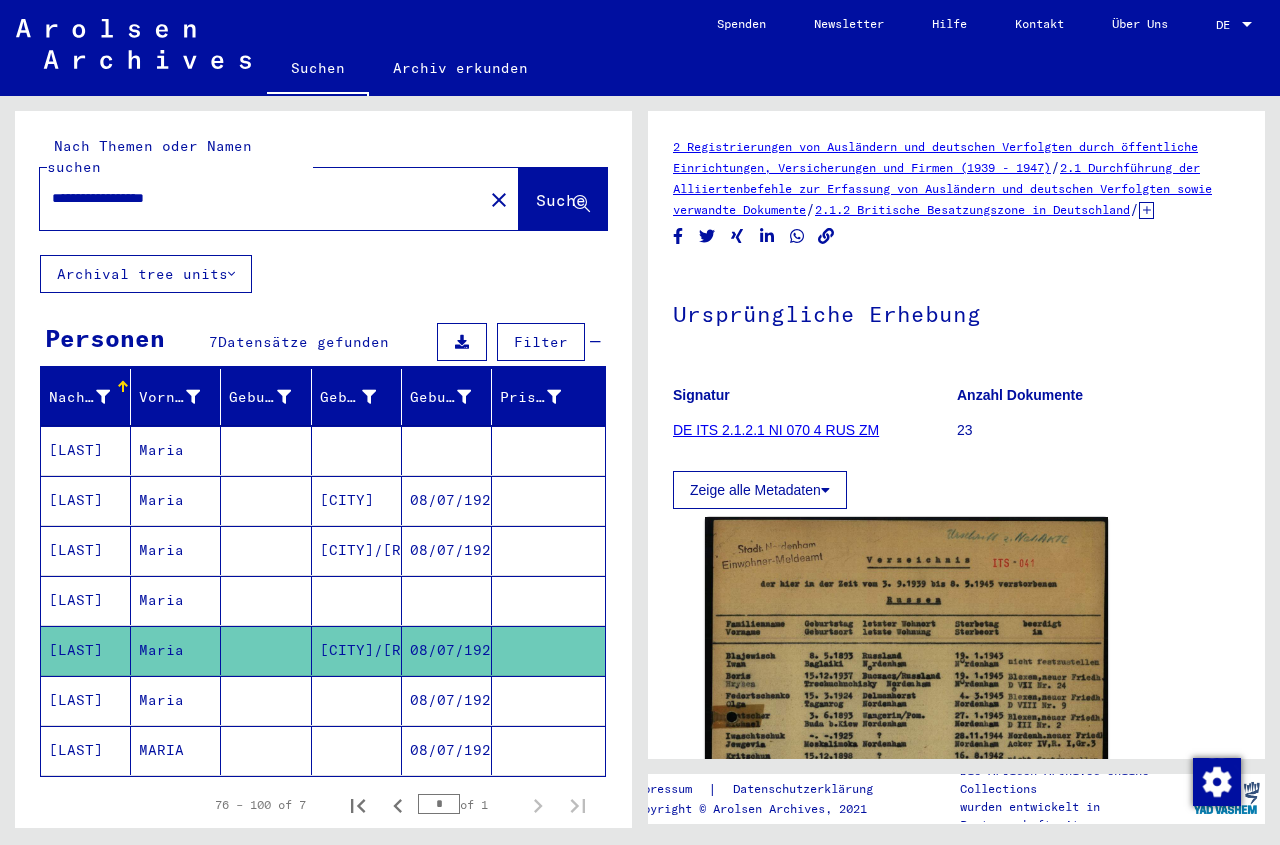 click at bounding box center (357, 750) 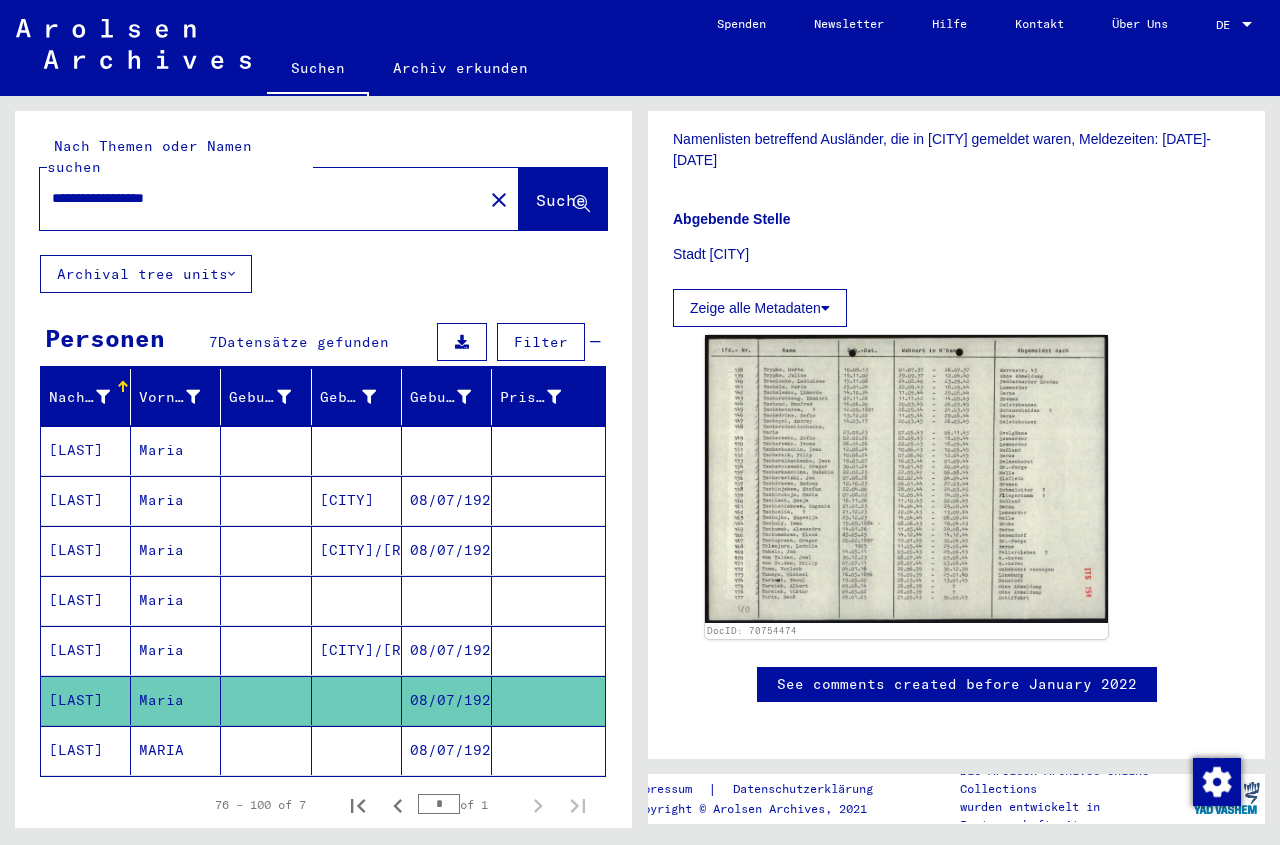 scroll, scrollTop: 468, scrollLeft: 0, axis: vertical 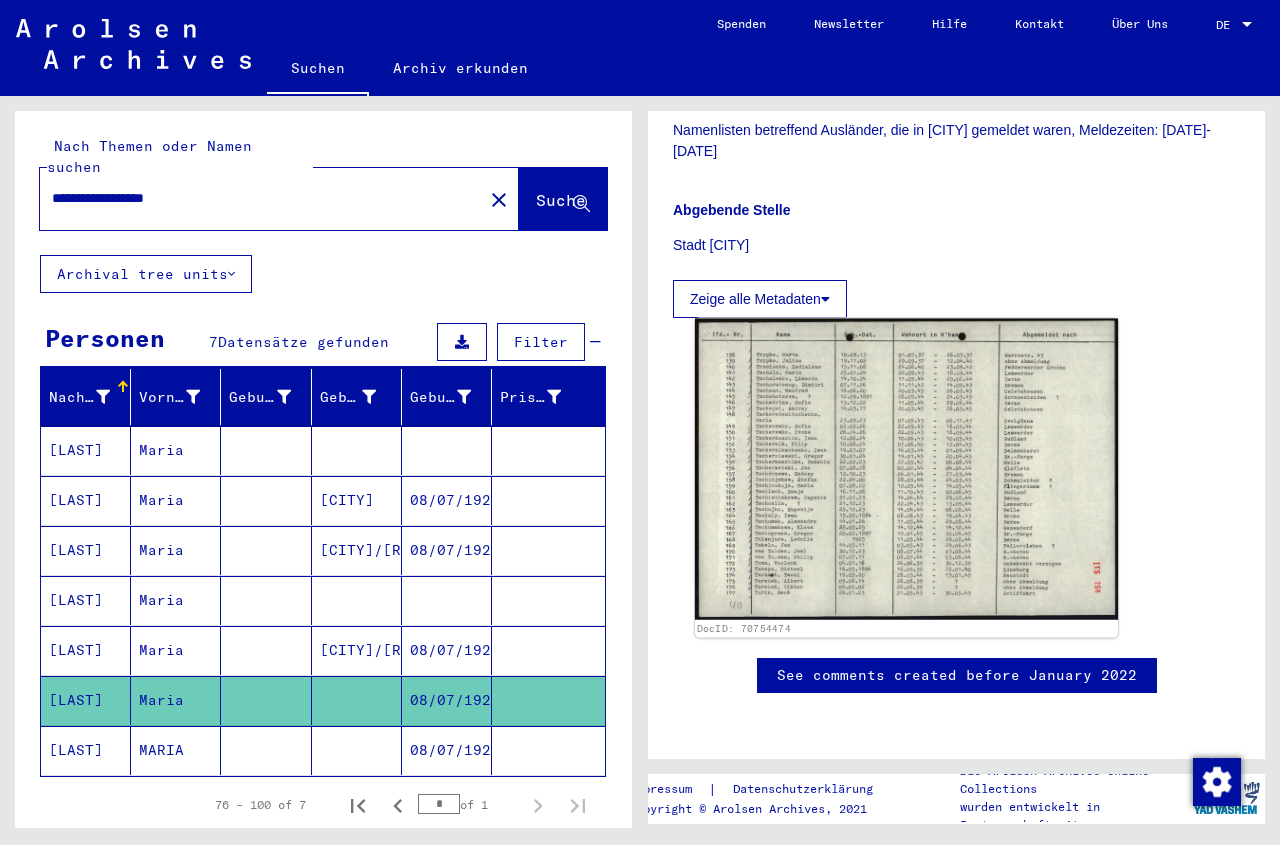 click 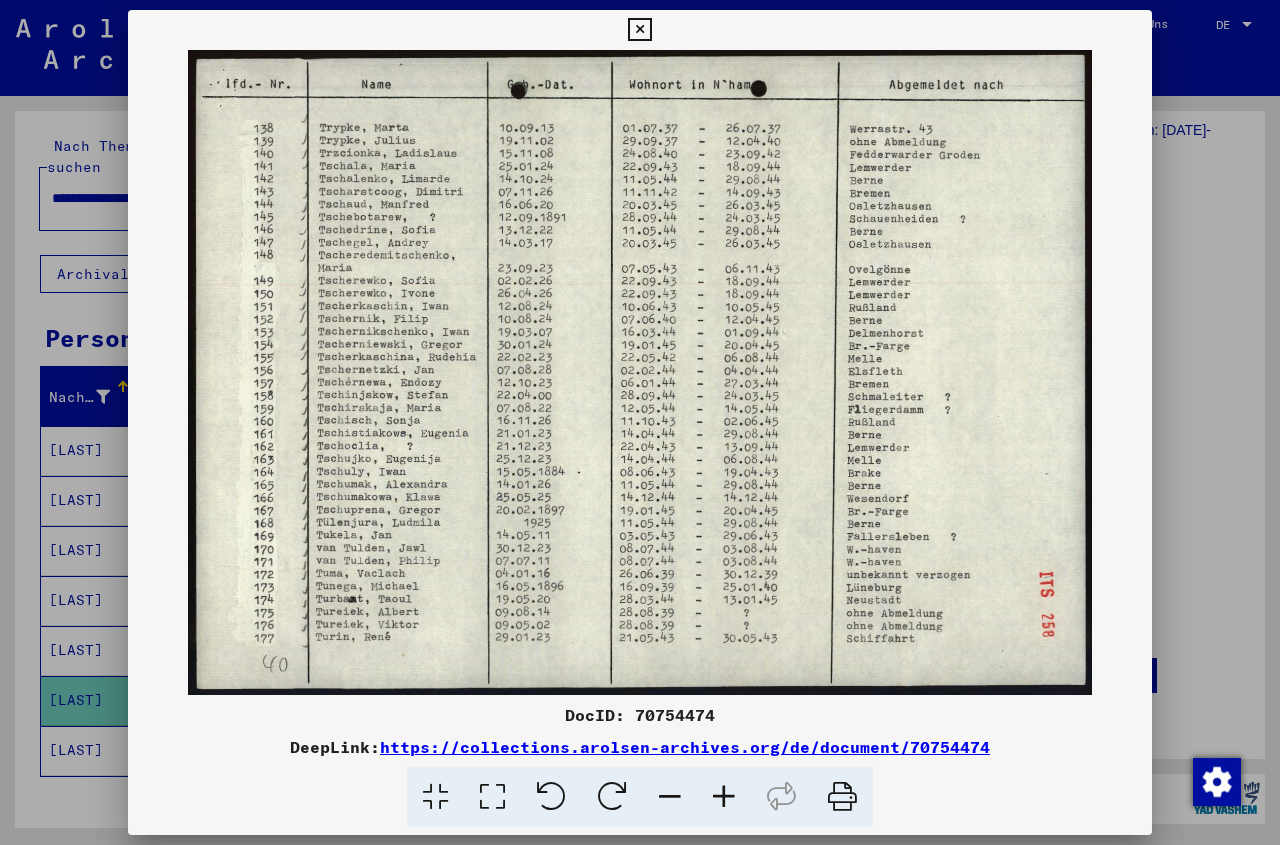 click at bounding box center [639, 30] 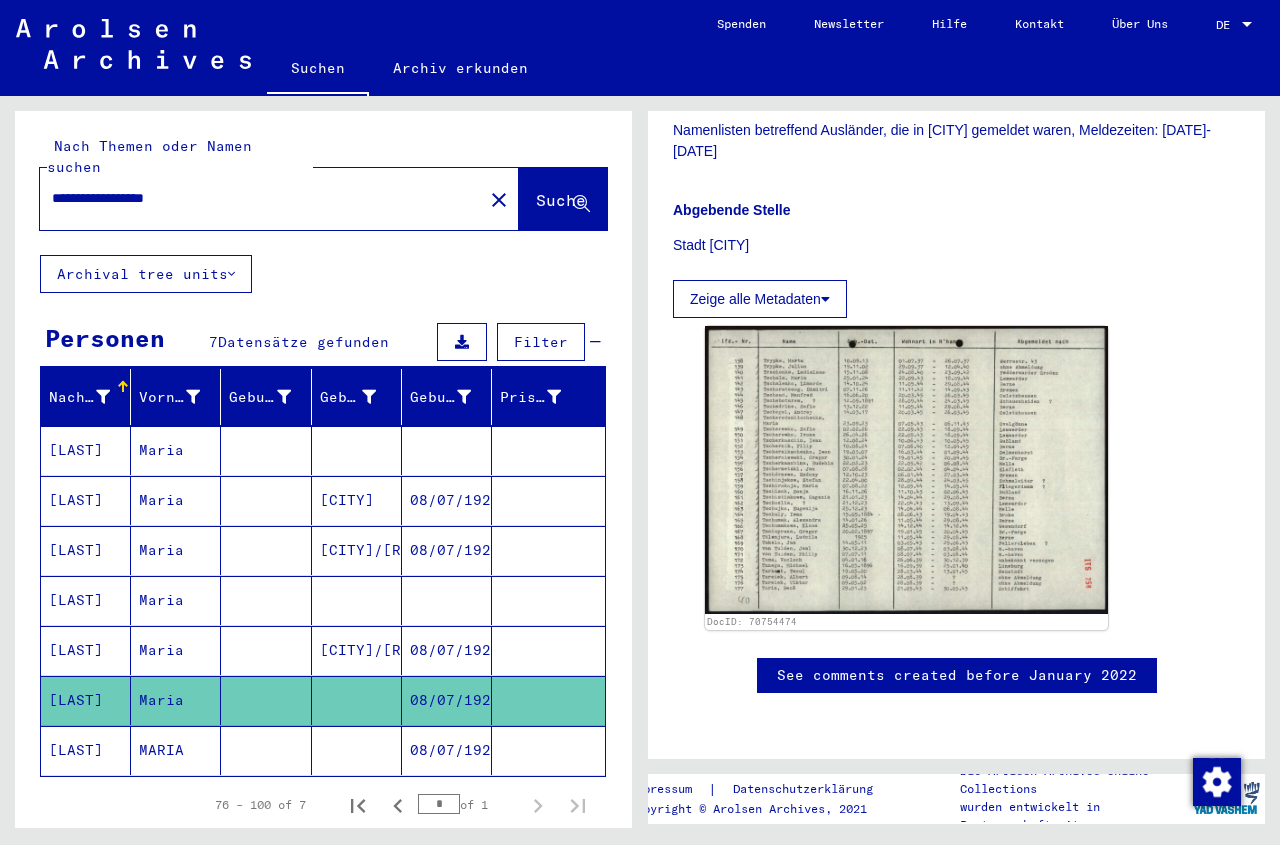 click on "08/07/1922" 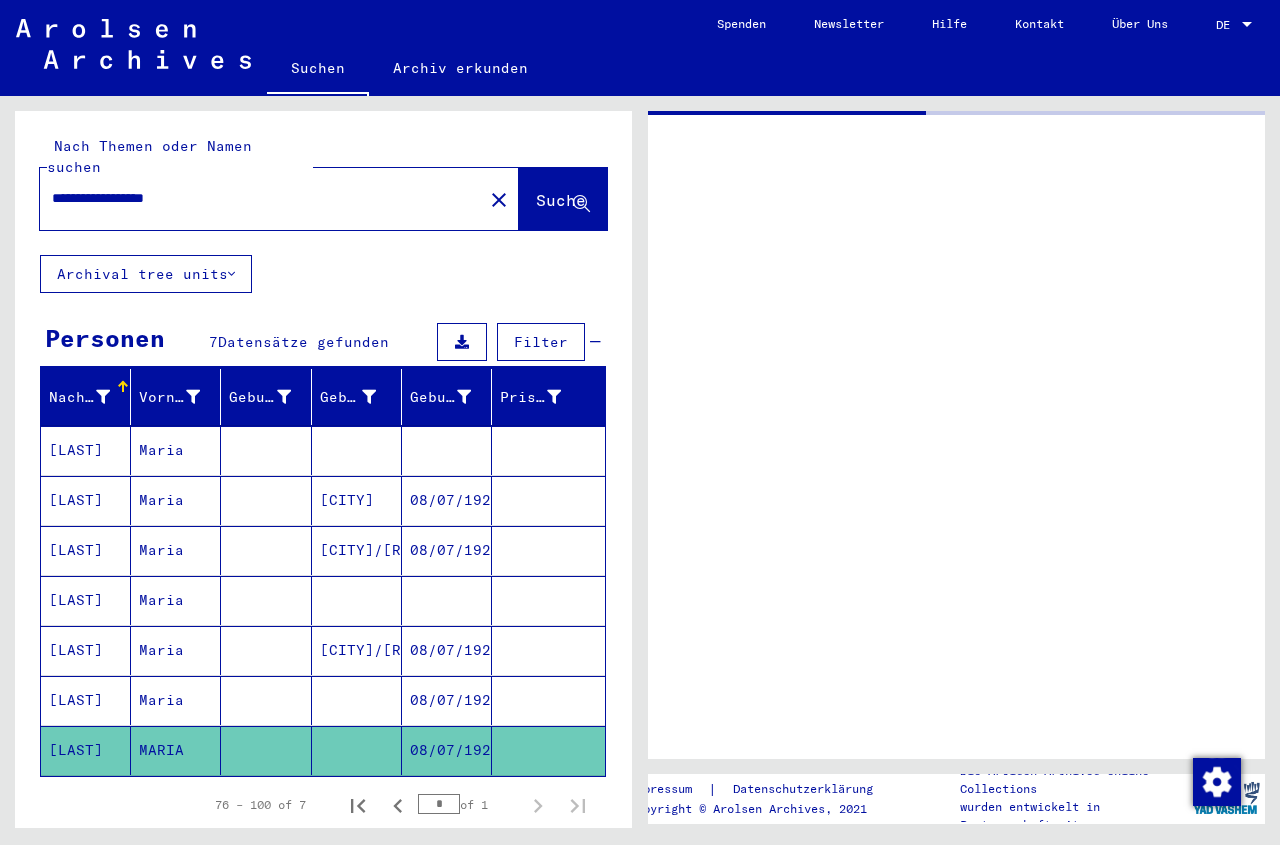 scroll, scrollTop: 0, scrollLeft: 0, axis: both 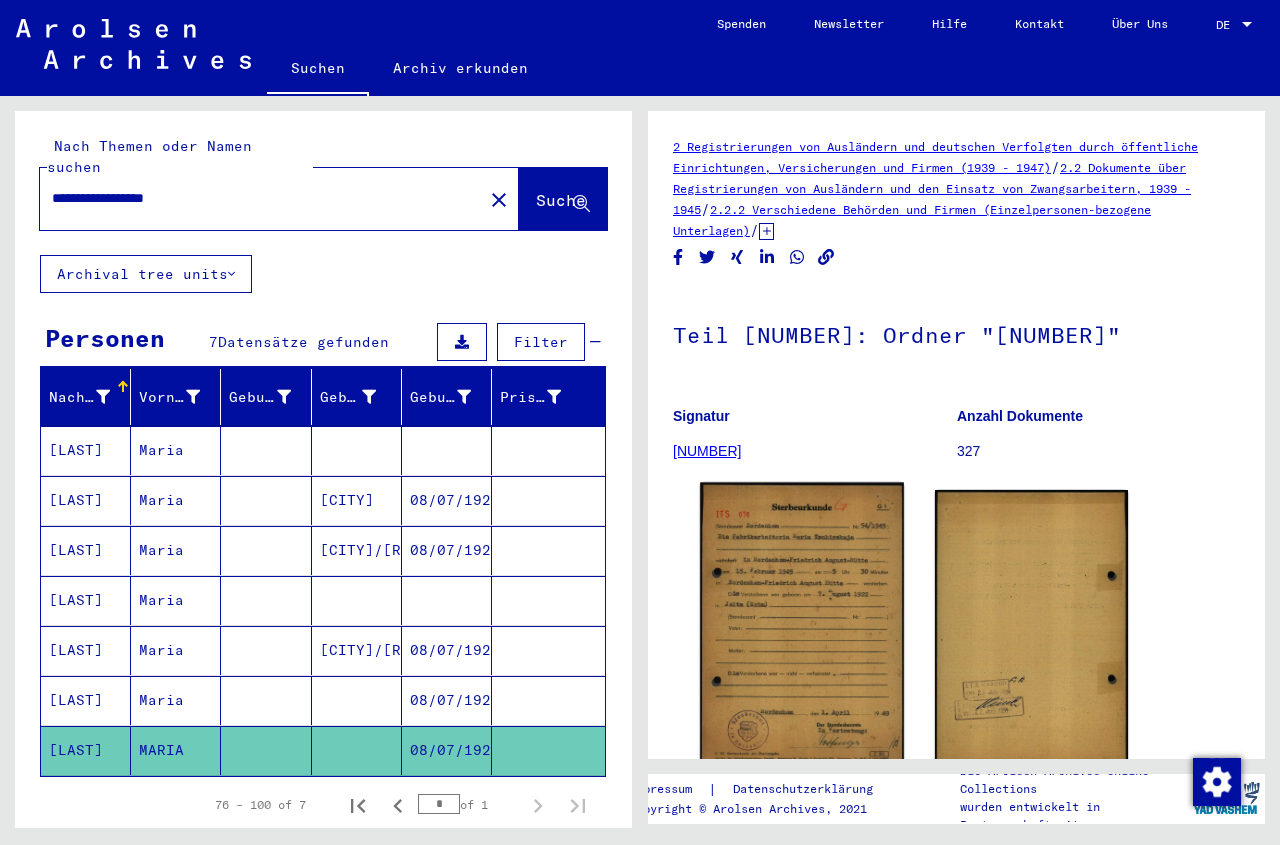 click 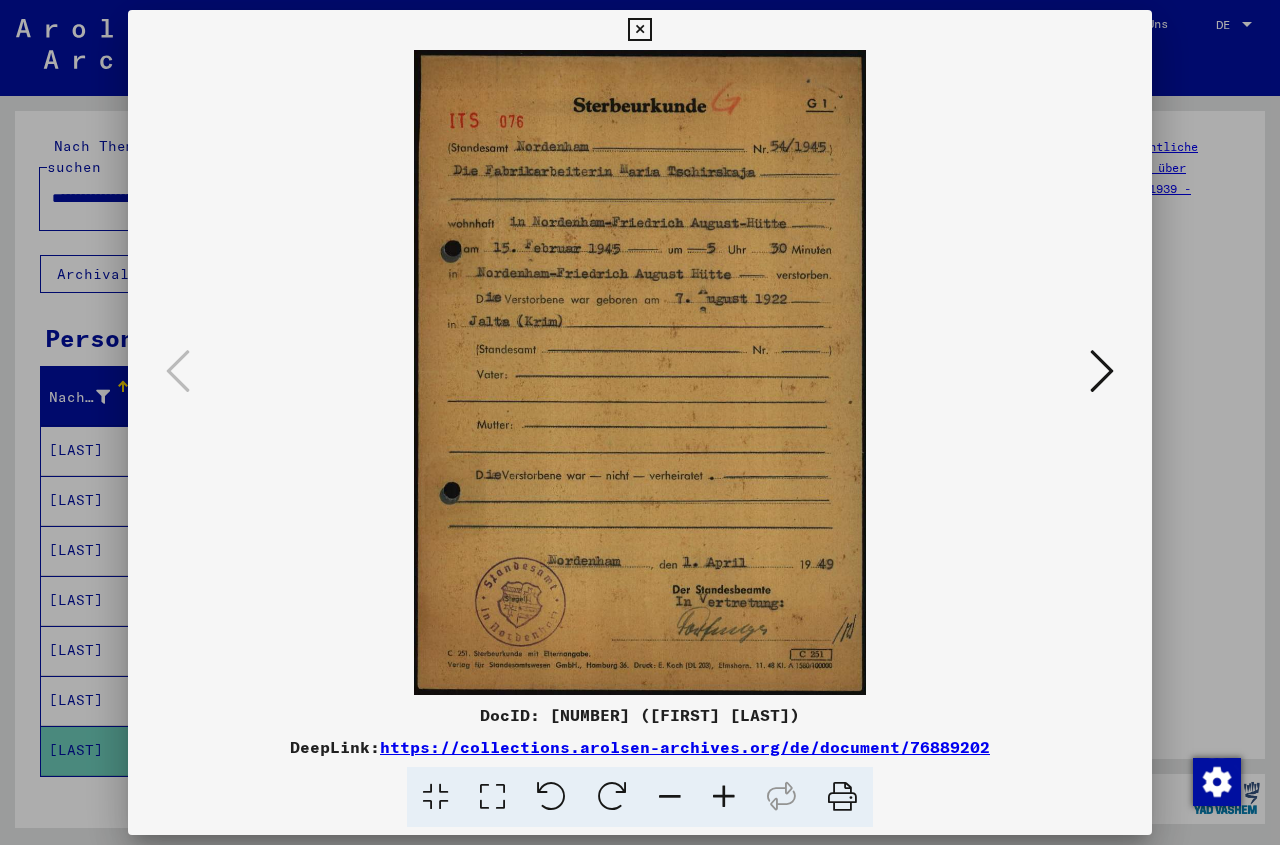 click at bounding box center [639, 30] 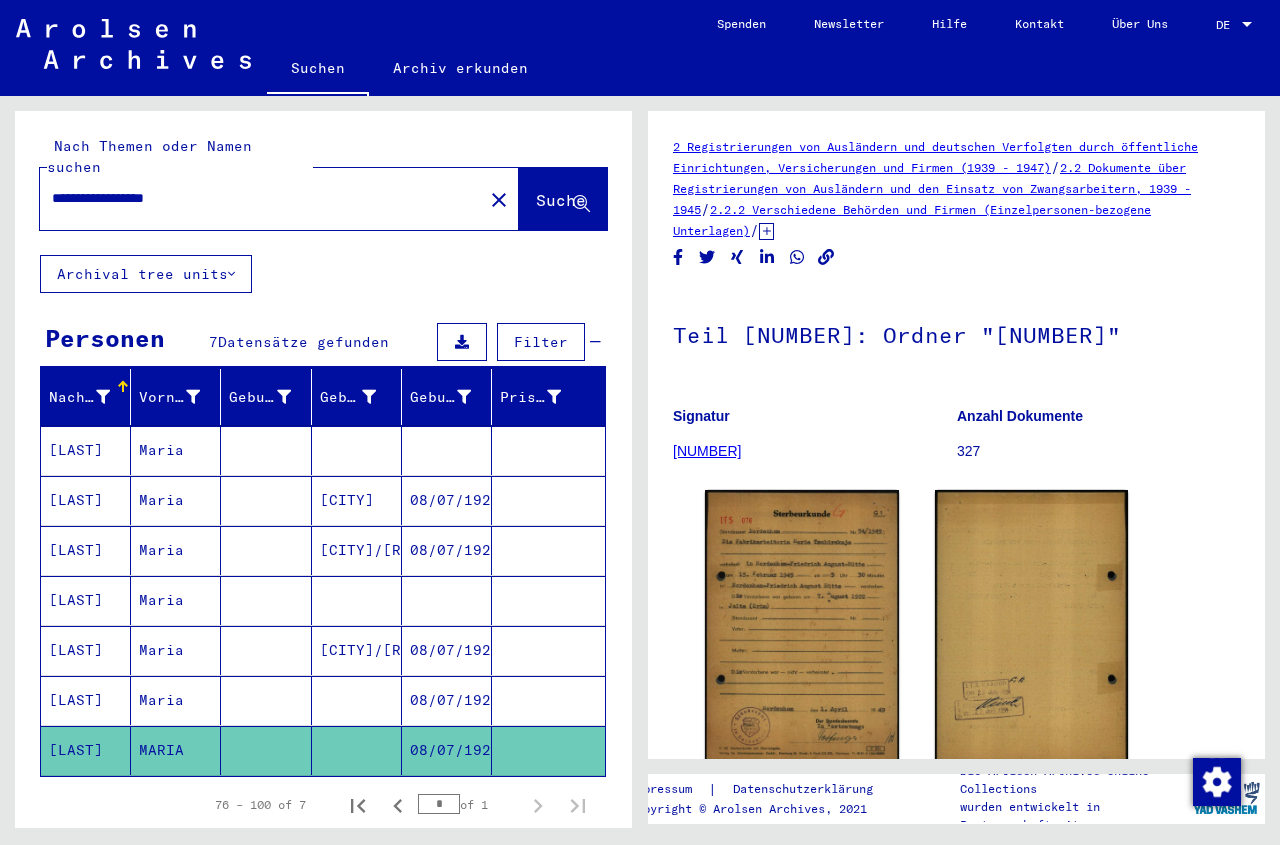 drag, startPoint x: 614, startPoint y: 666, endPoint x: 622, endPoint y: 696, distance: 31.04835 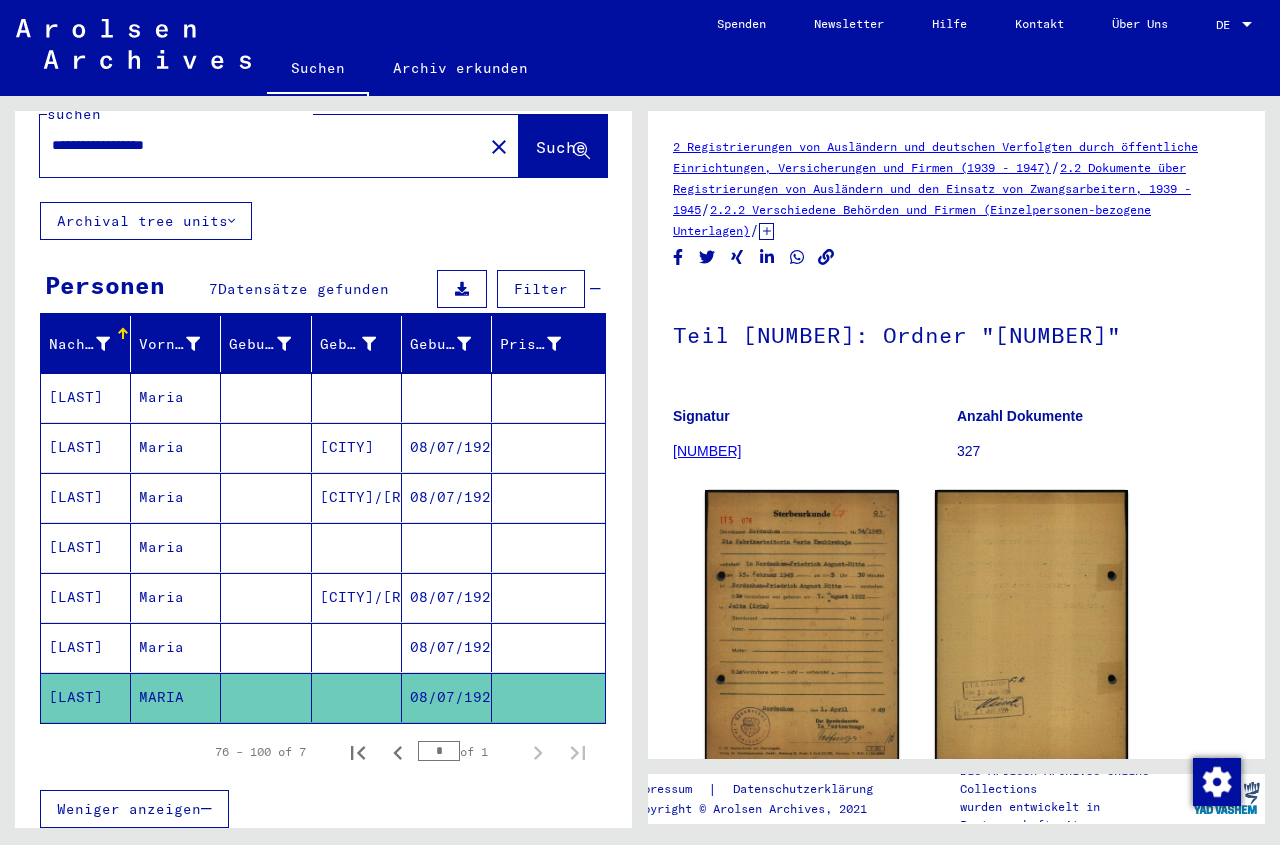 scroll, scrollTop: 76, scrollLeft: 0, axis: vertical 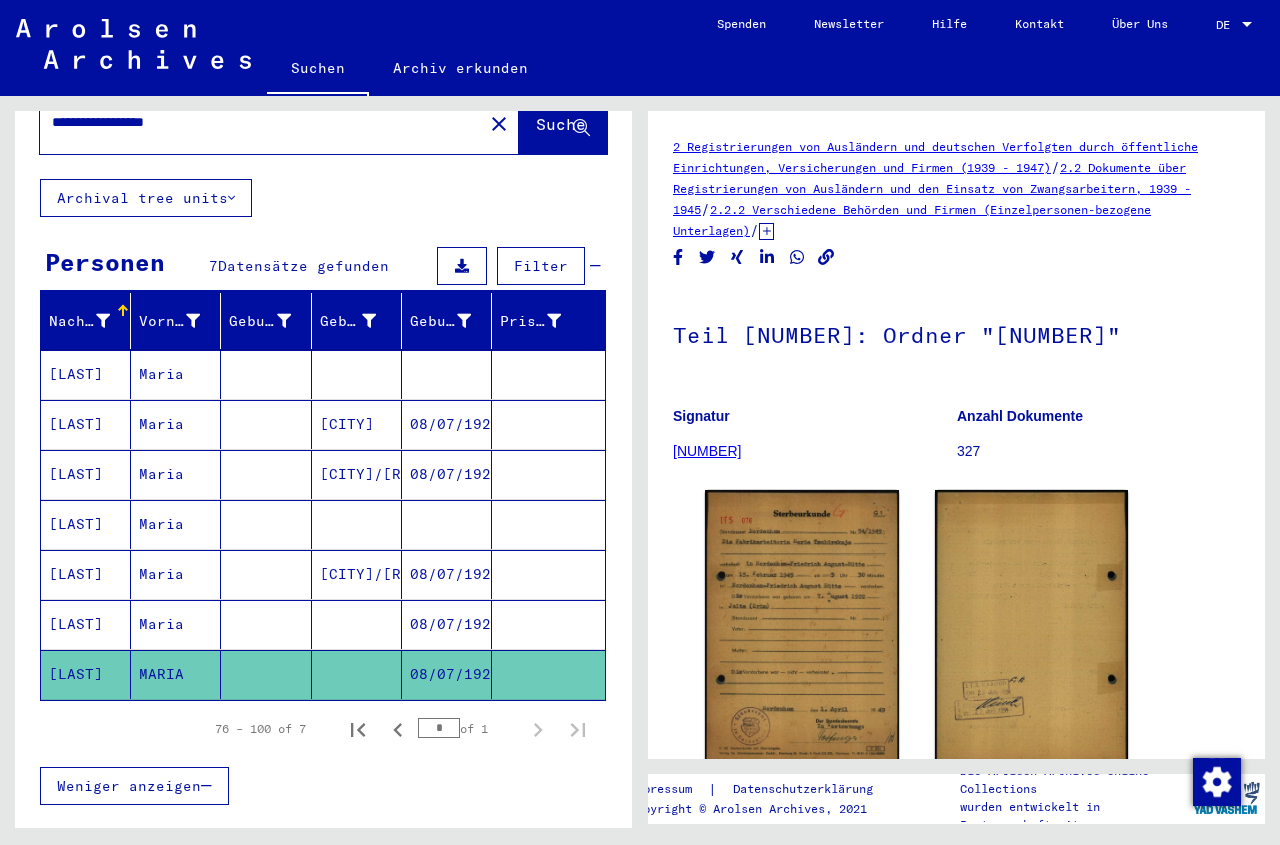 click on "Weniger anzeigen" at bounding box center [323, 786] 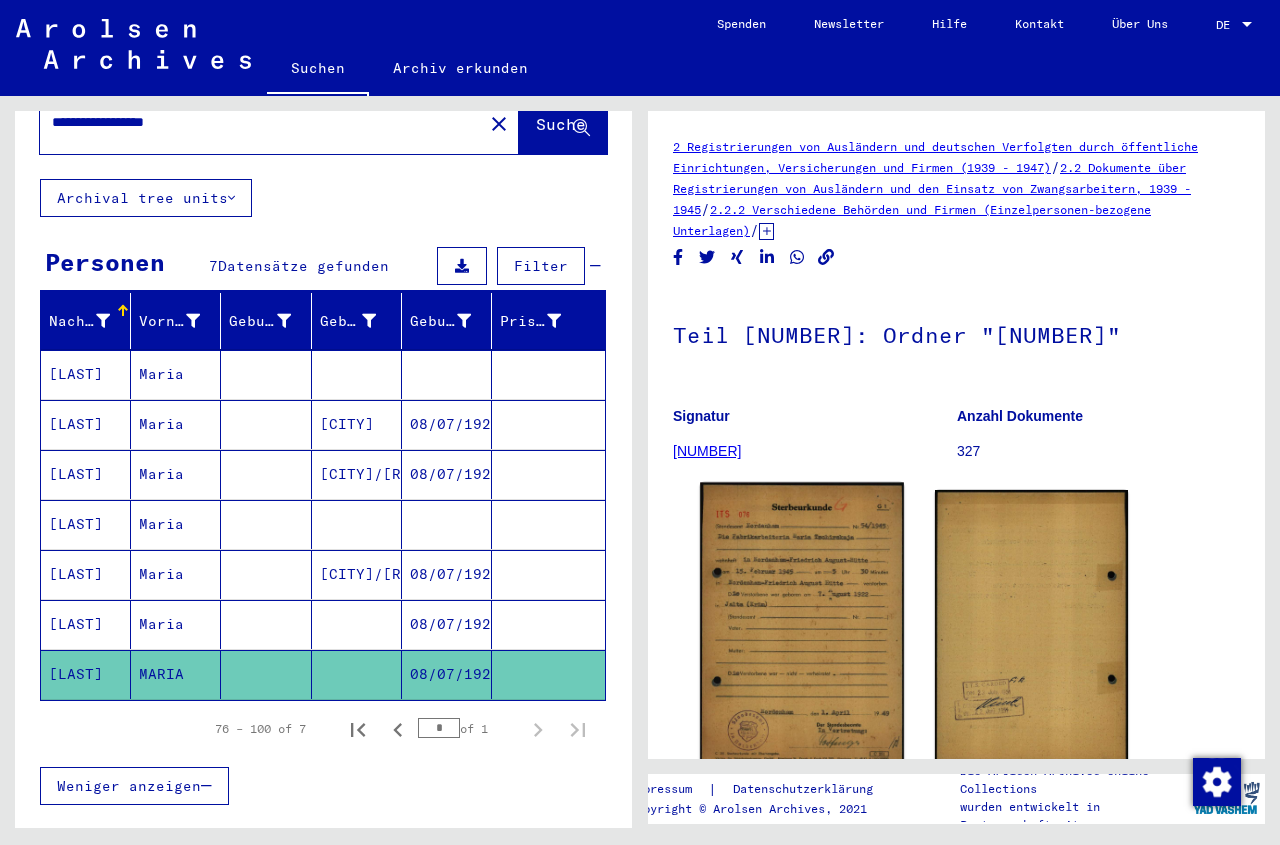 click 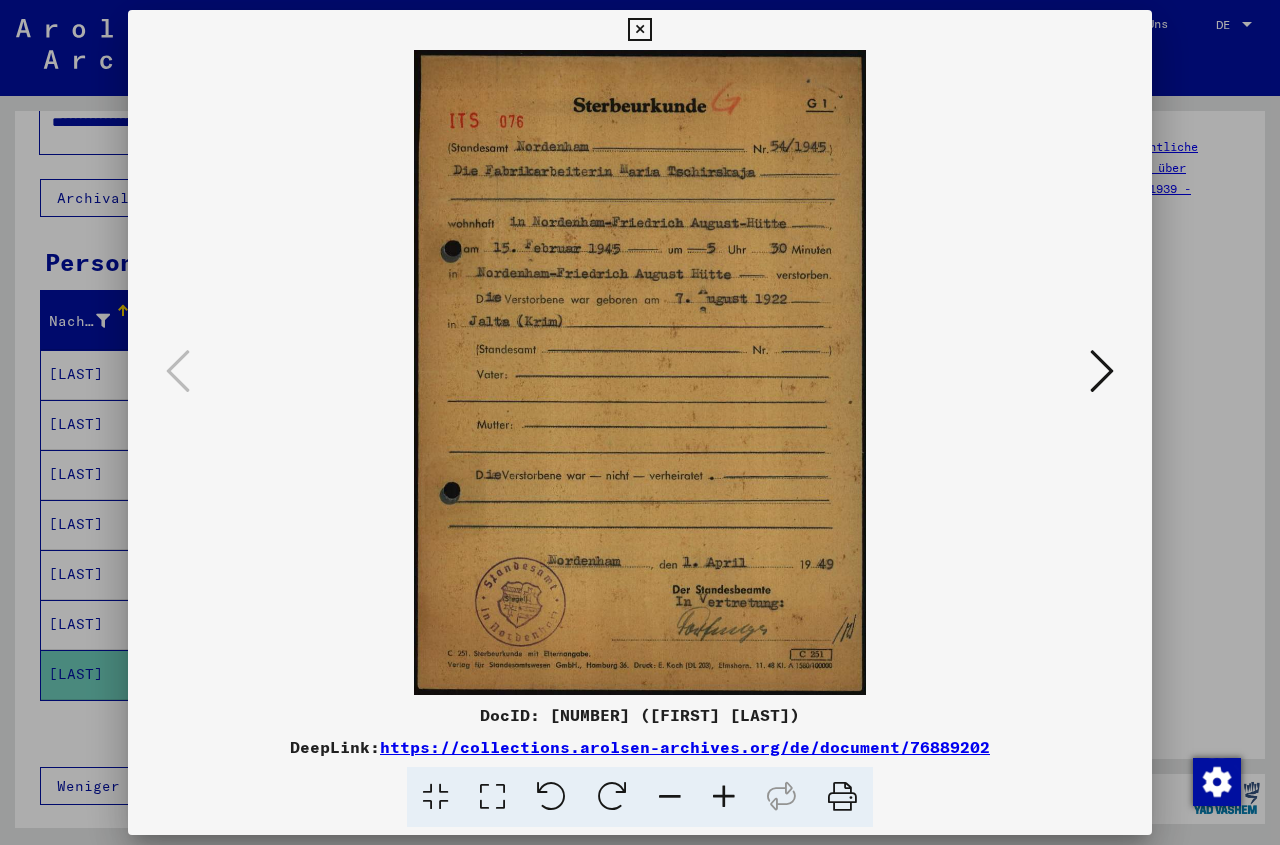 click at bounding box center [639, 30] 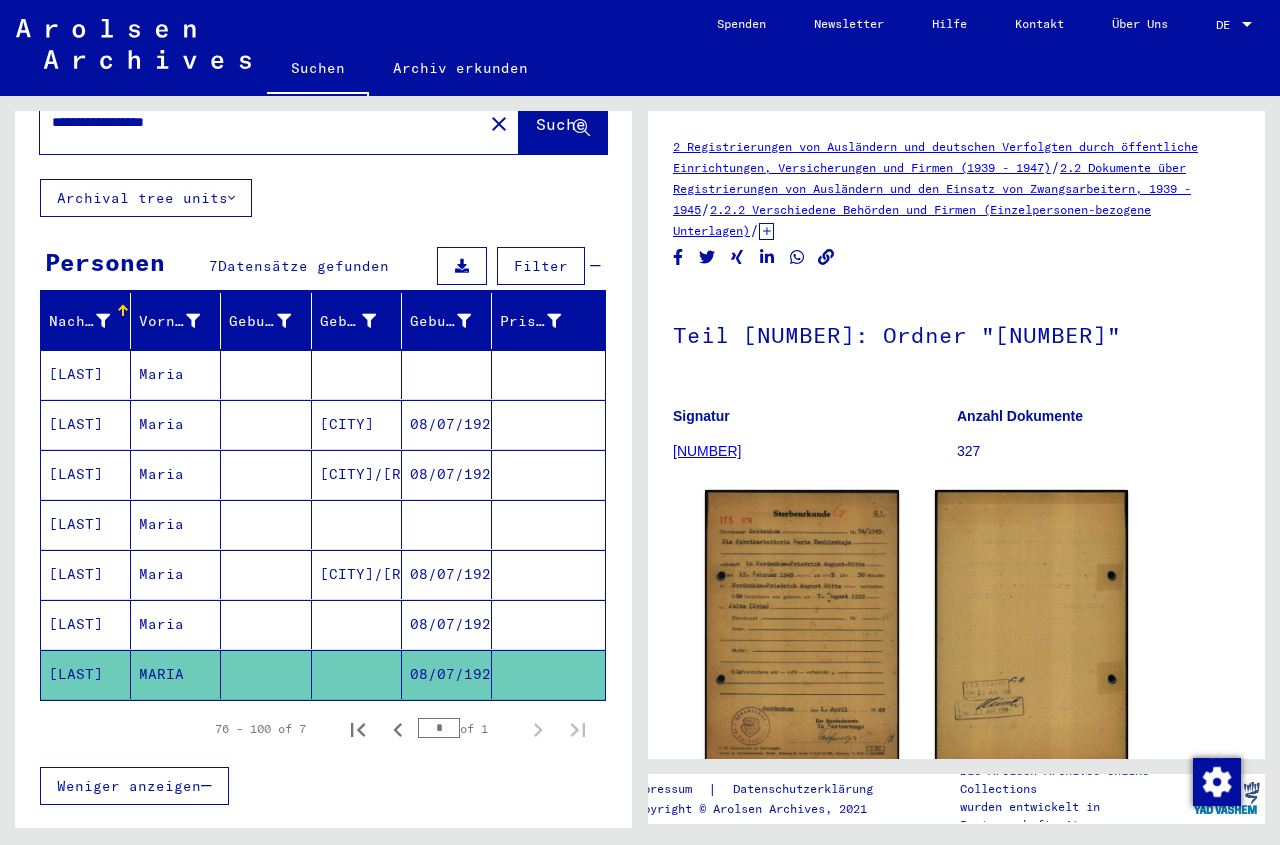 click on "08/07/1922" at bounding box center (447, 674) 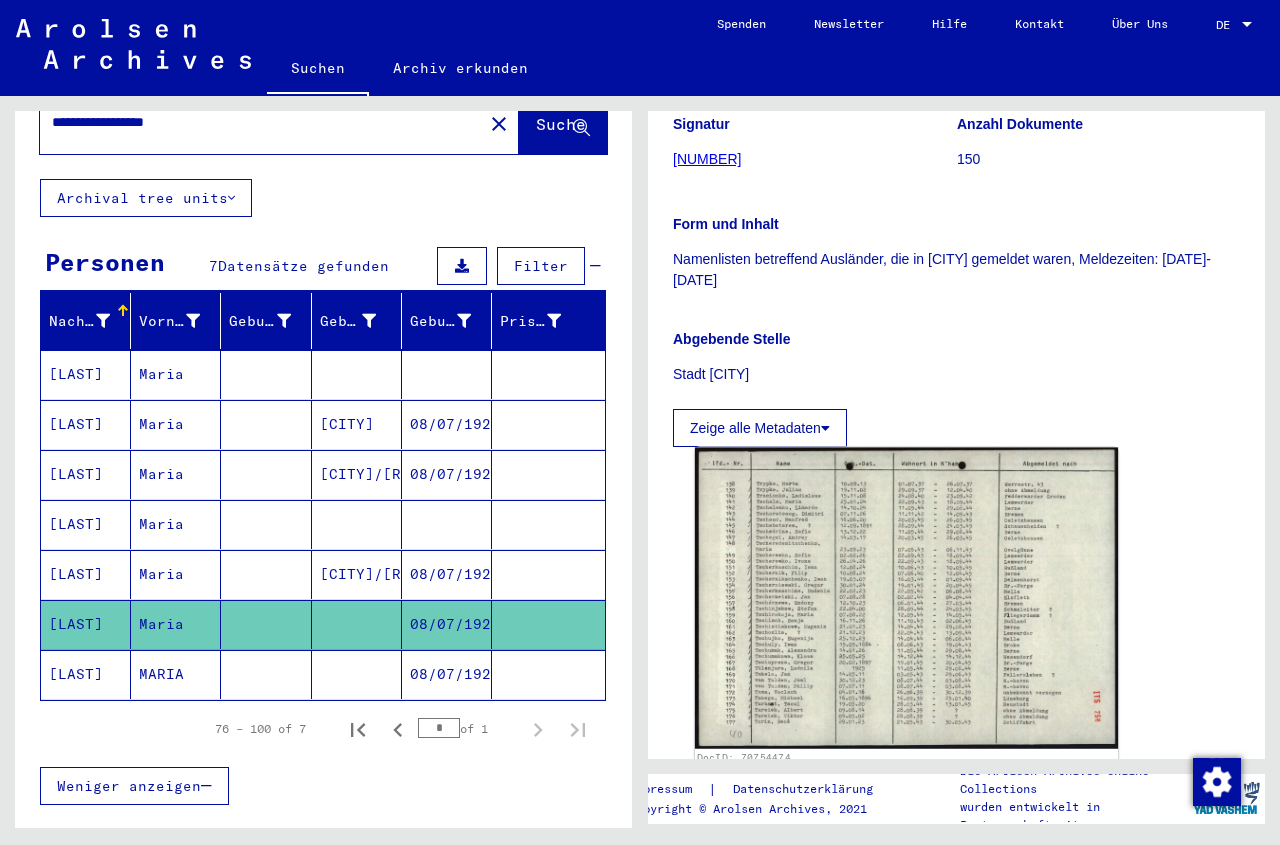 scroll, scrollTop: 360, scrollLeft: 0, axis: vertical 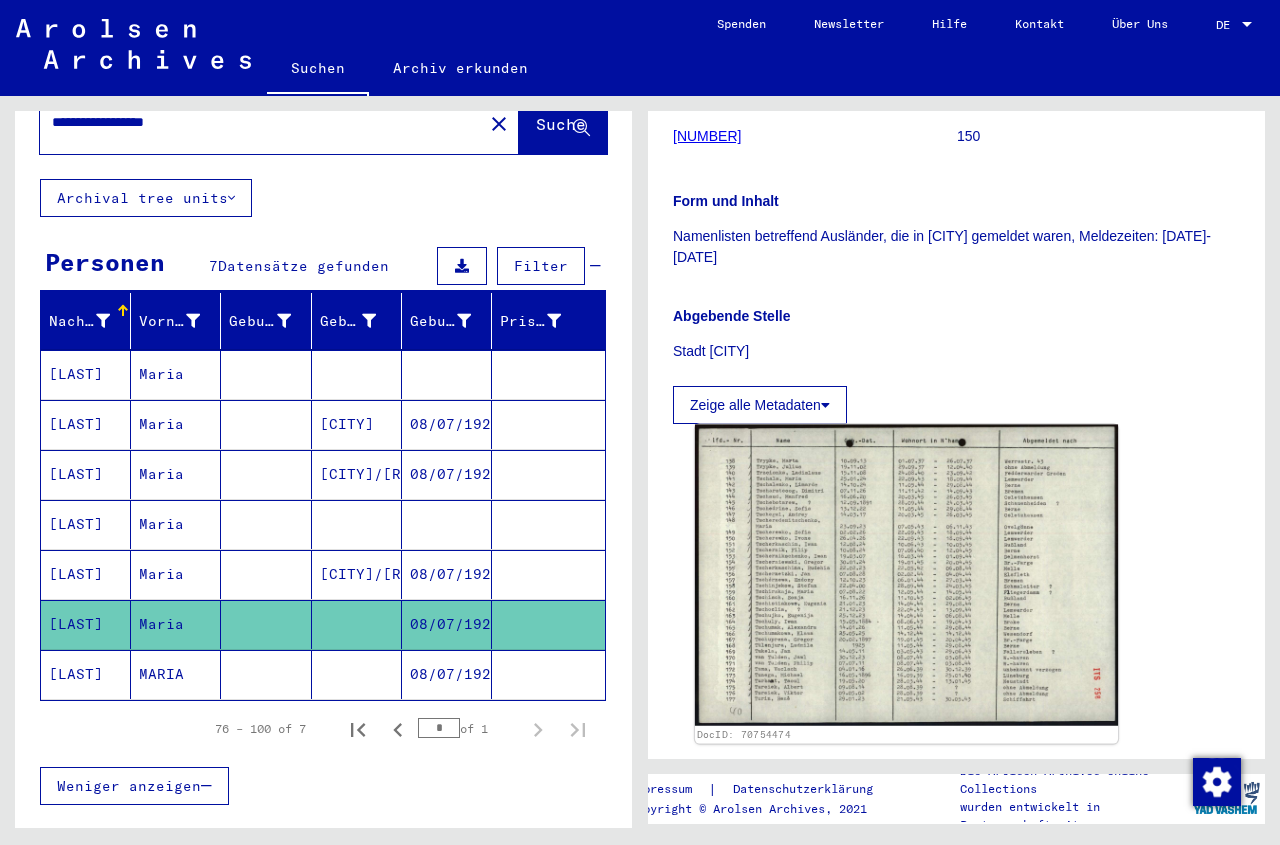 click 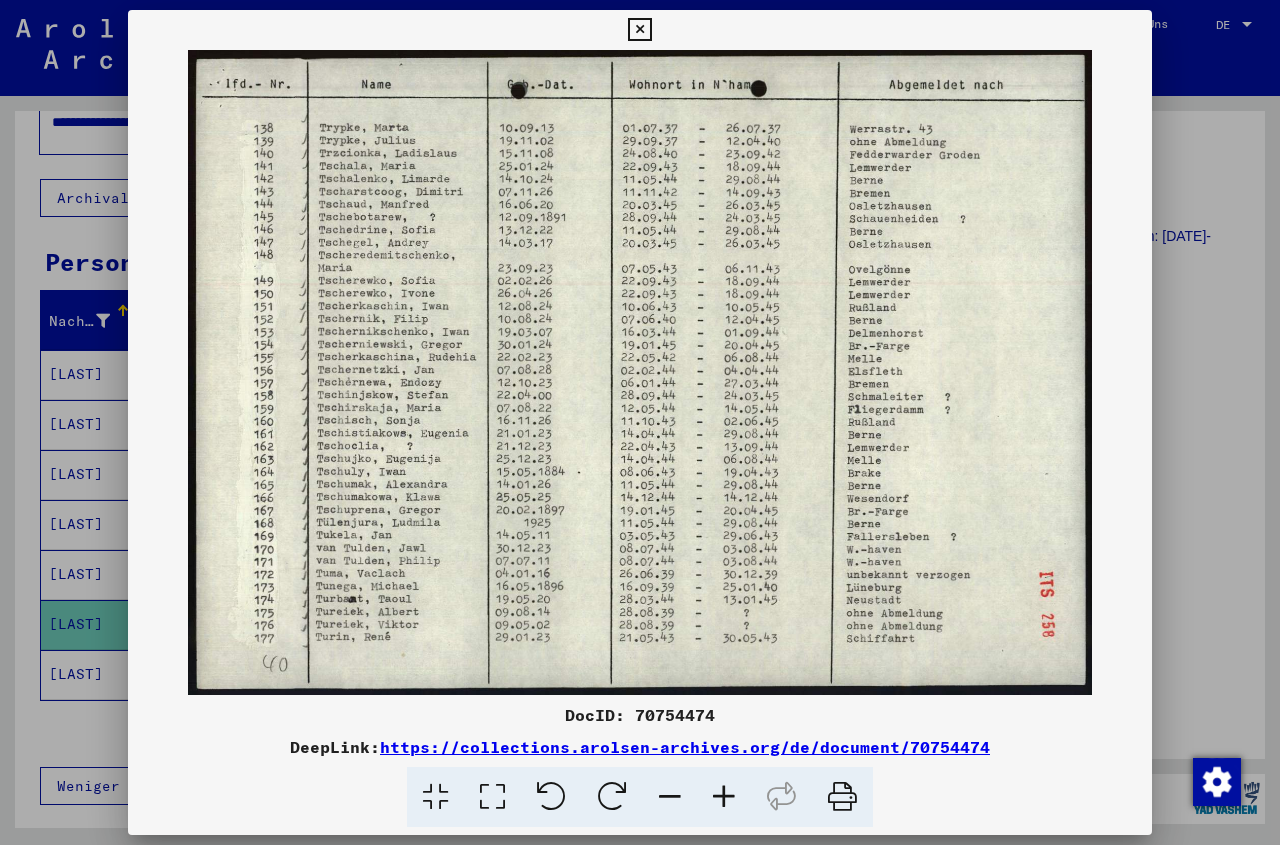 click at bounding box center [639, 30] 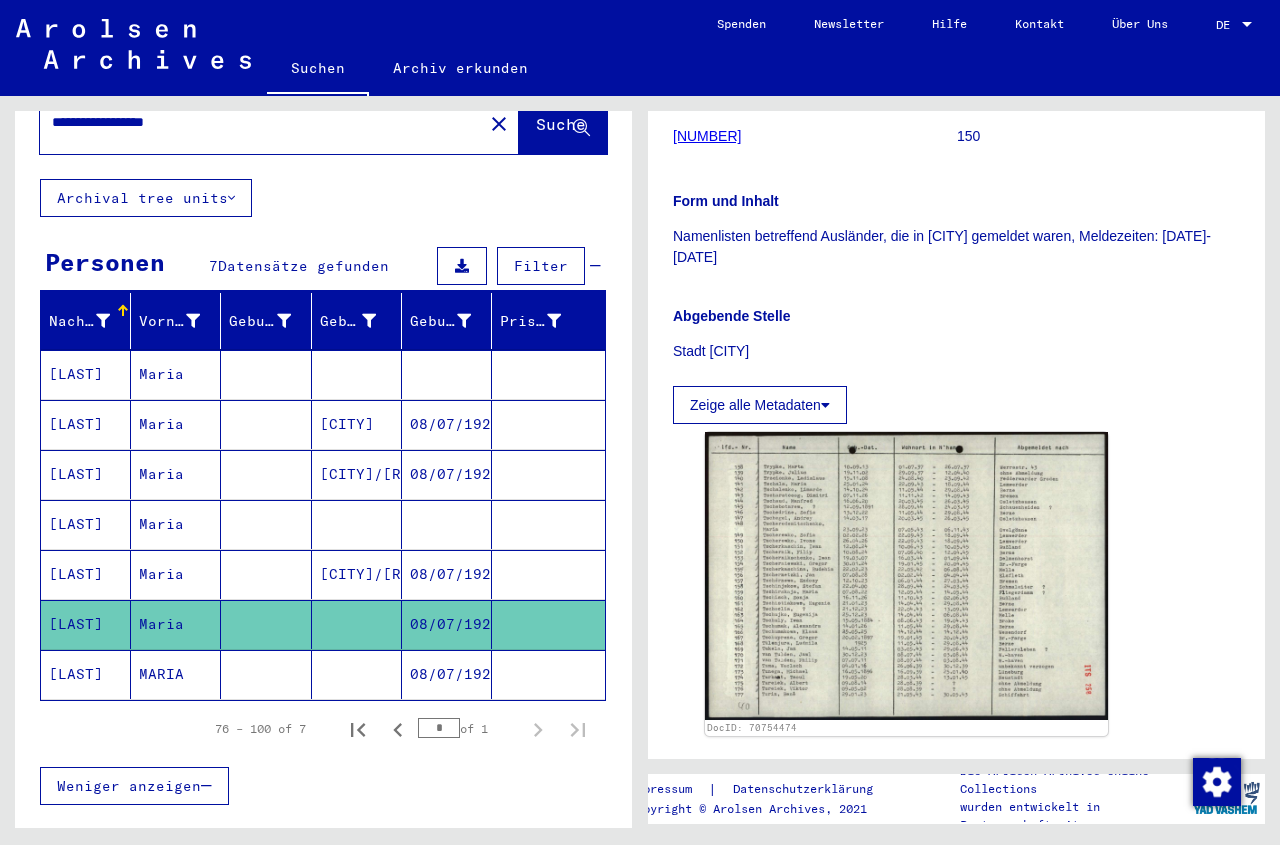 click 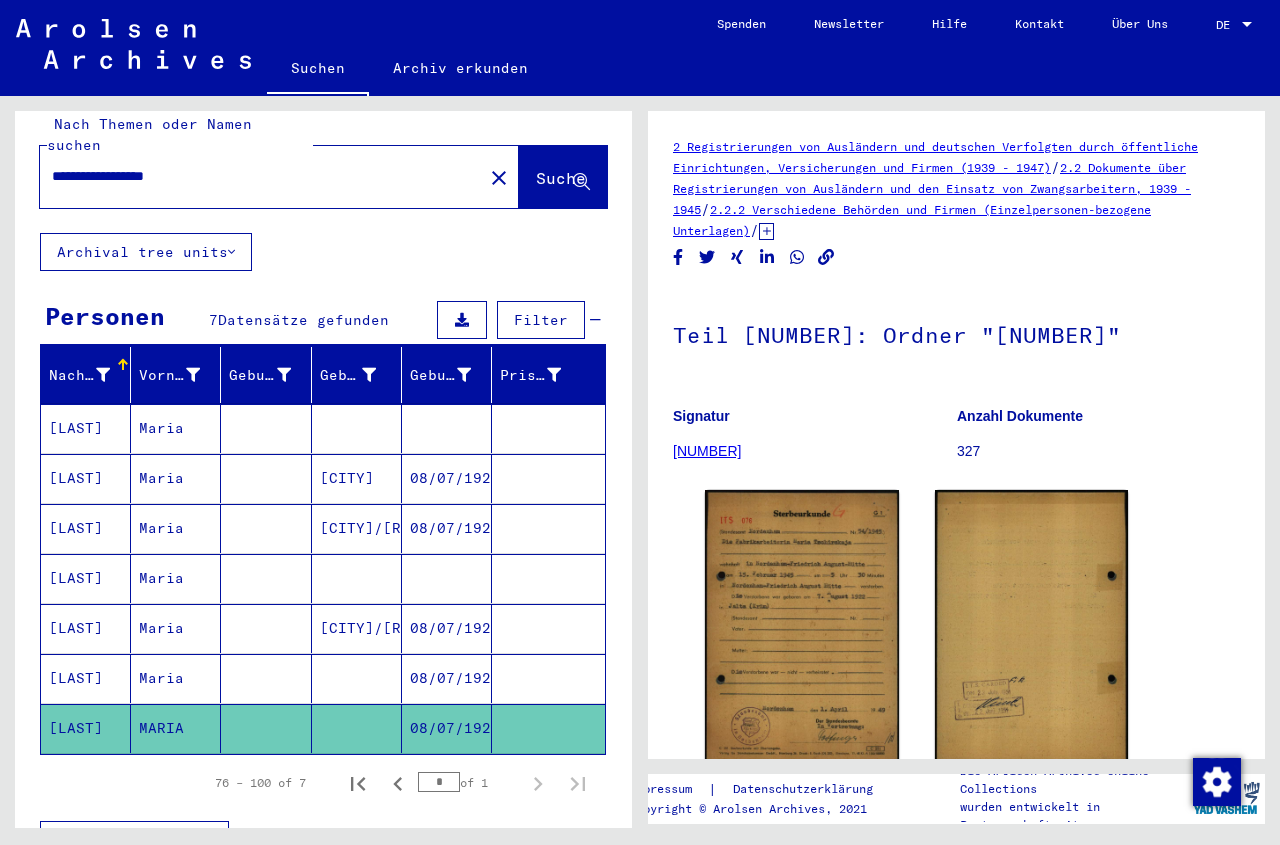 scroll, scrollTop: 0, scrollLeft: 0, axis: both 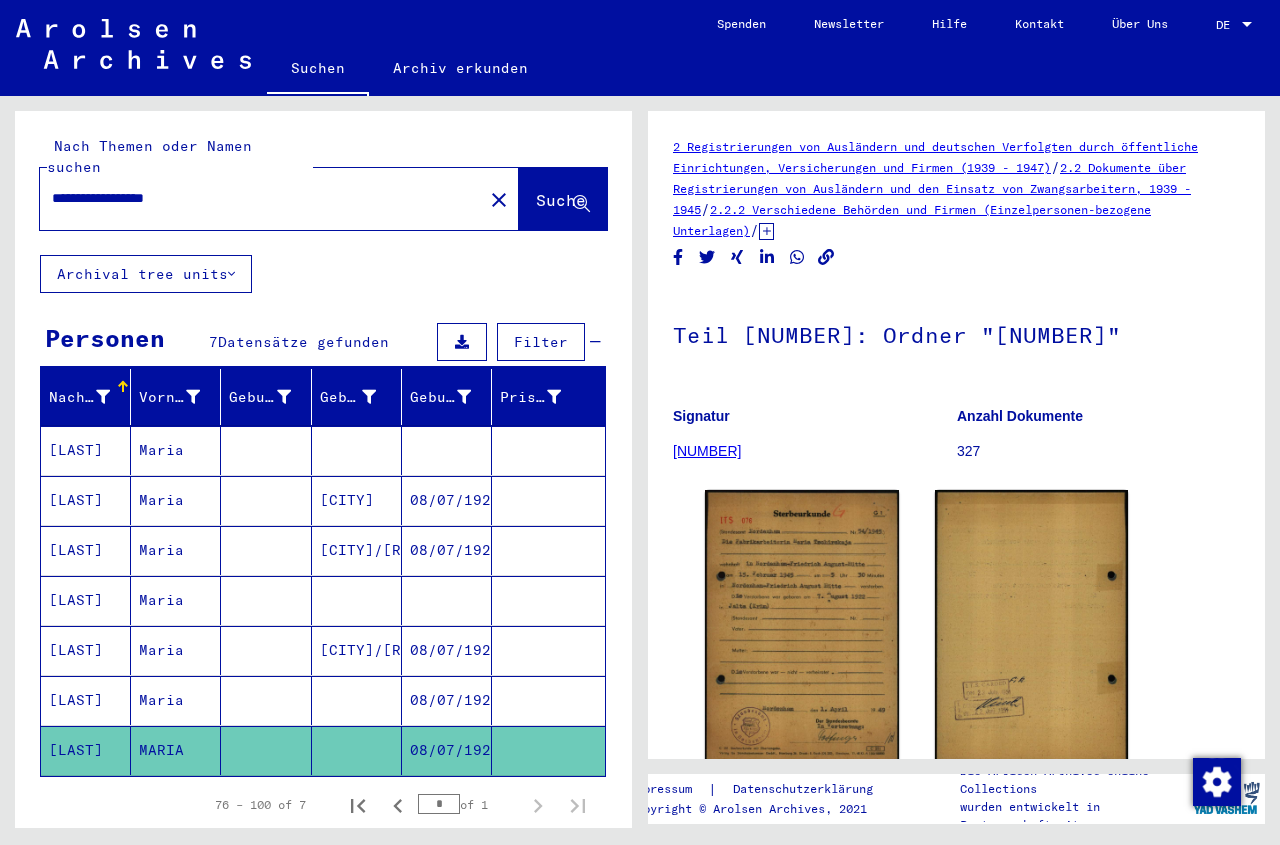 click on "**********" at bounding box center [261, 198] 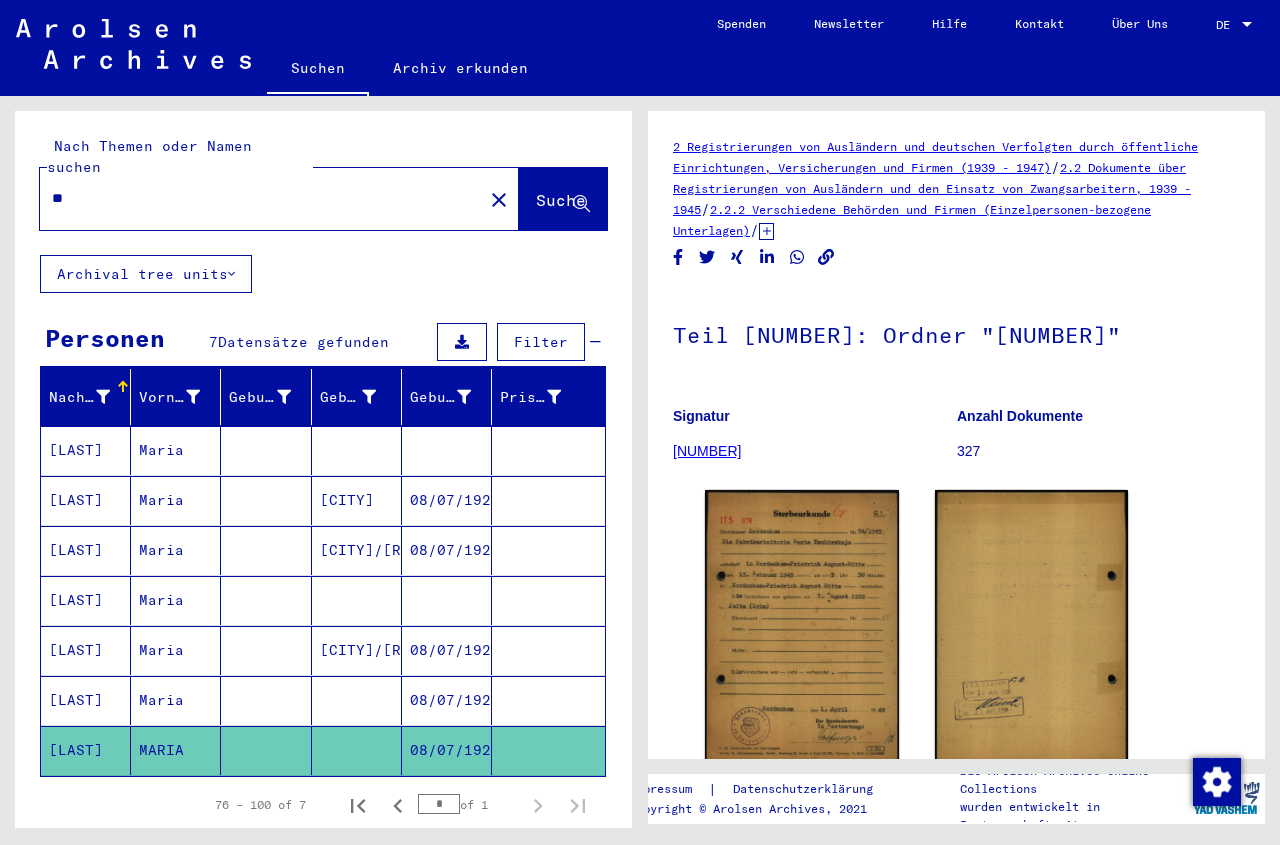 type on "*" 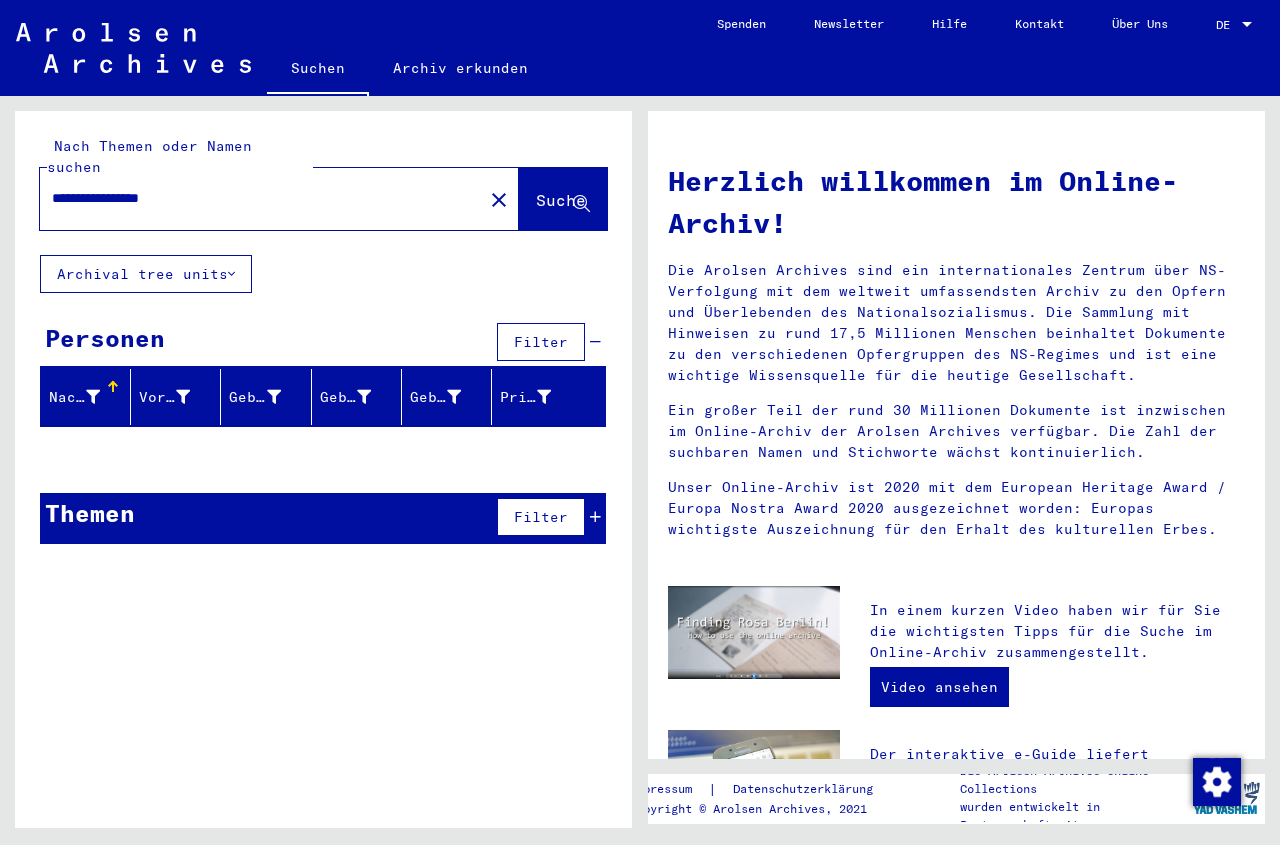 click on "**********" at bounding box center [255, 198] 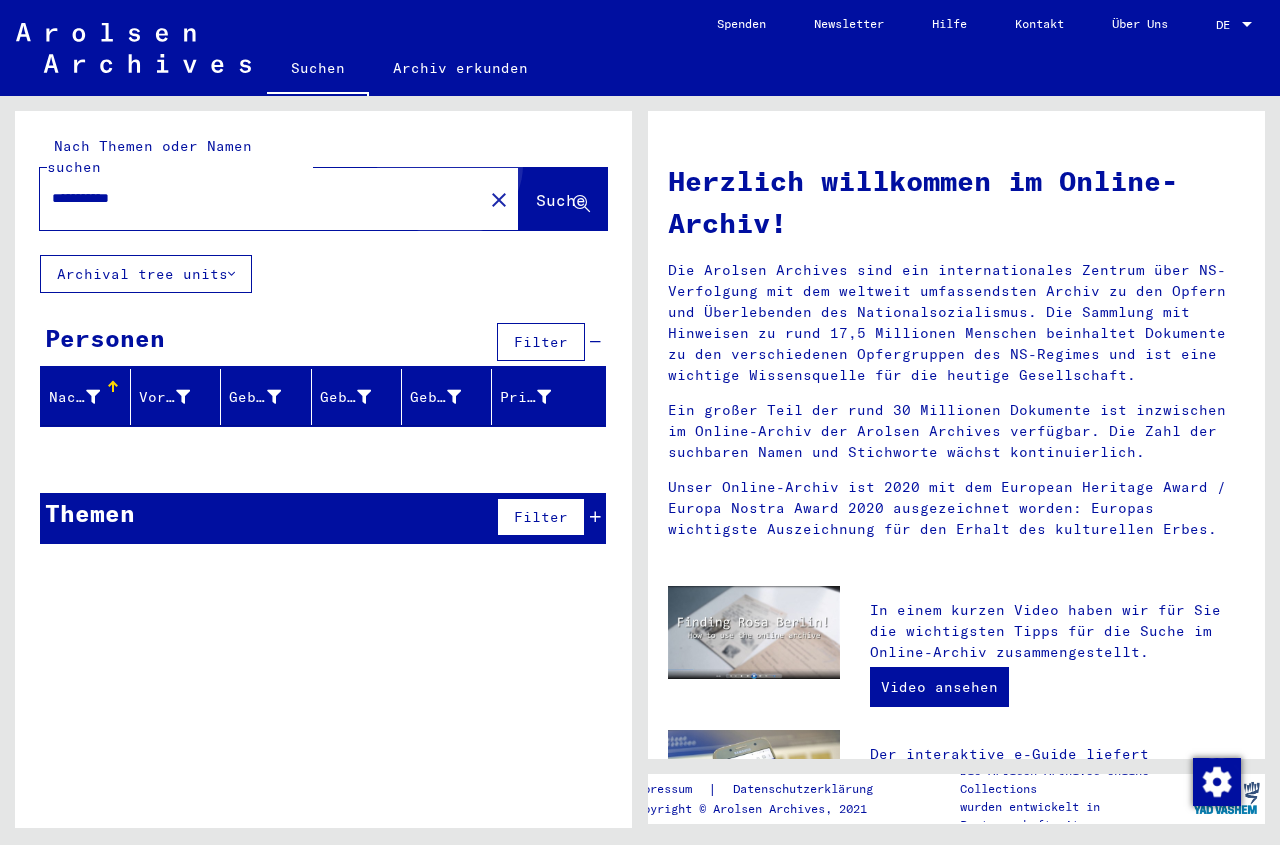 click on "Suche" 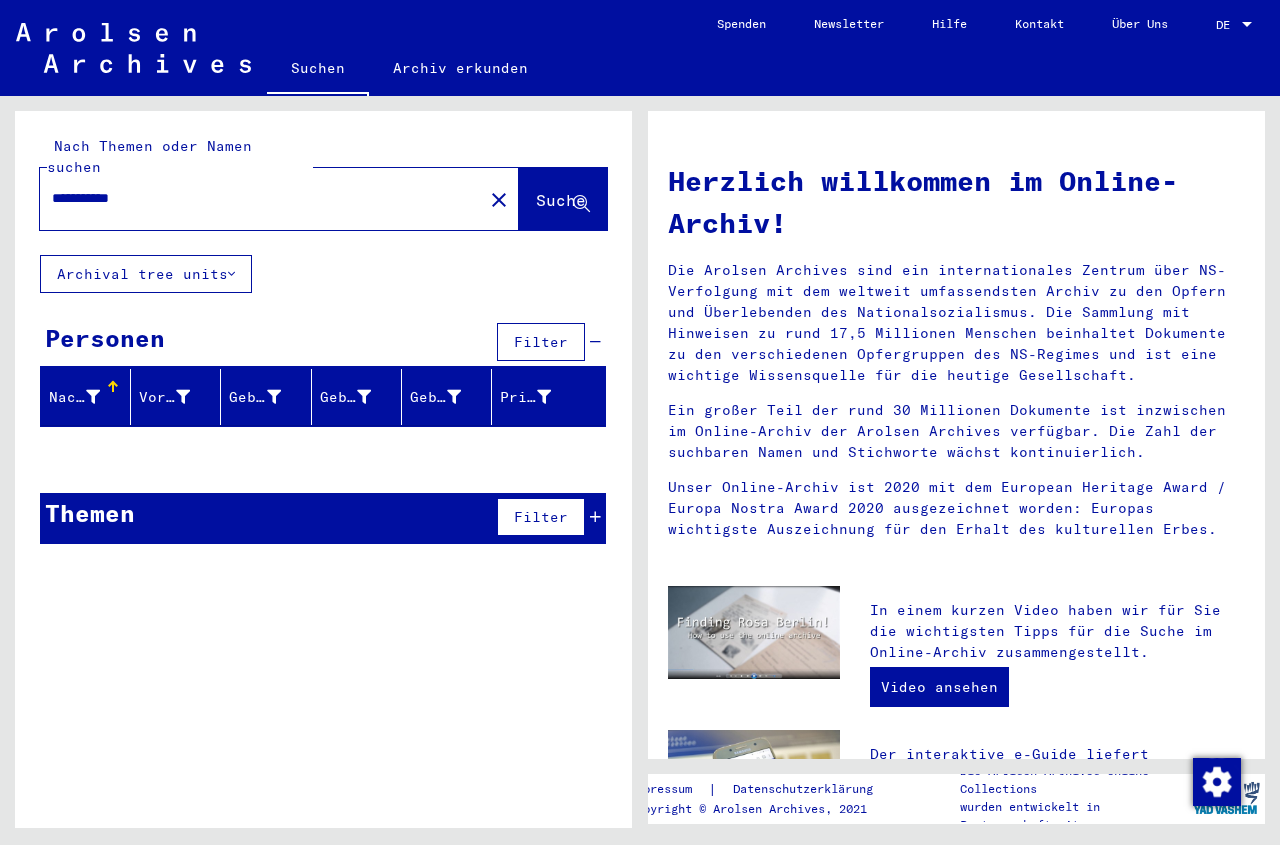 click on "**********" at bounding box center [255, 198] 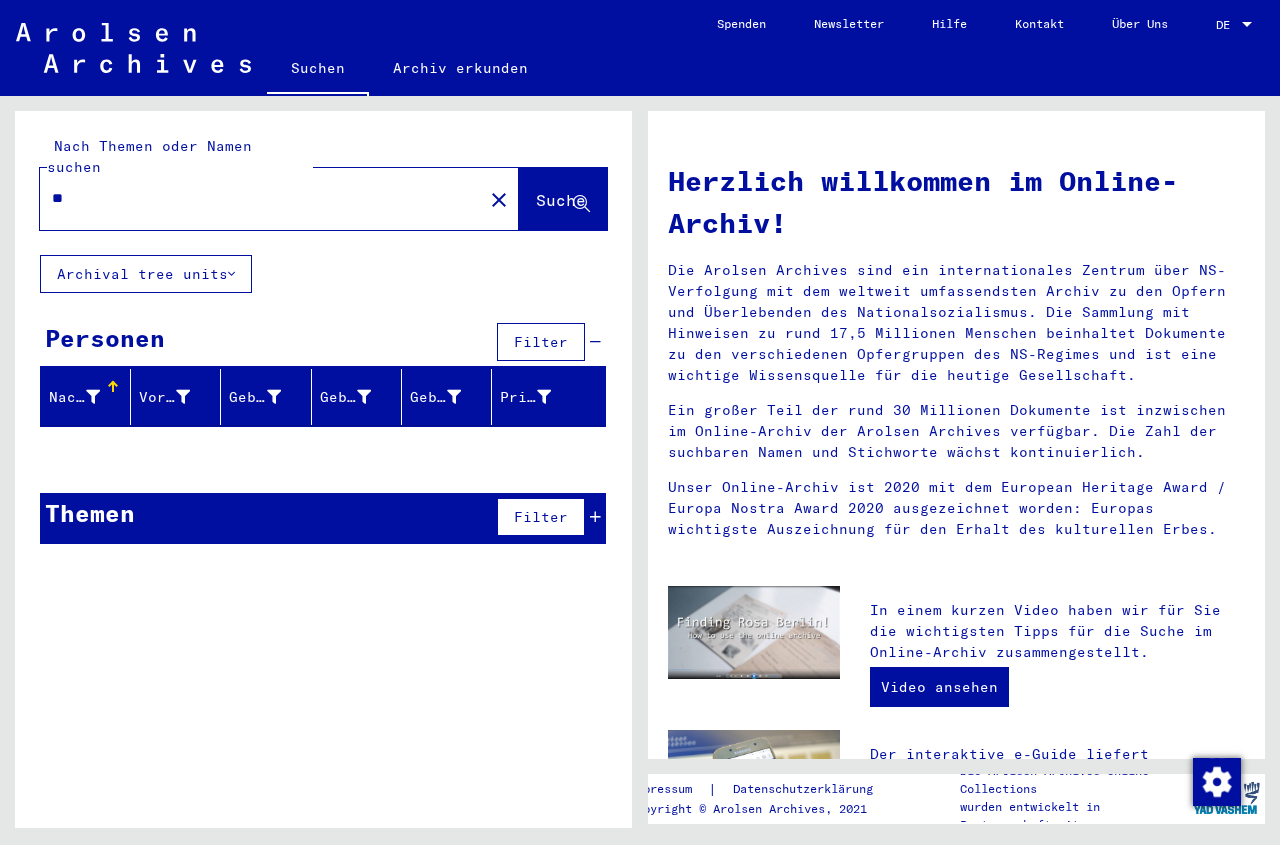 type on "*" 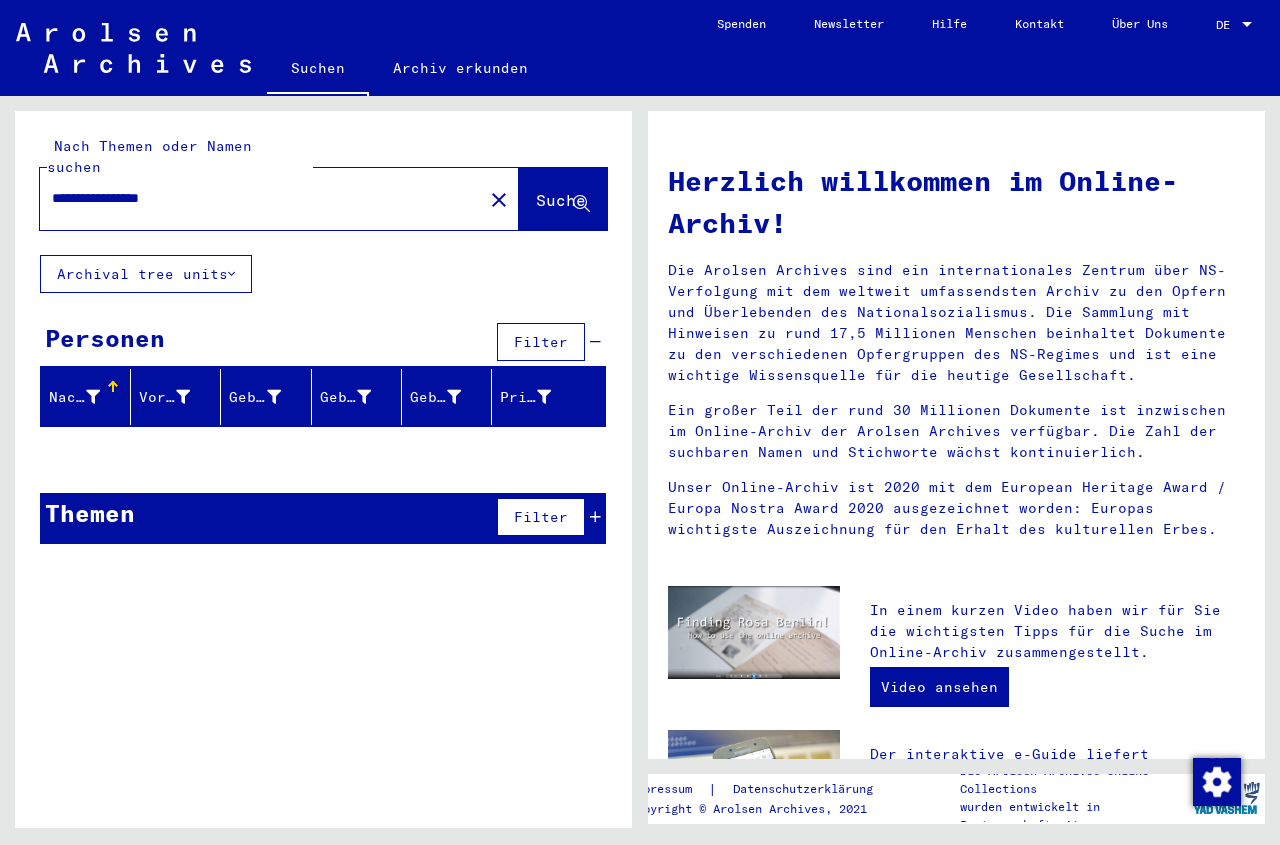 type on "**********" 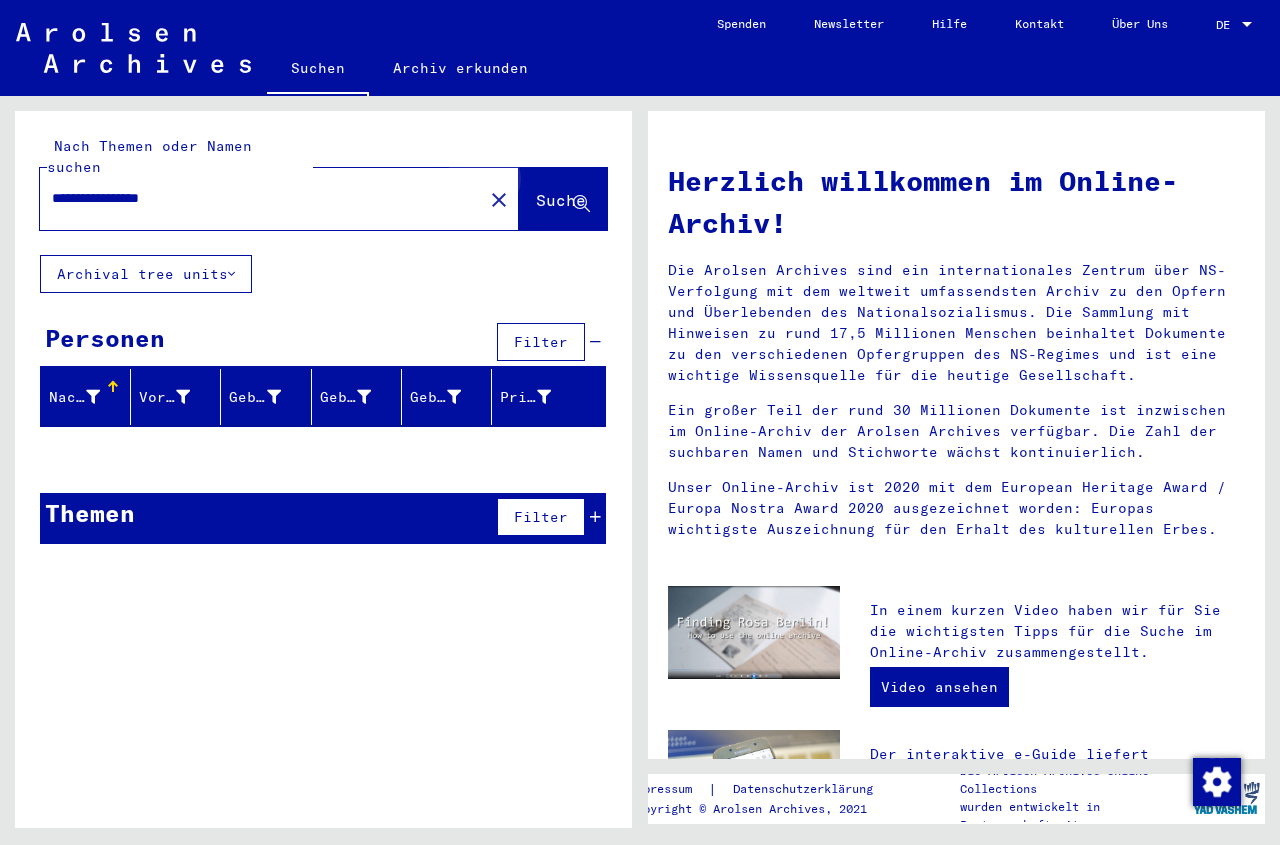 click on "Suche" 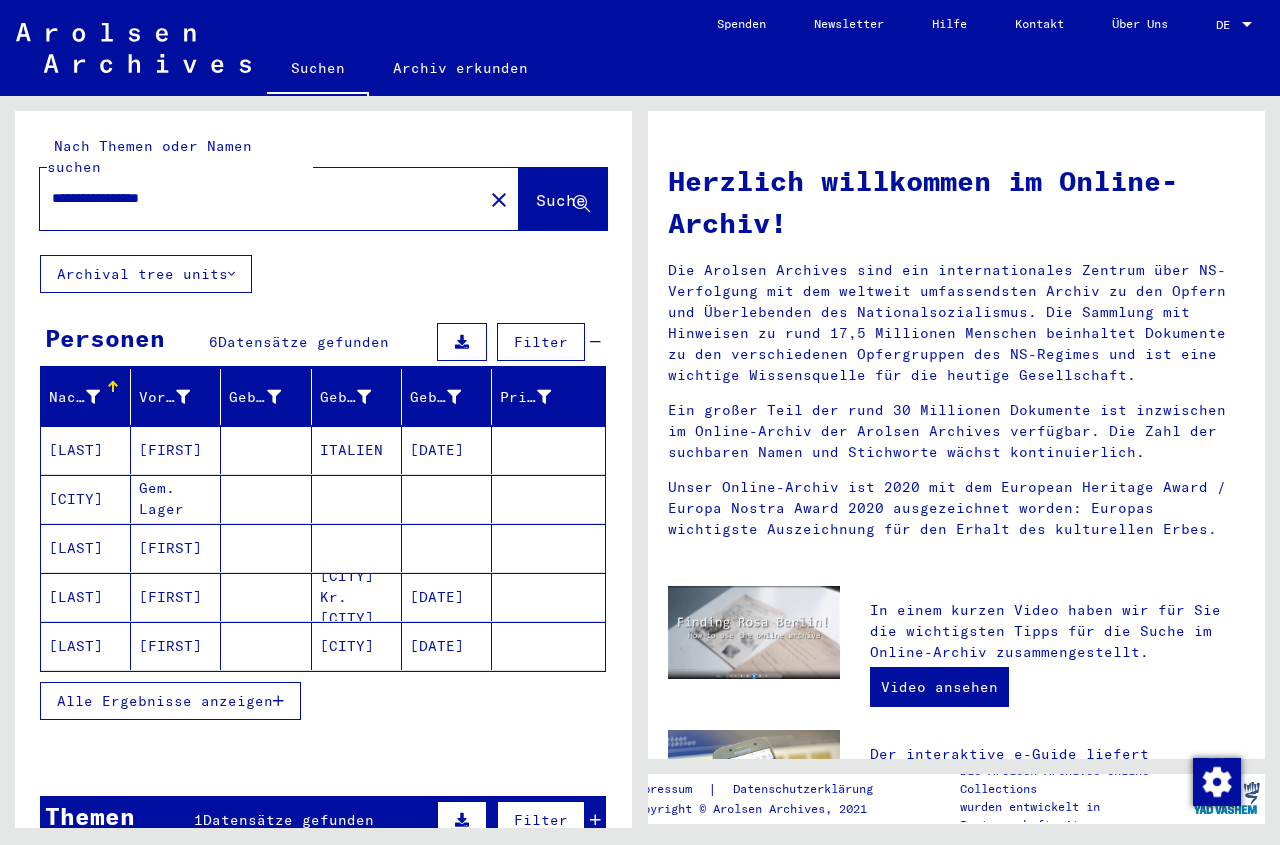 click on "ITALIEN" at bounding box center [357, 499] 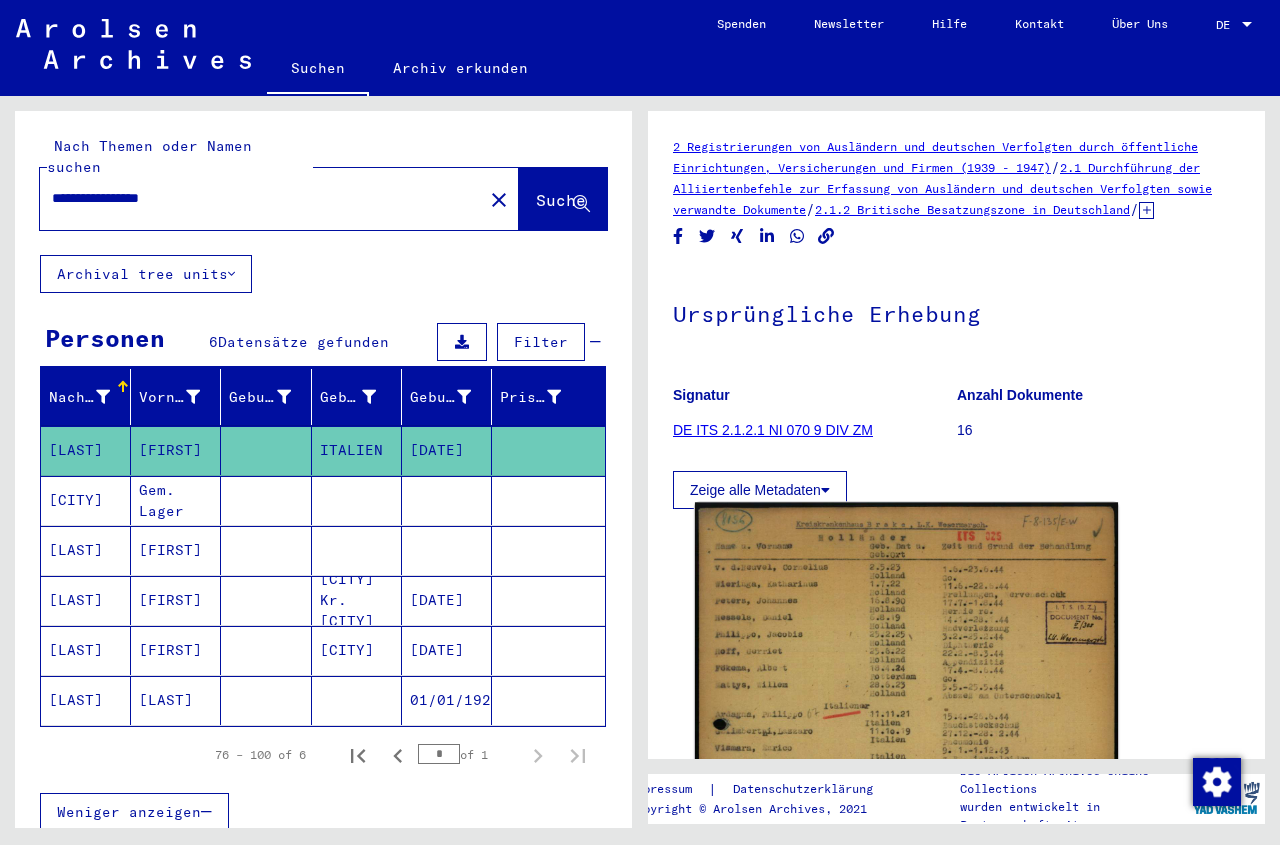 click 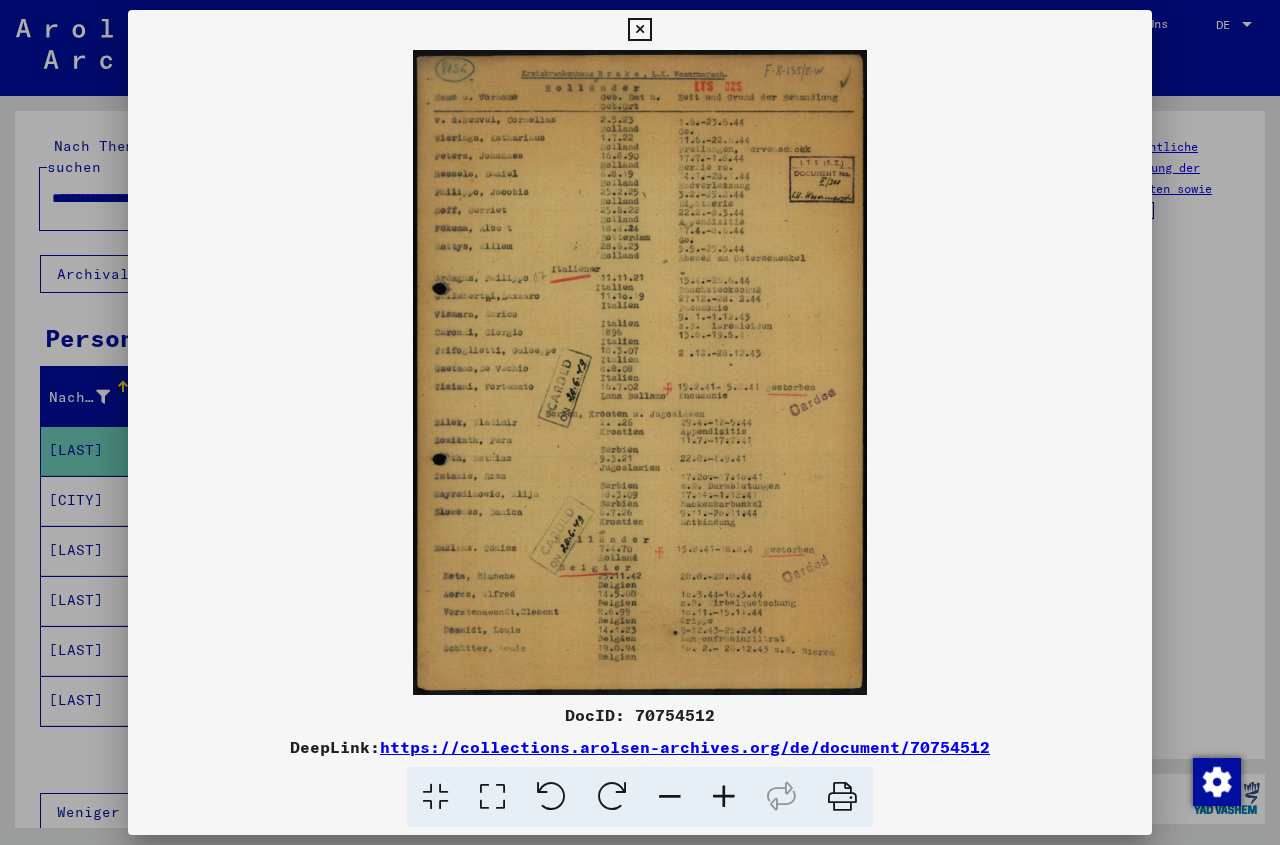 click at bounding box center [724, 797] 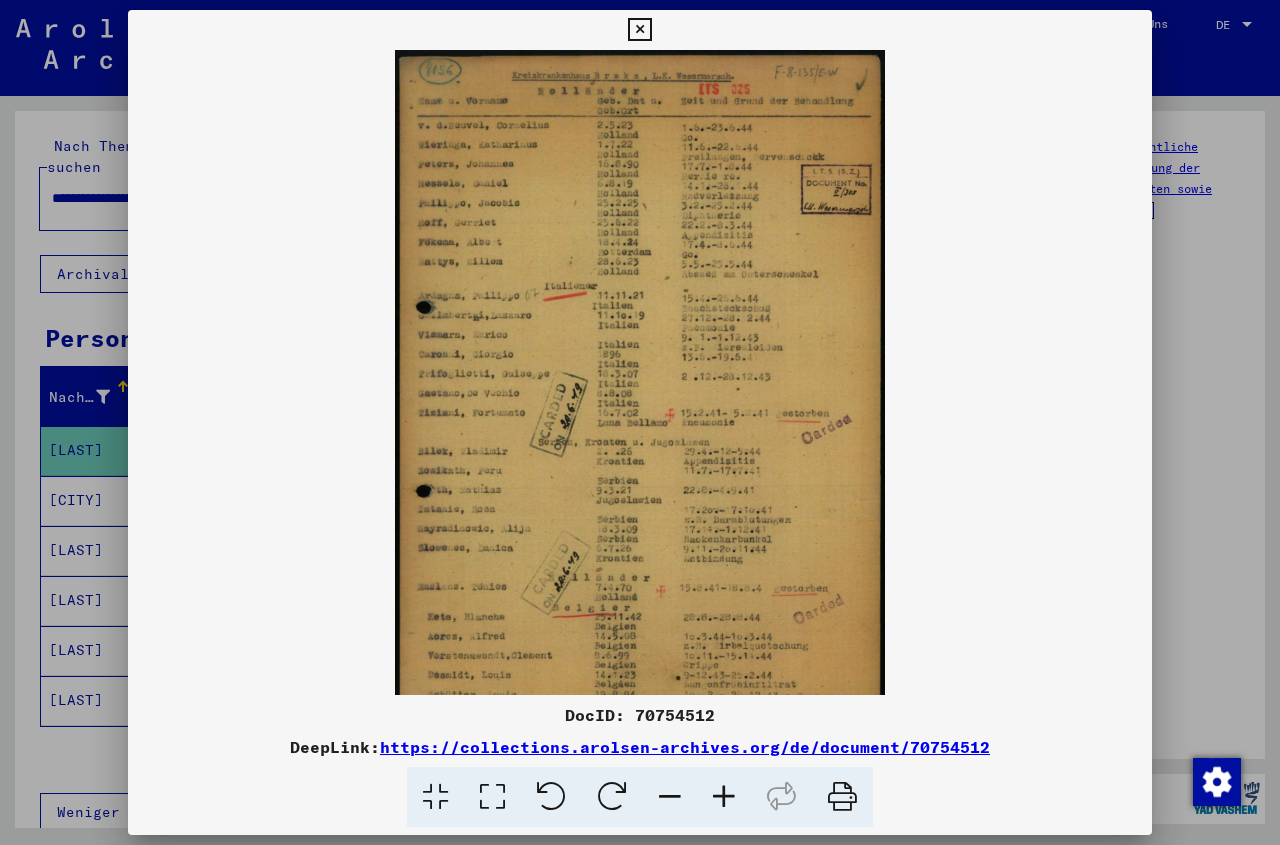 click at bounding box center (724, 797) 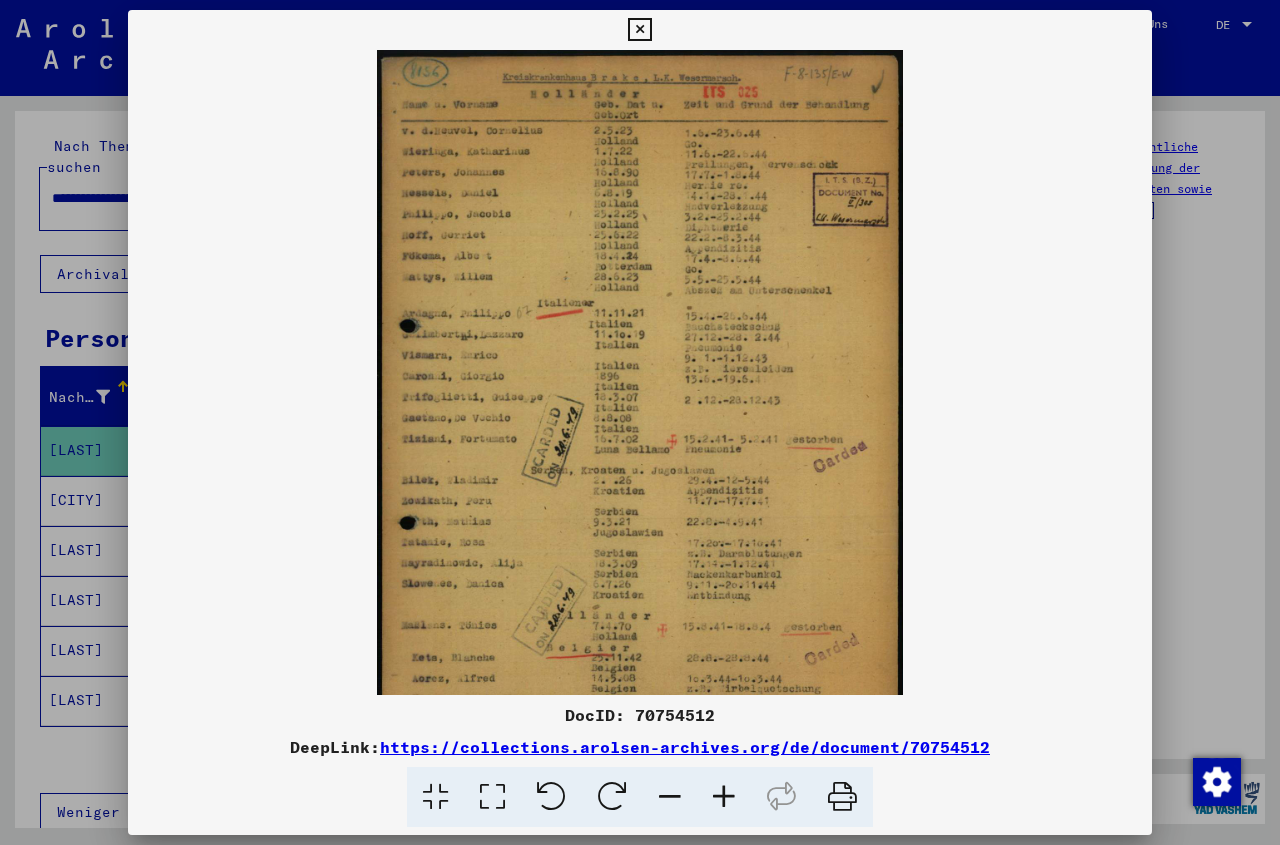 click at bounding box center [724, 797] 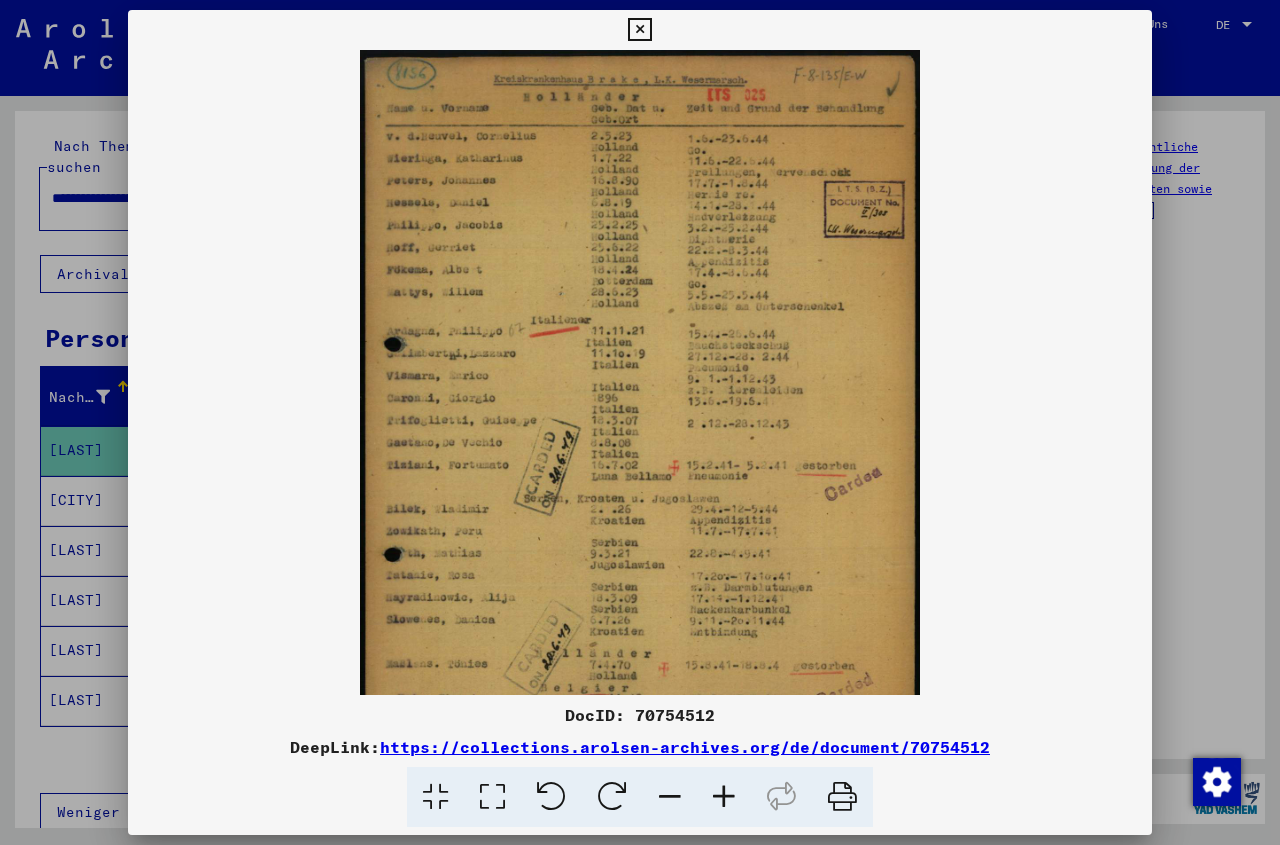 click at bounding box center [724, 797] 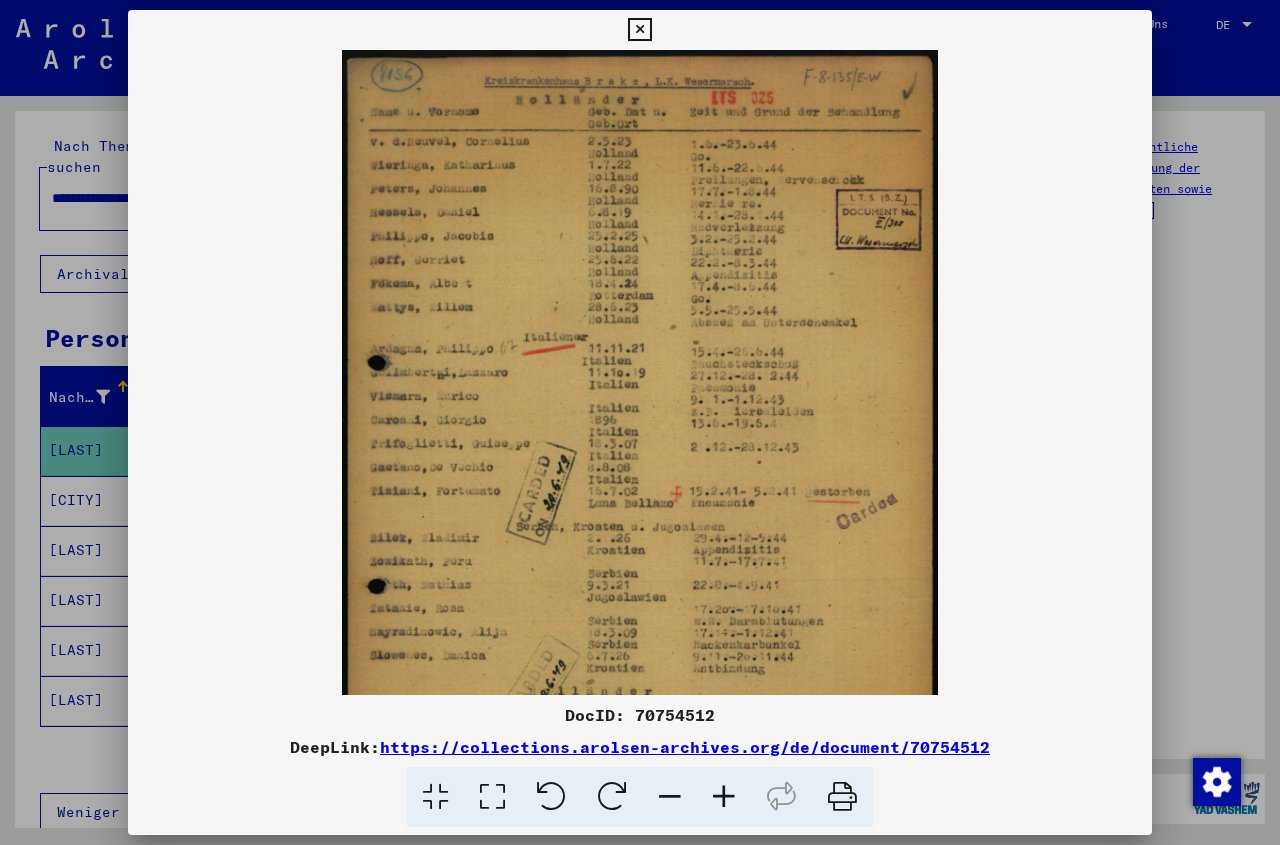 click at bounding box center (724, 797) 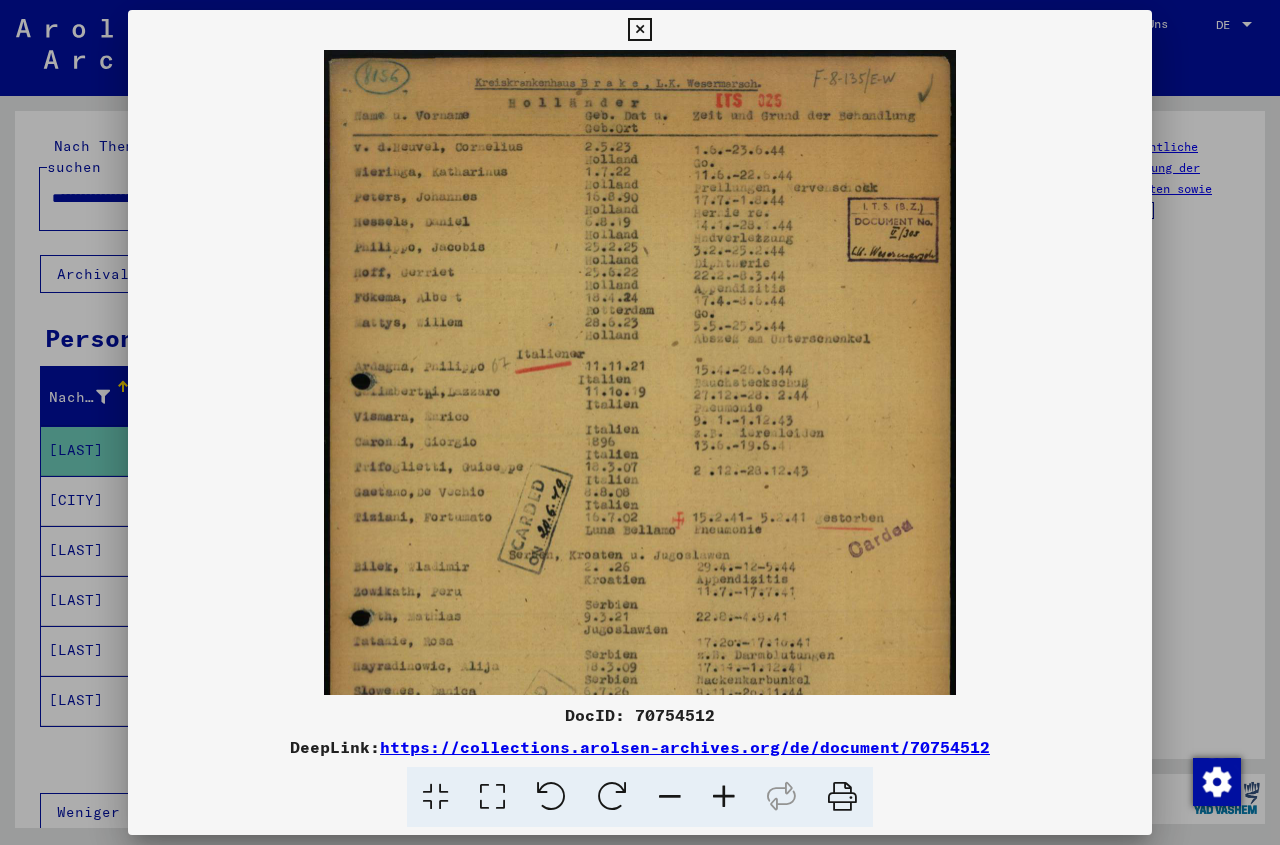 click at bounding box center [724, 797] 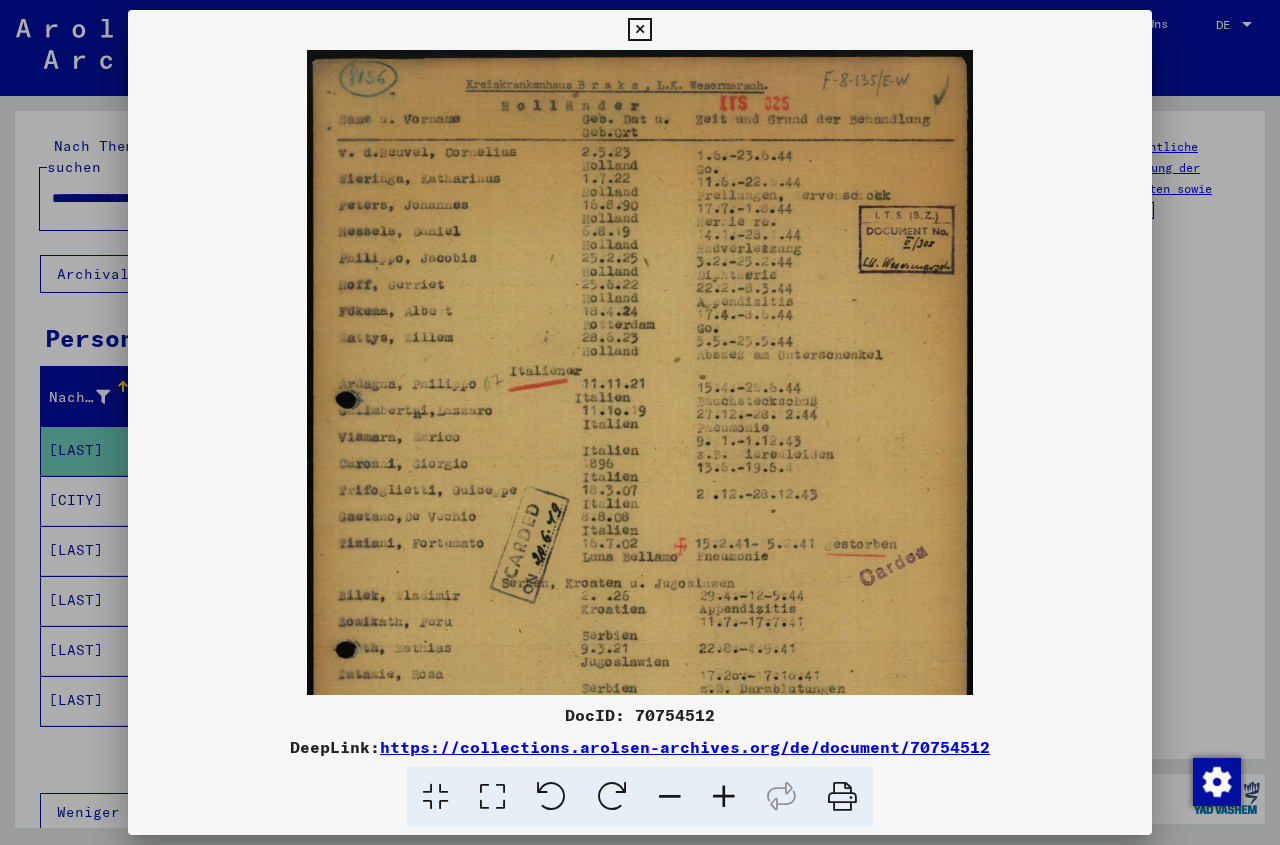 click at bounding box center [724, 797] 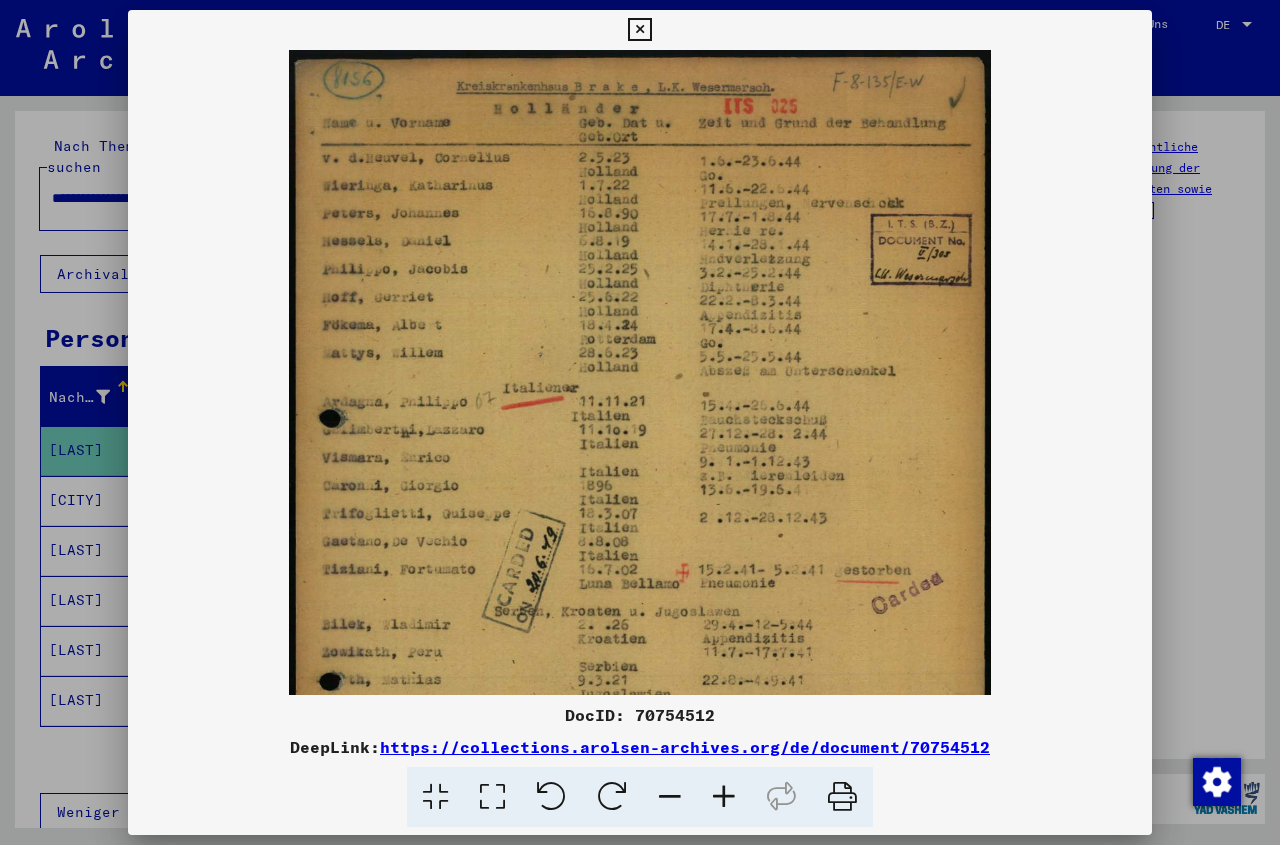 click at bounding box center (724, 797) 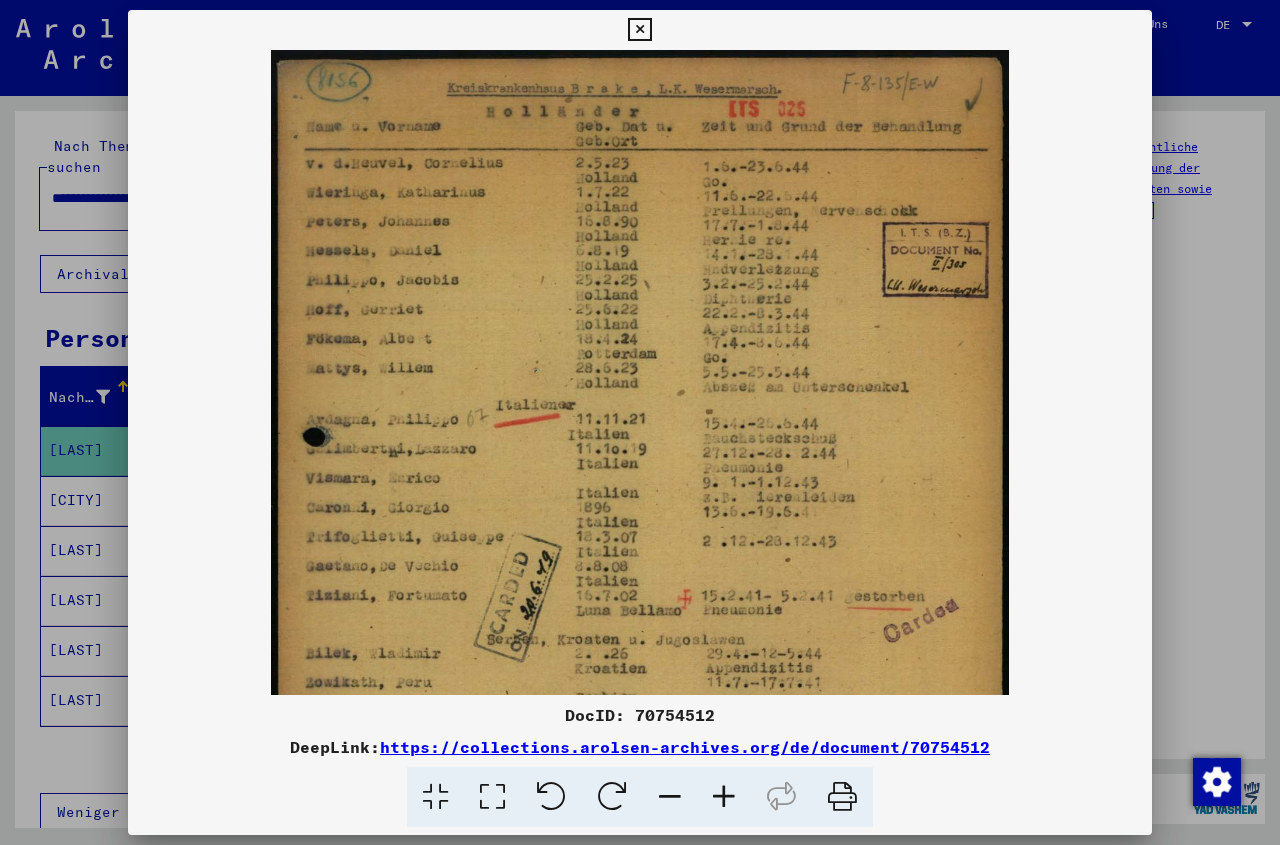 click at bounding box center [724, 797] 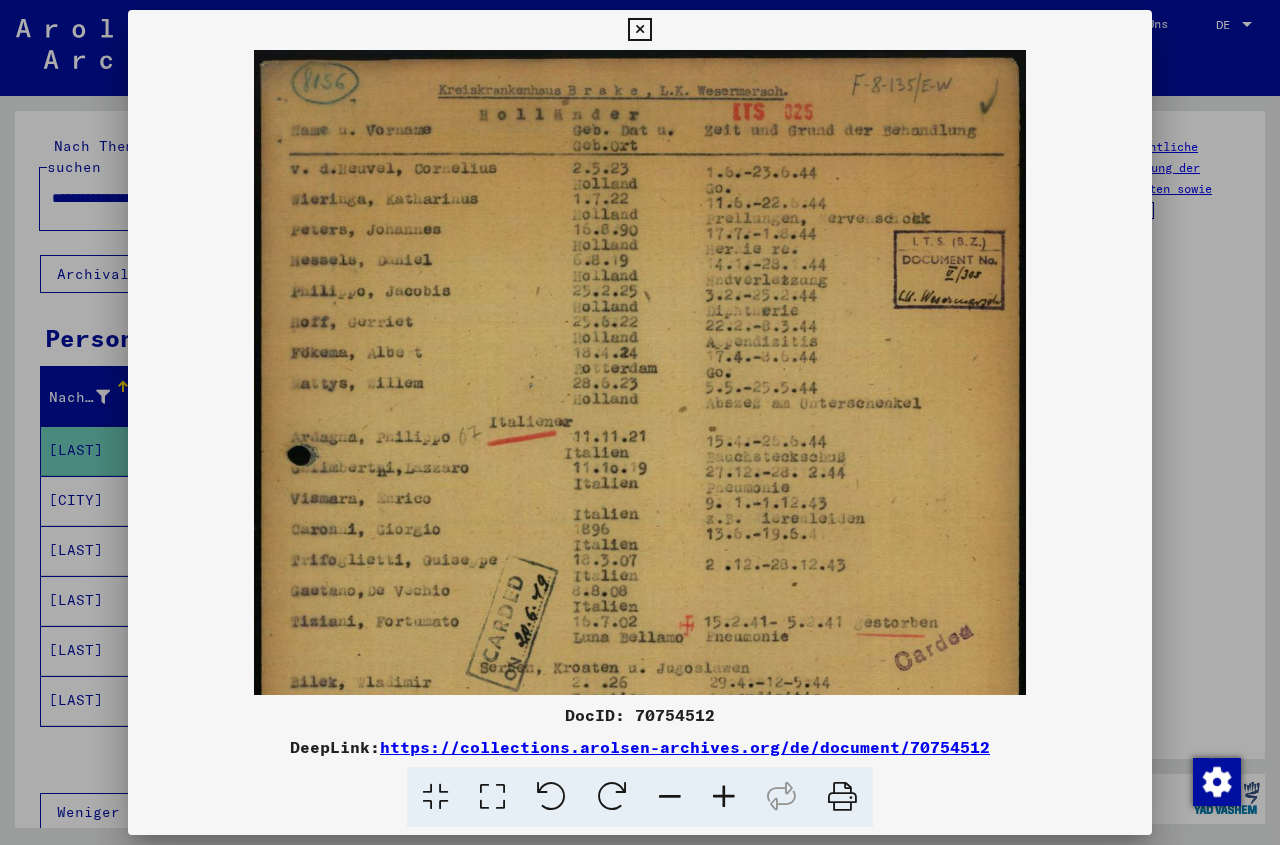 click at bounding box center [724, 797] 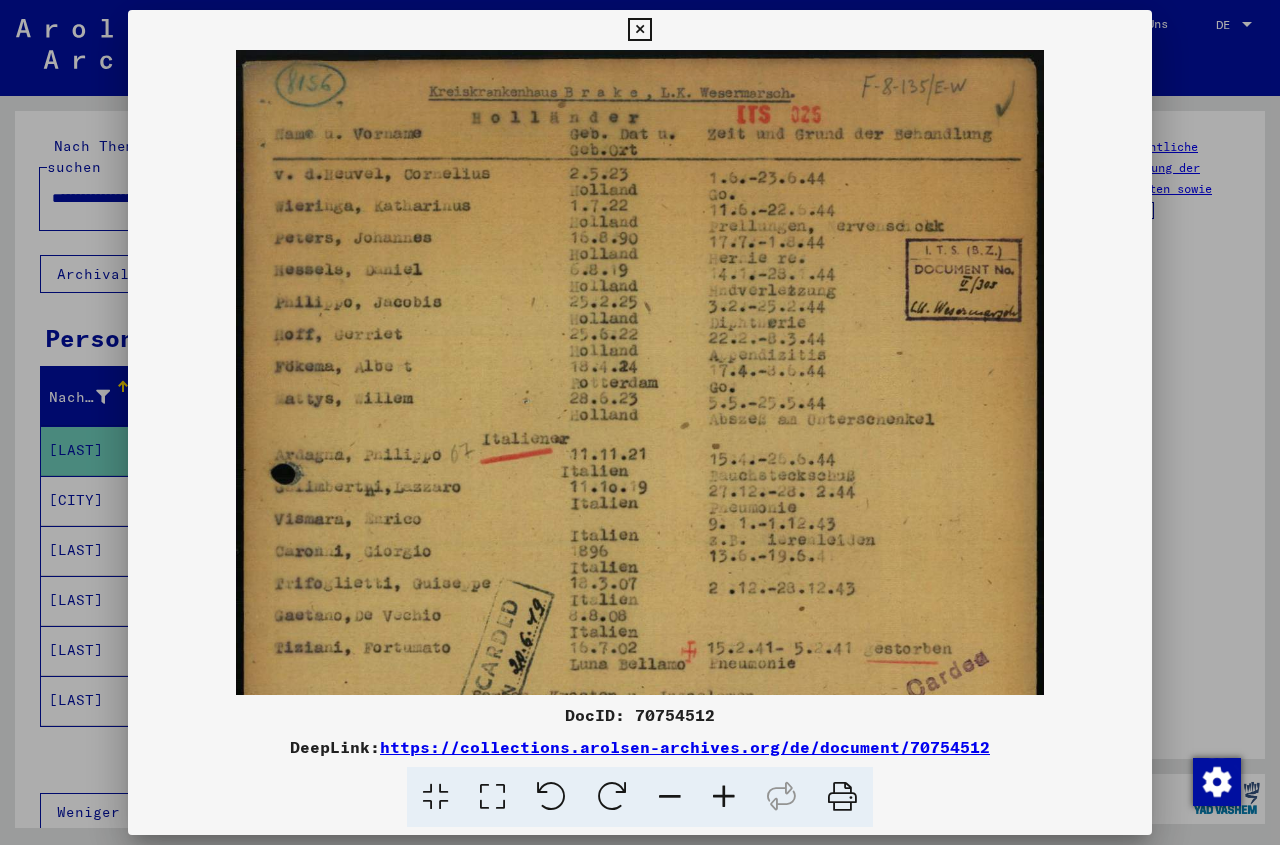 click at bounding box center [724, 797] 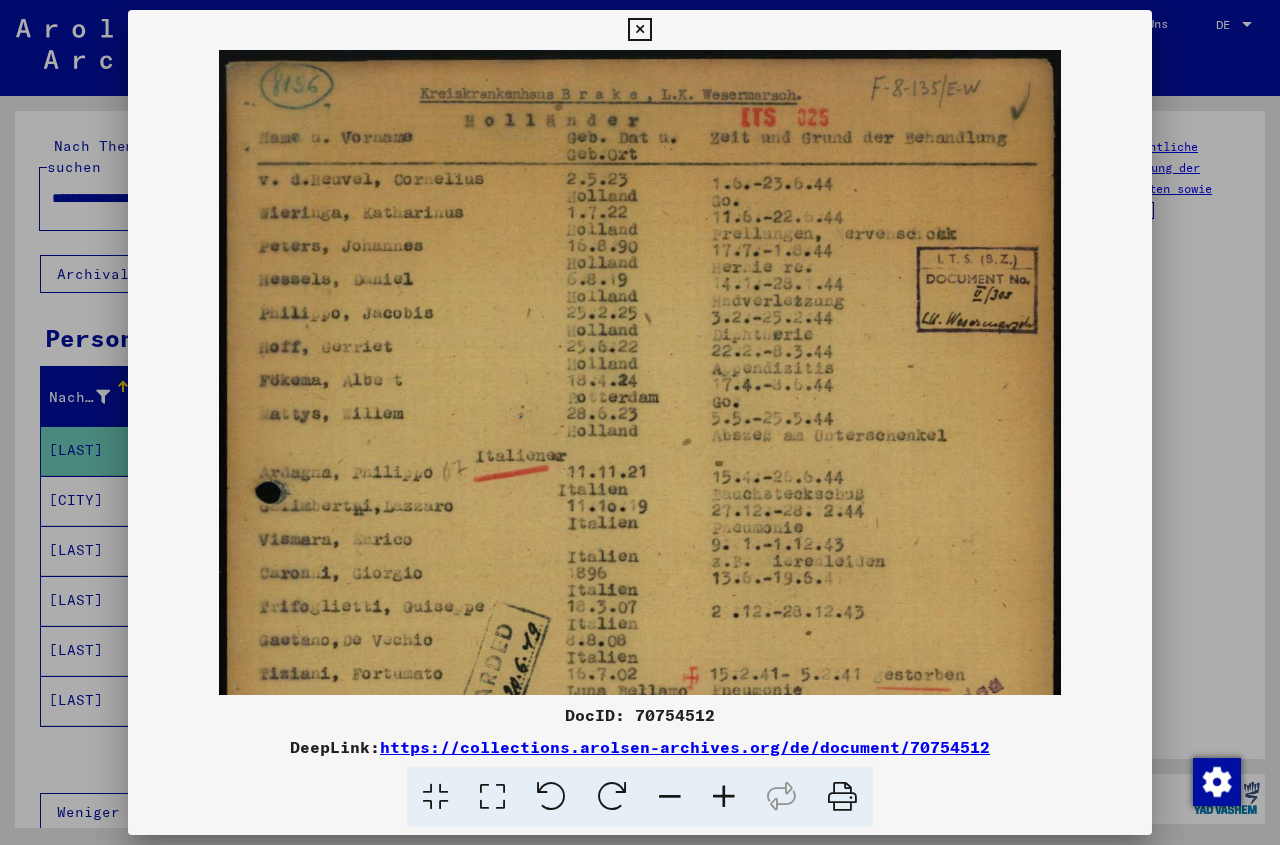 click at bounding box center [724, 797] 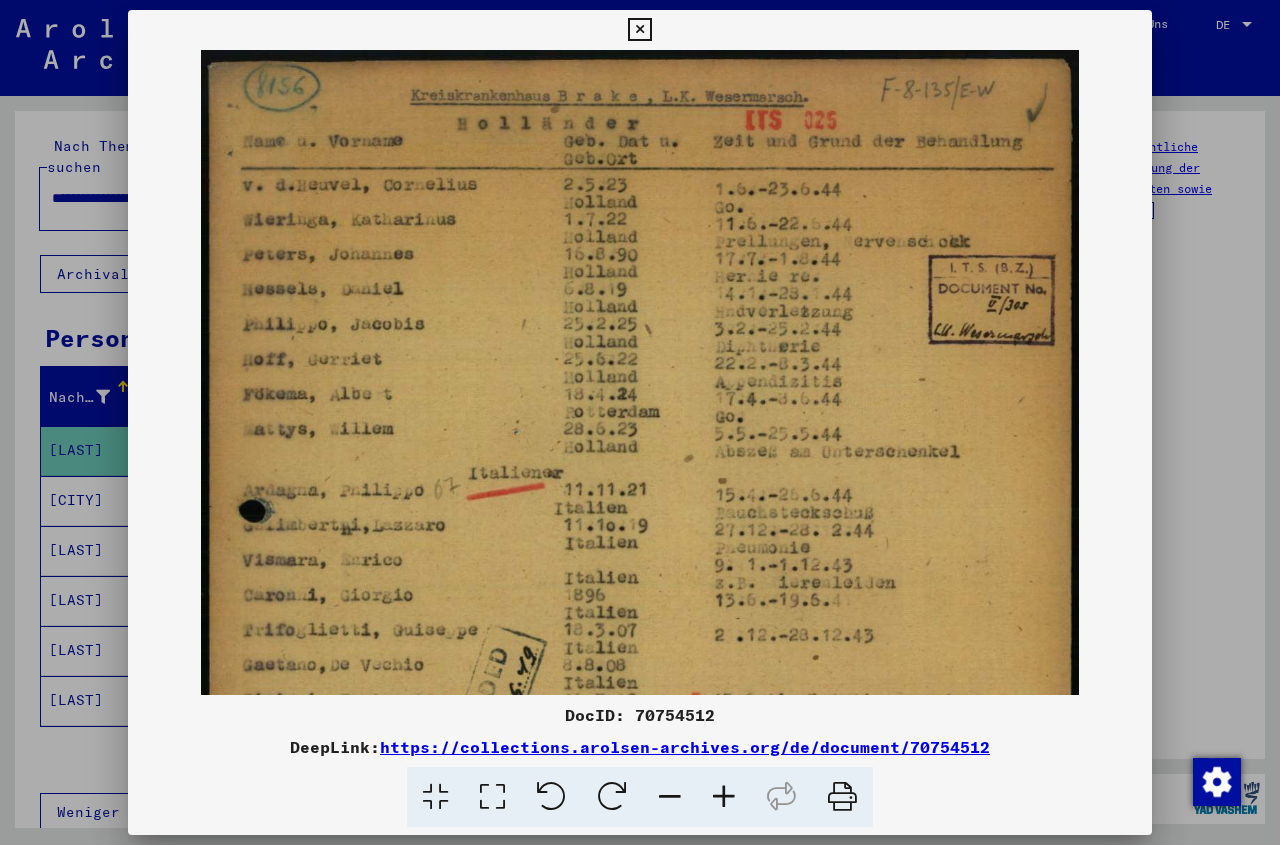 click at bounding box center (724, 797) 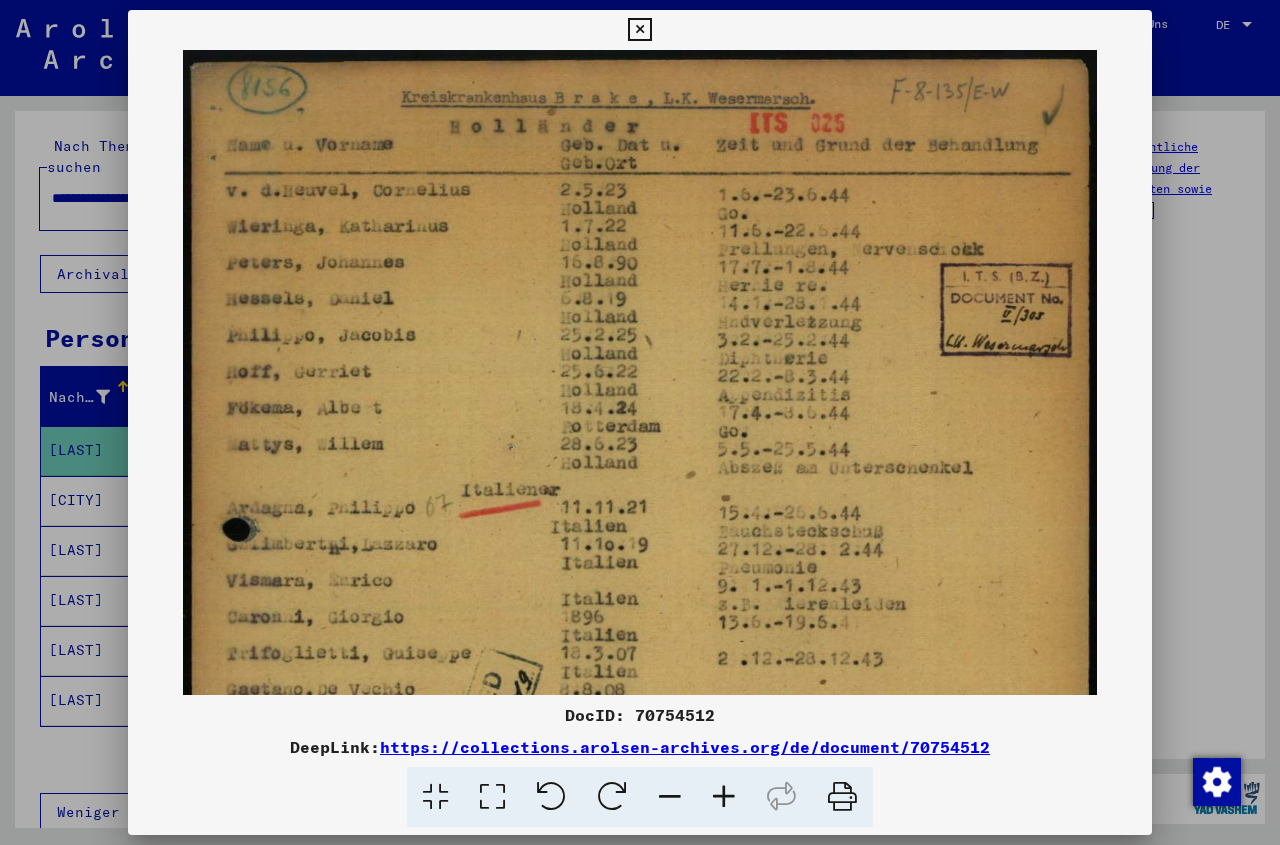 click at bounding box center (724, 797) 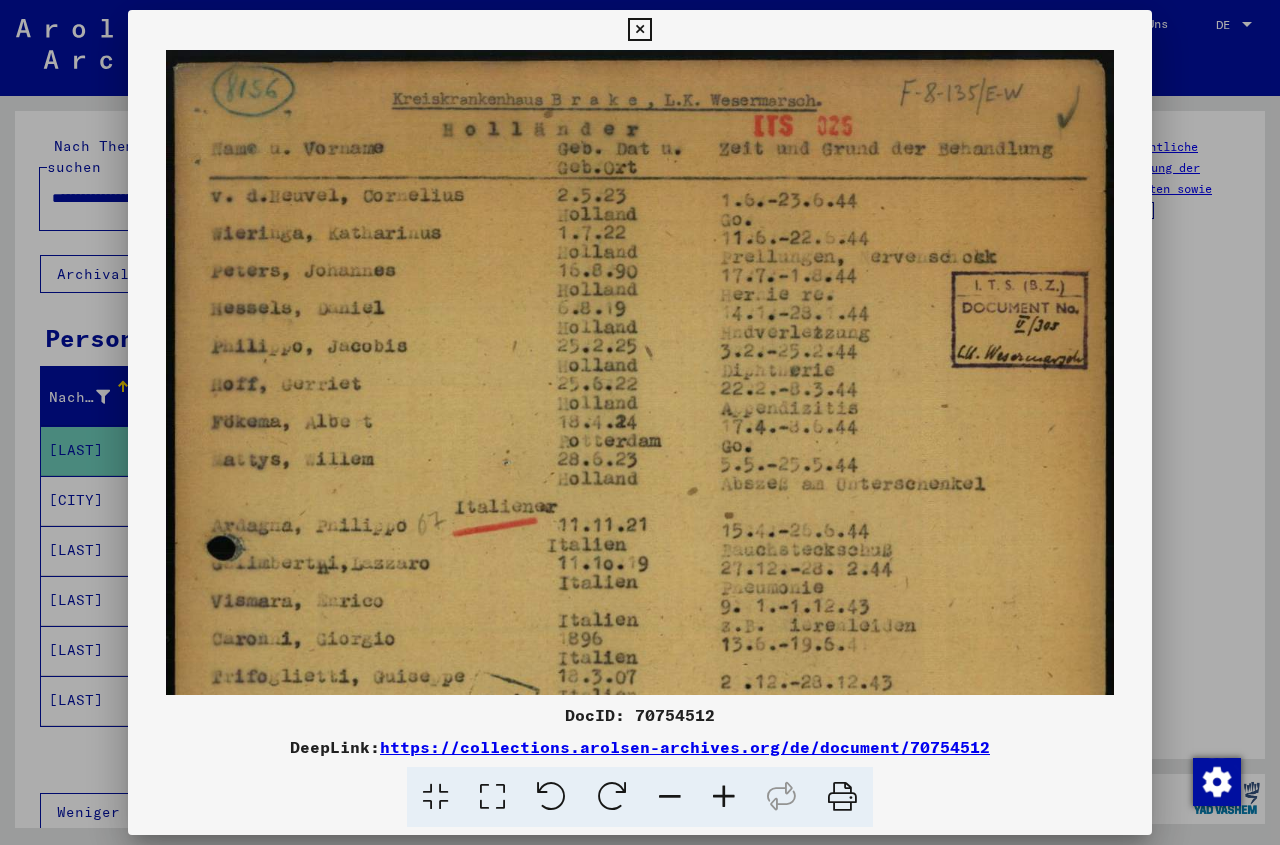 click at bounding box center (724, 797) 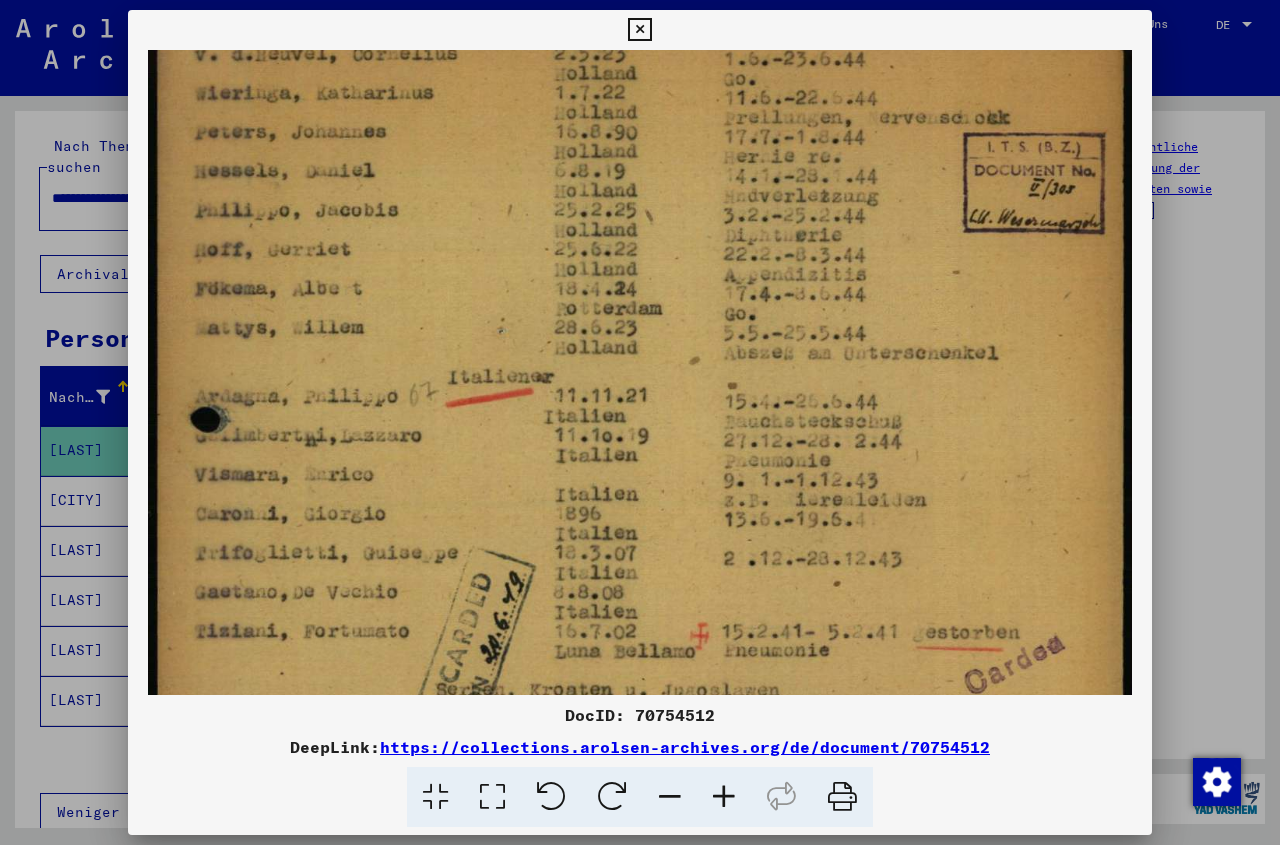 scroll, scrollTop: 182, scrollLeft: 0, axis: vertical 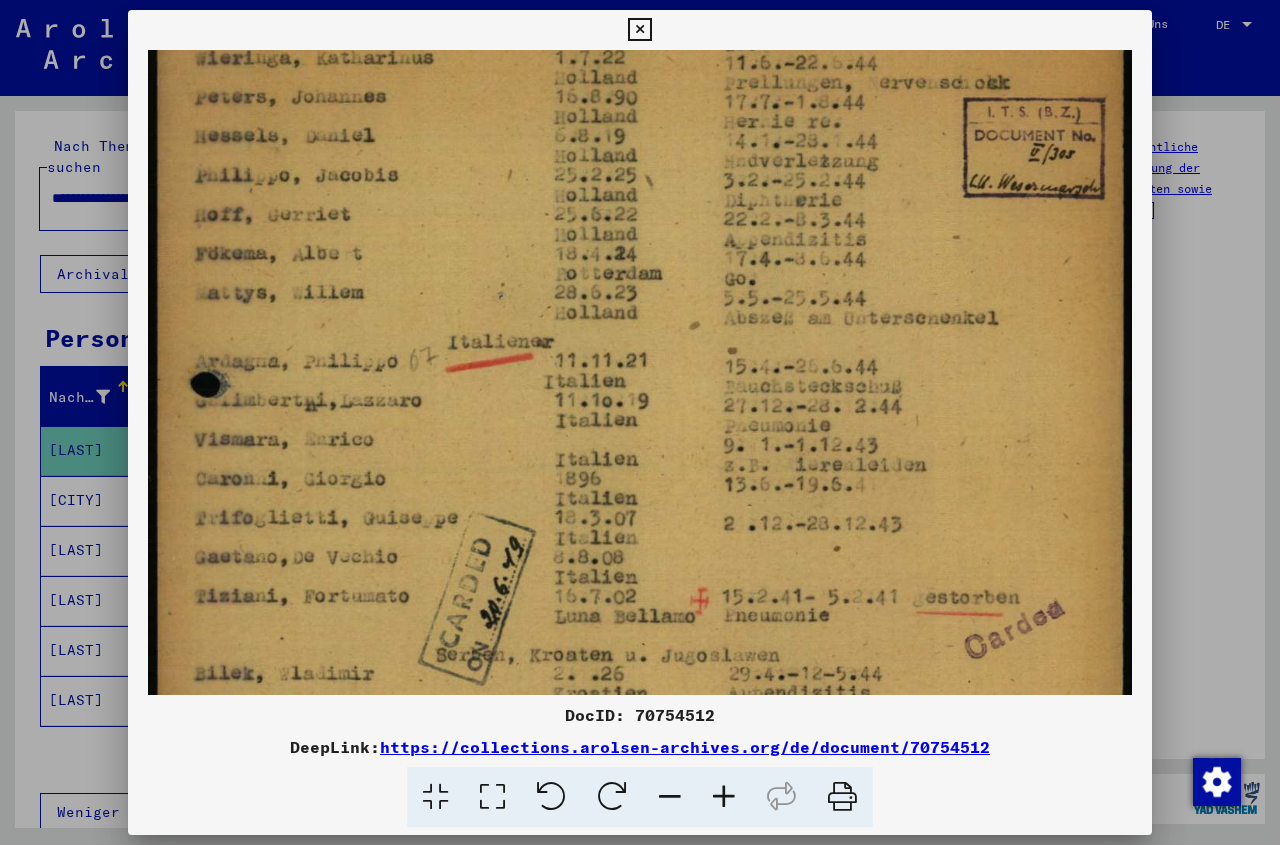 drag, startPoint x: 583, startPoint y: 642, endPoint x: 629, endPoint y: 460, distance: 187.7232 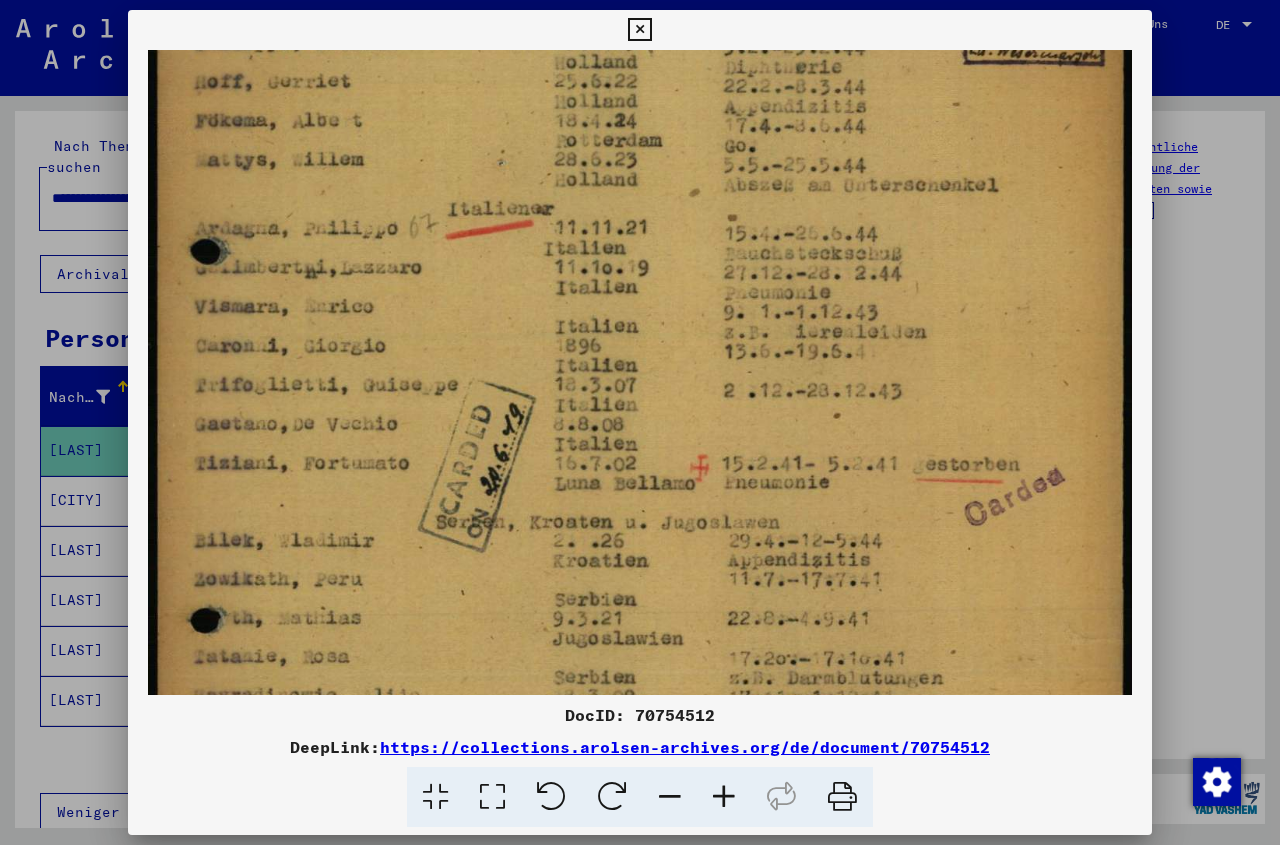 drag, startPoint x: 567, startPoint y: 608, endPoint x: 579, endPoint y: 475, distance: 133.54025 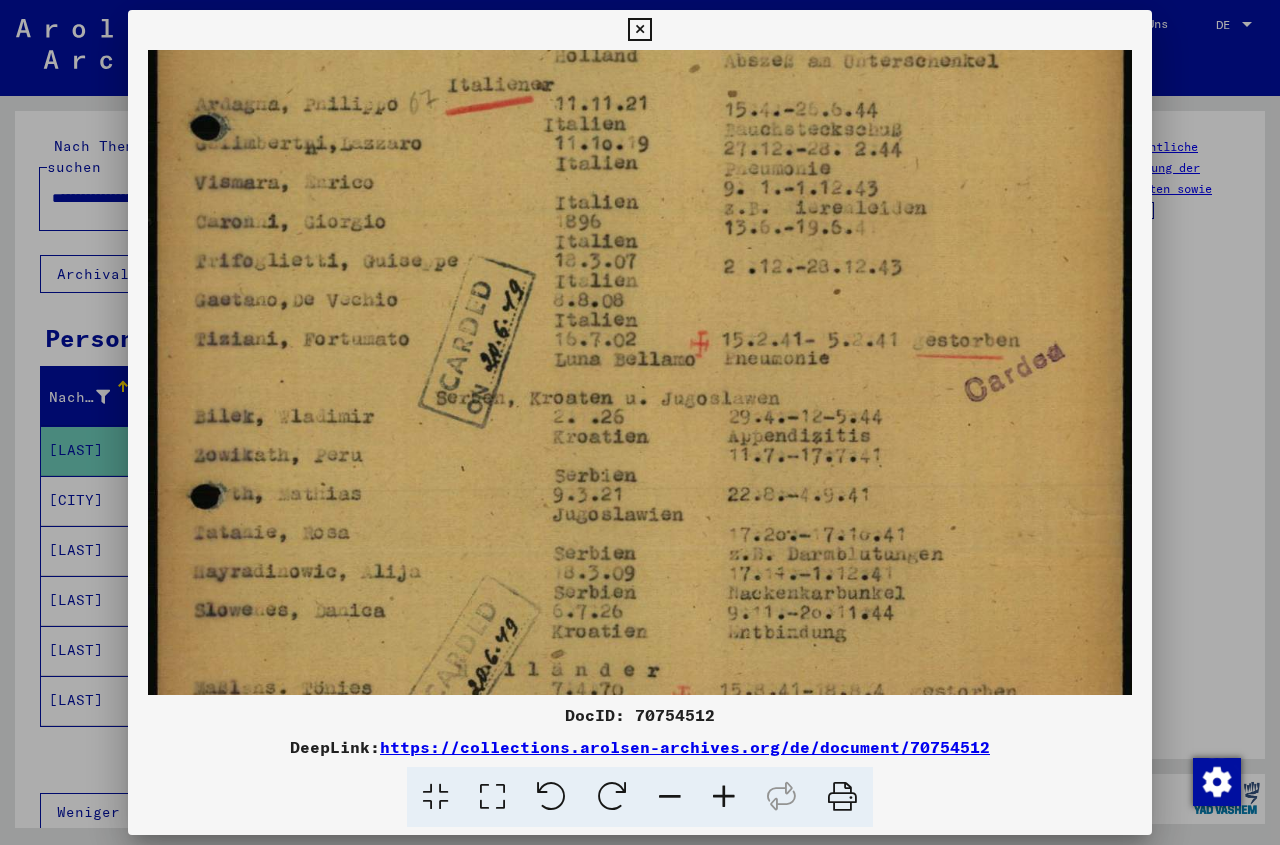 scroll, scrollTop: 525, scrollLeft: 0, axis: vertical 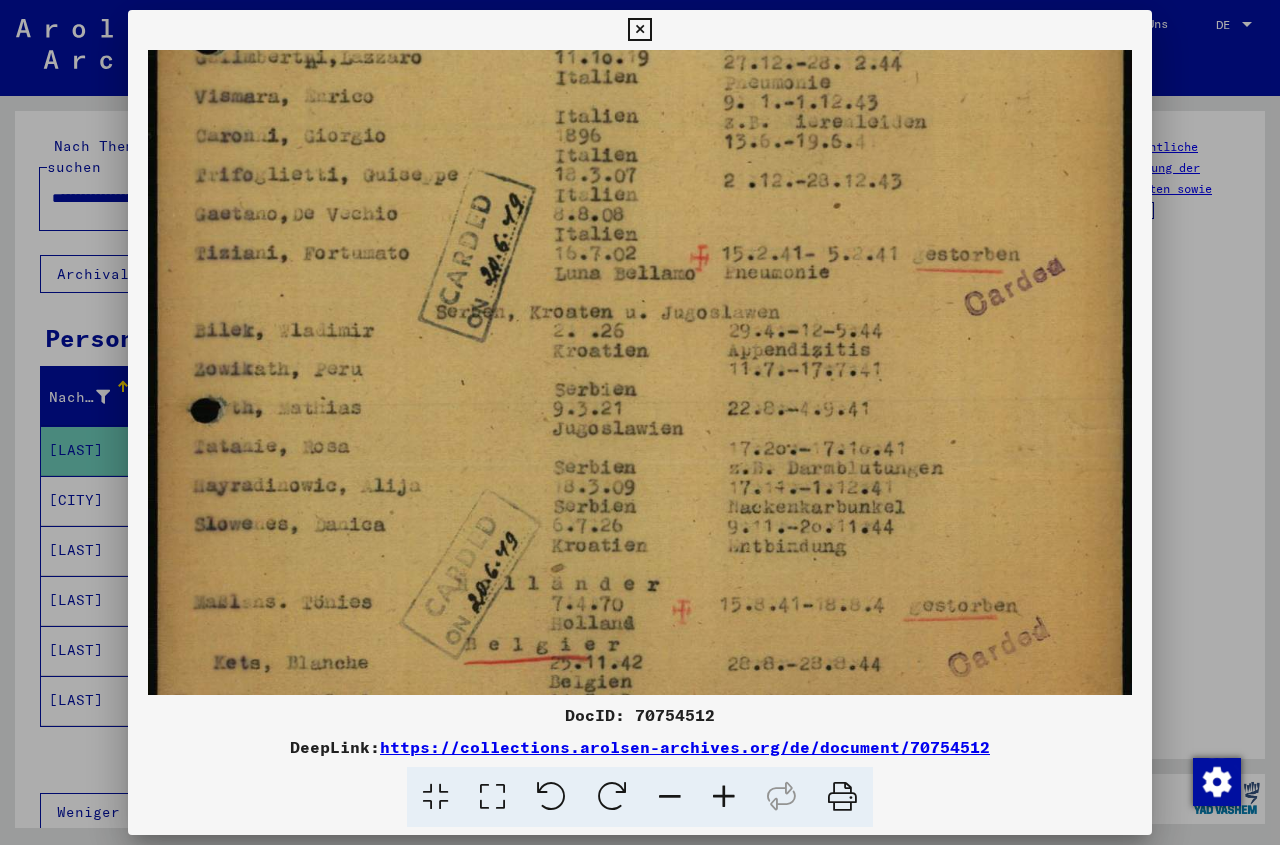 drag, startPoint x: 519, startPoint y: 611, endPoint x: 586, endPoint y: 405, distance: 216.6218 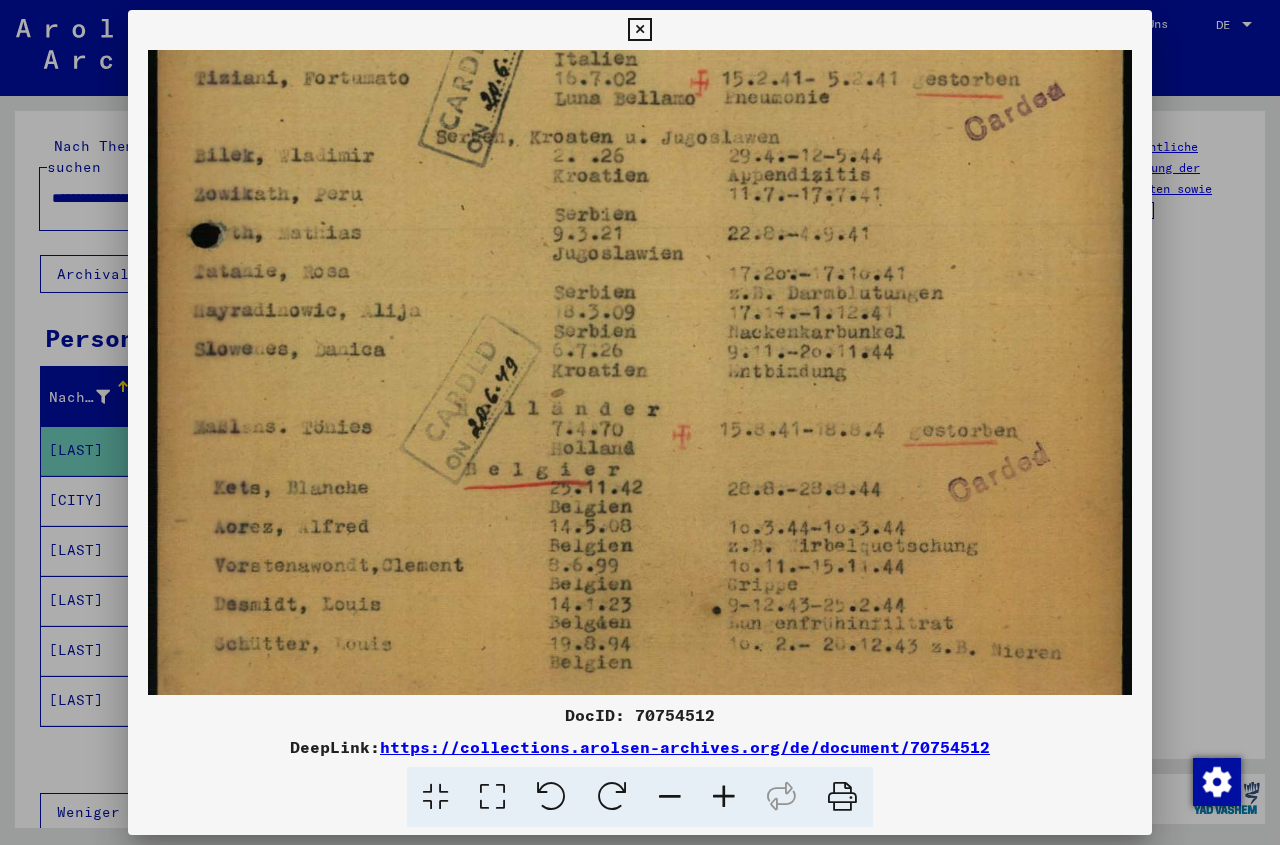 drag, startPoint x: 574, startPoint y: 593, endPoint x: 625, endPoint y: 418, distance: 182.28 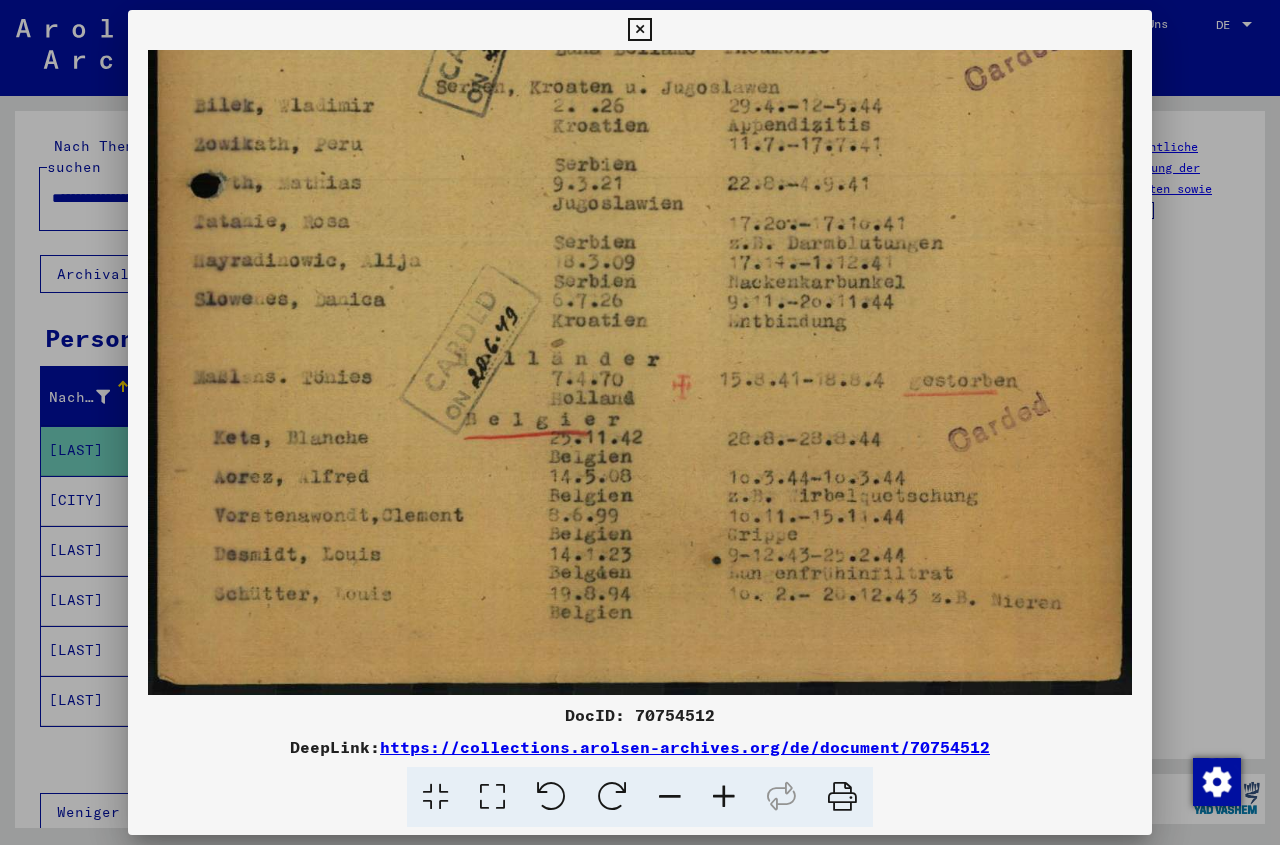 drag, startPoint x: 553, startPoint y: 614, endPoint x: 601, endPoint y: 431, distance: 189.19038 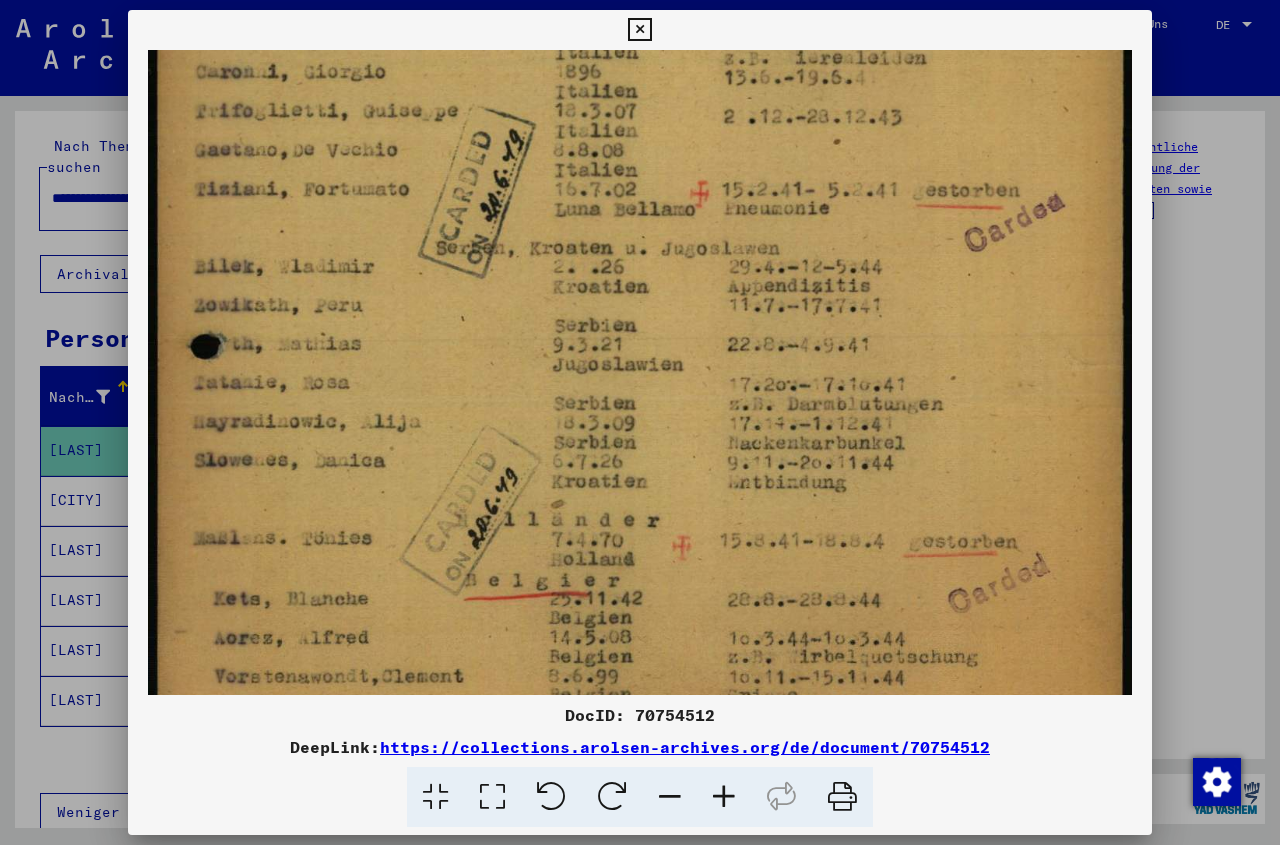 drag, startPoint x: 489, startPoint y: 497, endPoint x: 456, endPoint y: 619, distance: 126.38433 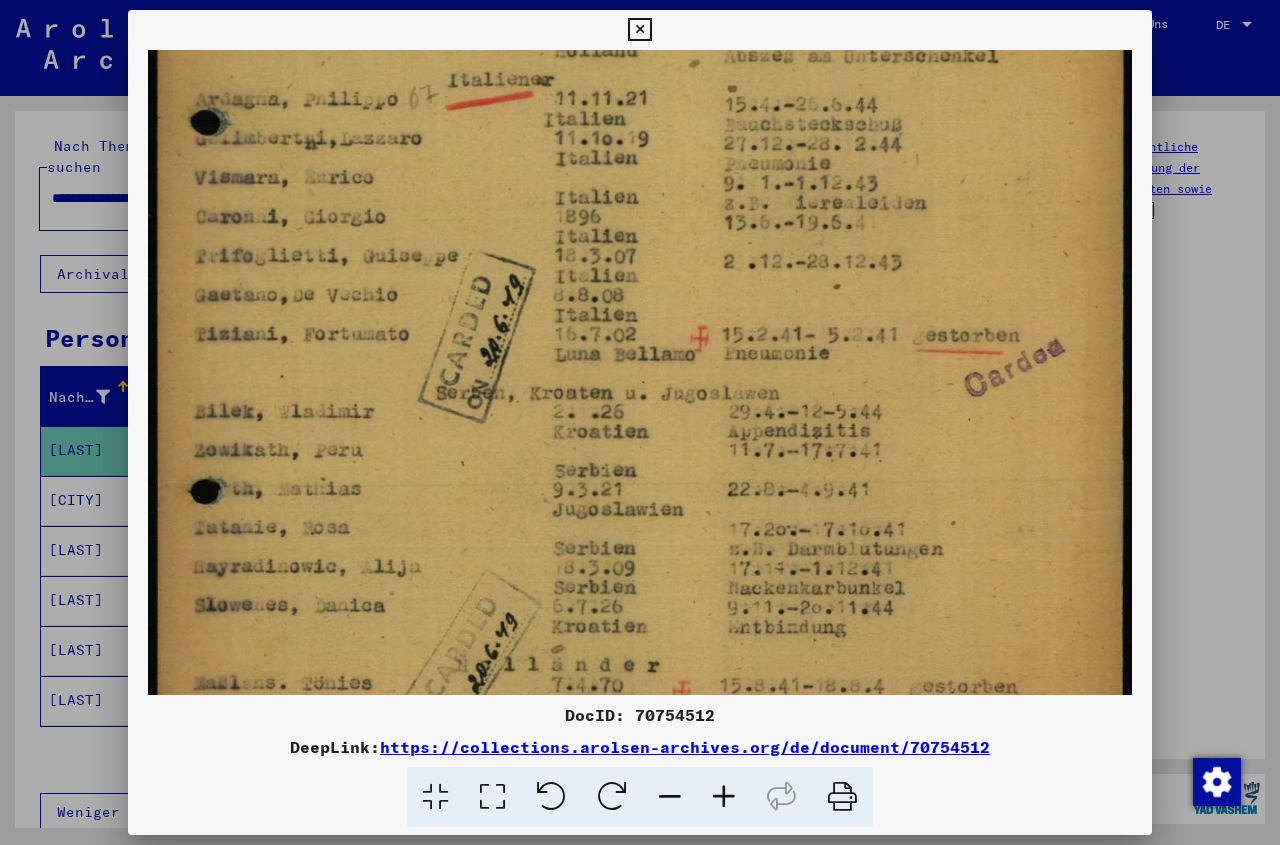 drag, startPoint x: 472, startPoint y: 451, endPoint x: 491, endPoint y: 600, distance: 150.20653 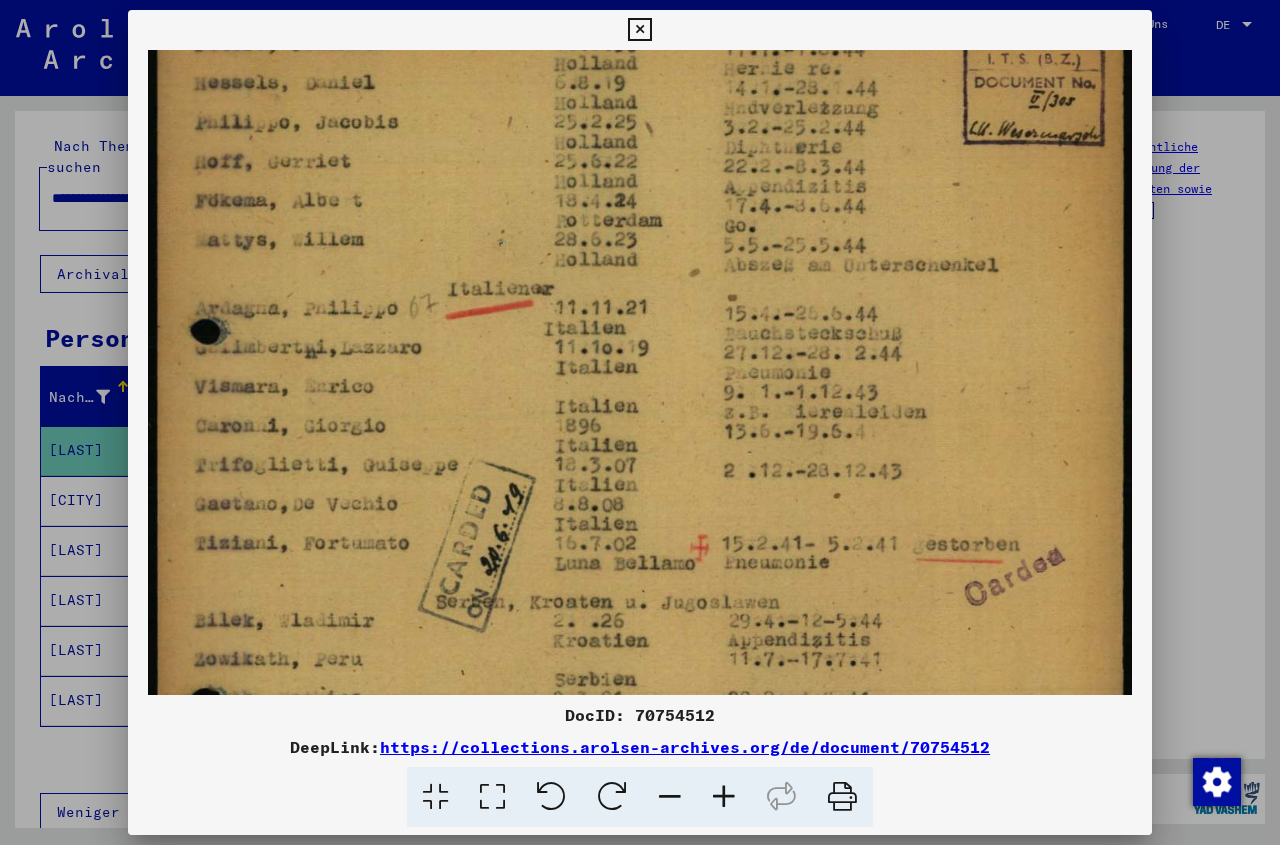 drag, startPoint x: 481, startPoint y: 380, endPoint x: 497, endPoint y: 585, distance: 205.62344 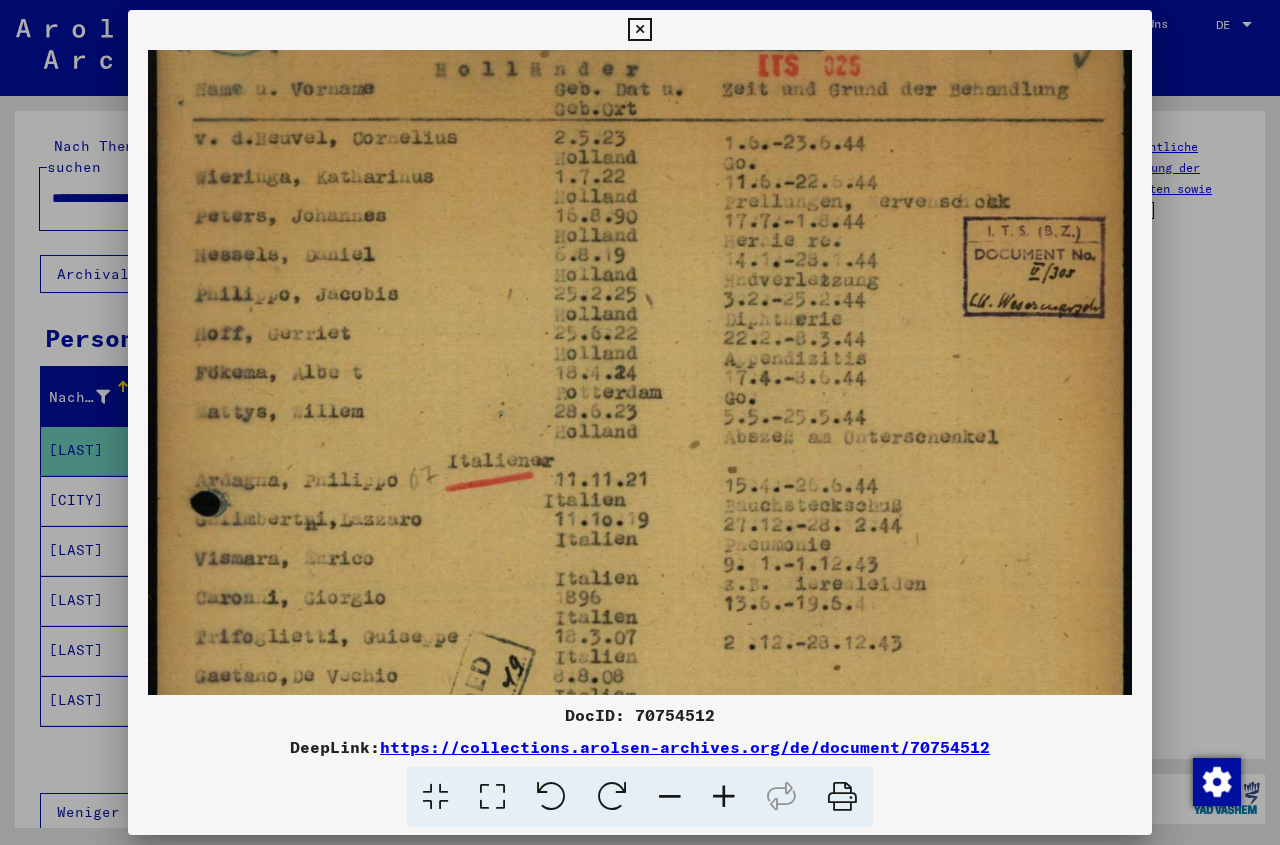 drag, startPoint x: 466, startPoint y: 379, endPoint x: 467, endPoint y: 551, distance: 172.00291 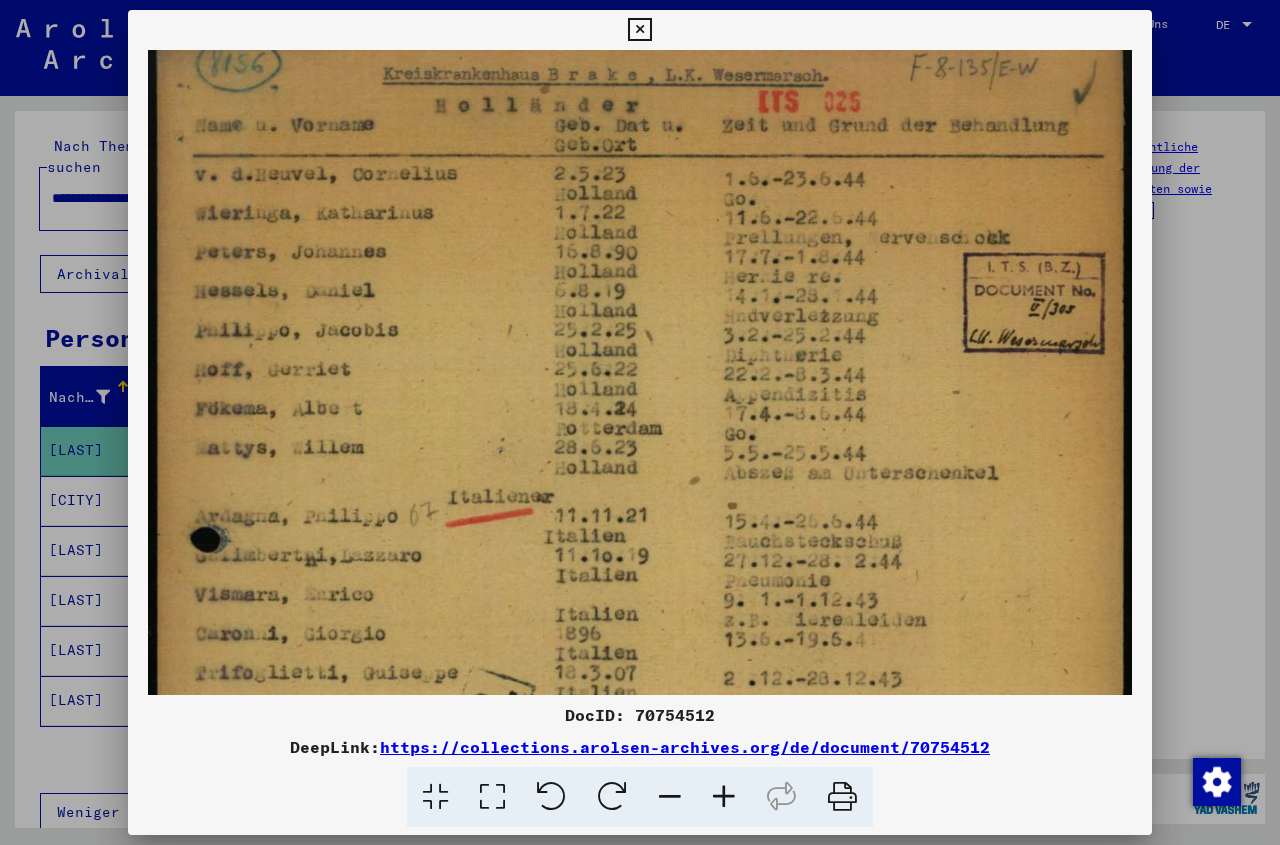 scroll, scrollTop: 0, scrollLeft: 0, axis: both 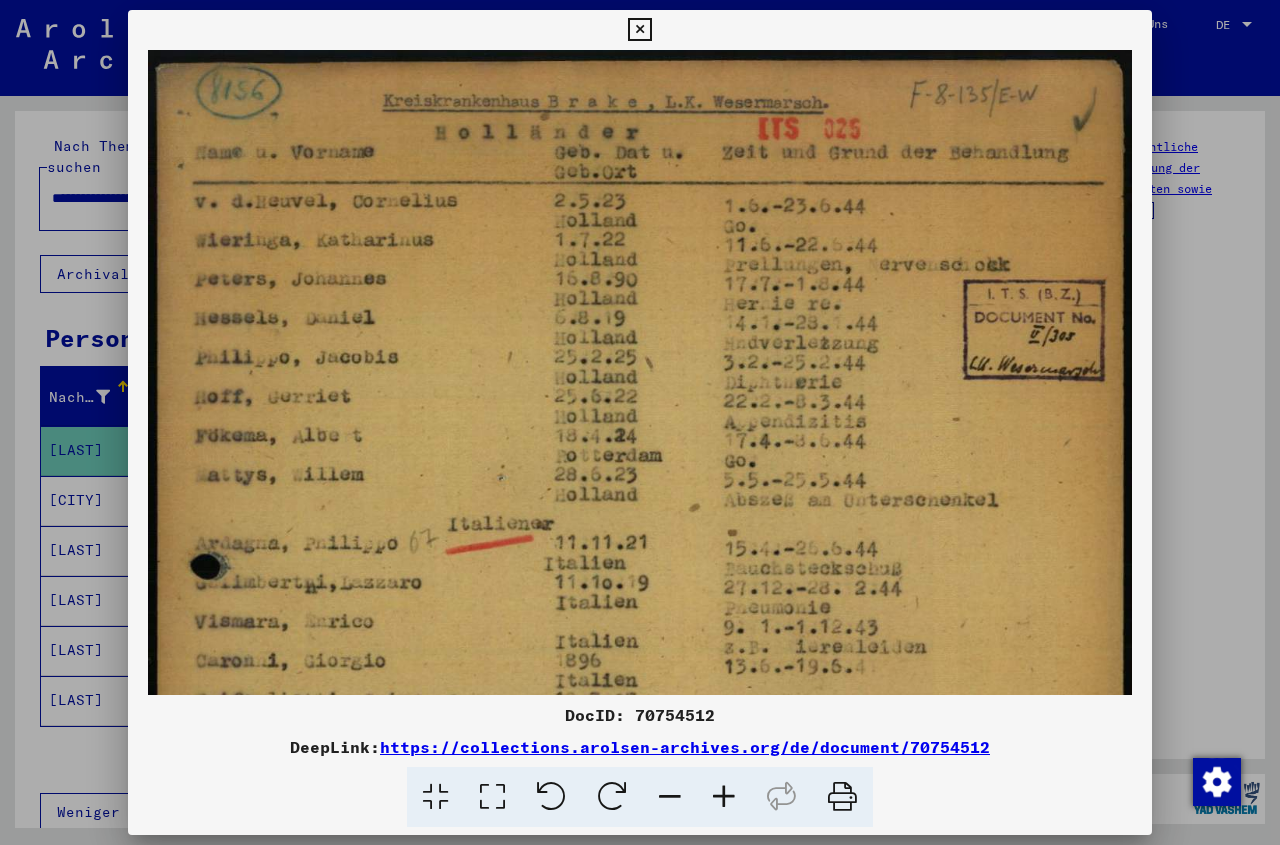 drag, startPoint x: 454, startPoint y: 395, endPoint x: 462, endPoint y: 540, distance: 145.22052 